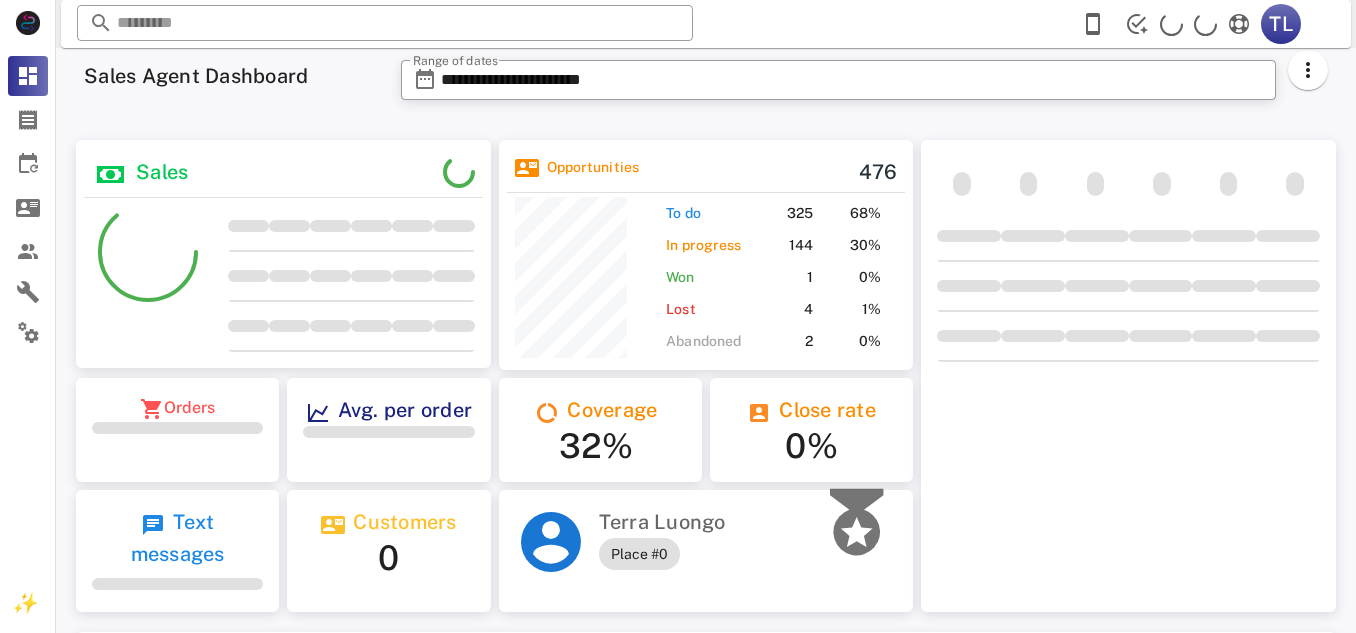 scroll, scrollTop: 0, scrollLeft: 0, axis: both 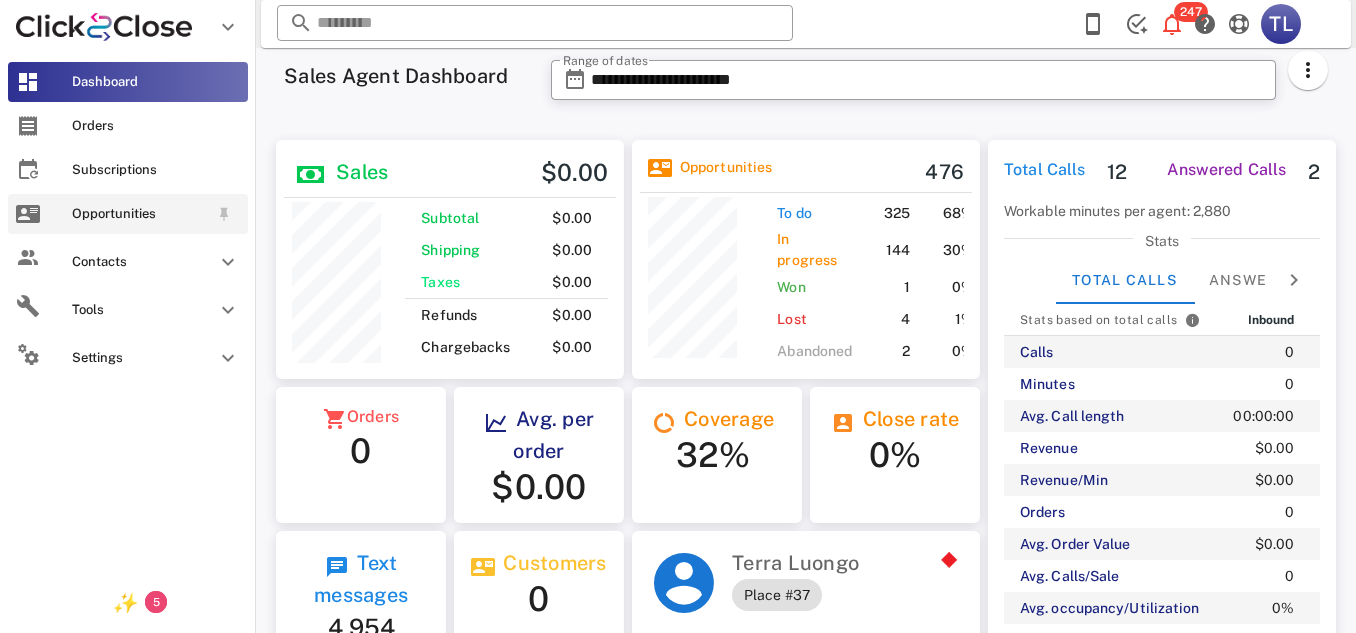 click on "Opportunities" at bounding box center [128, 214] 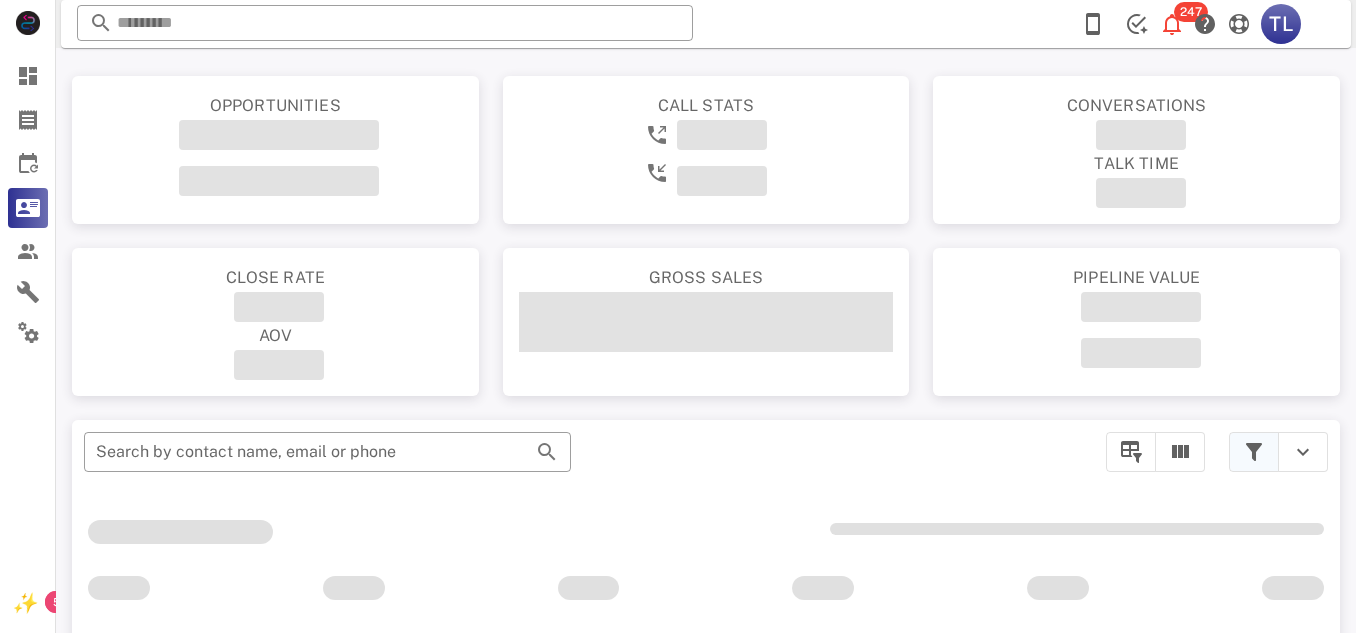 click at bounding box center (1254, 452) 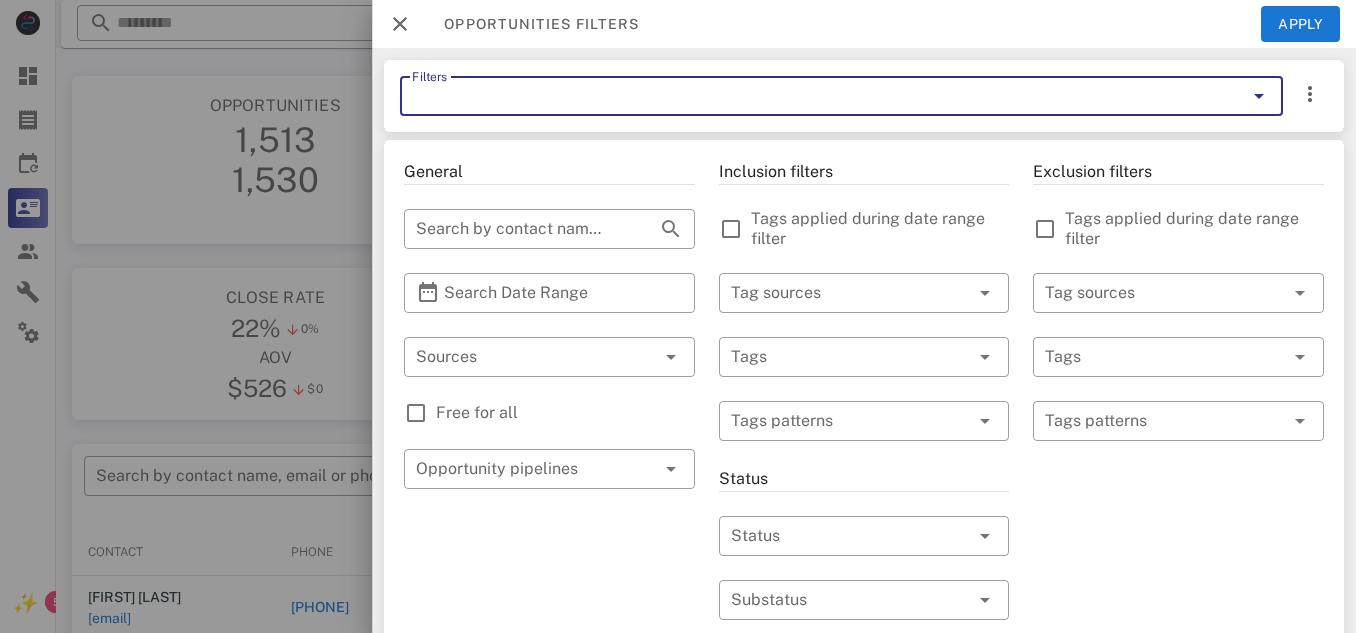 click on "Filters" at bounding box center (813, 96) 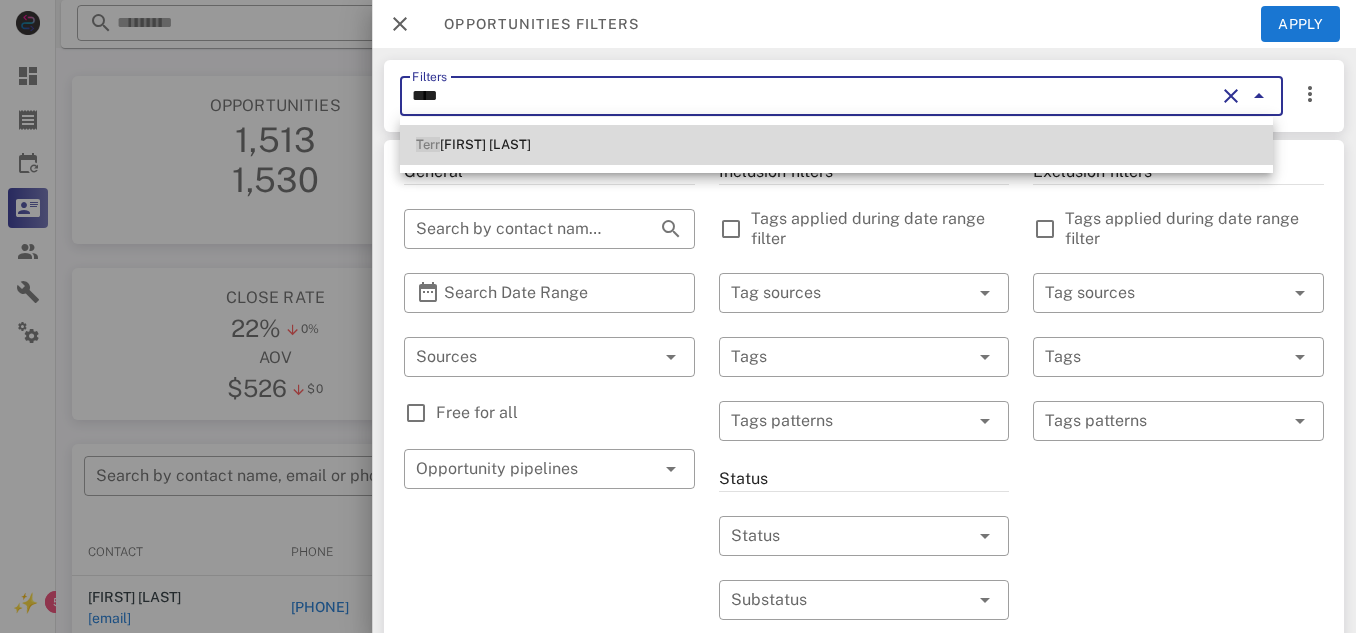 click on "[FIRST] [LAST] [LAST]" at bounding box center [836, 145] 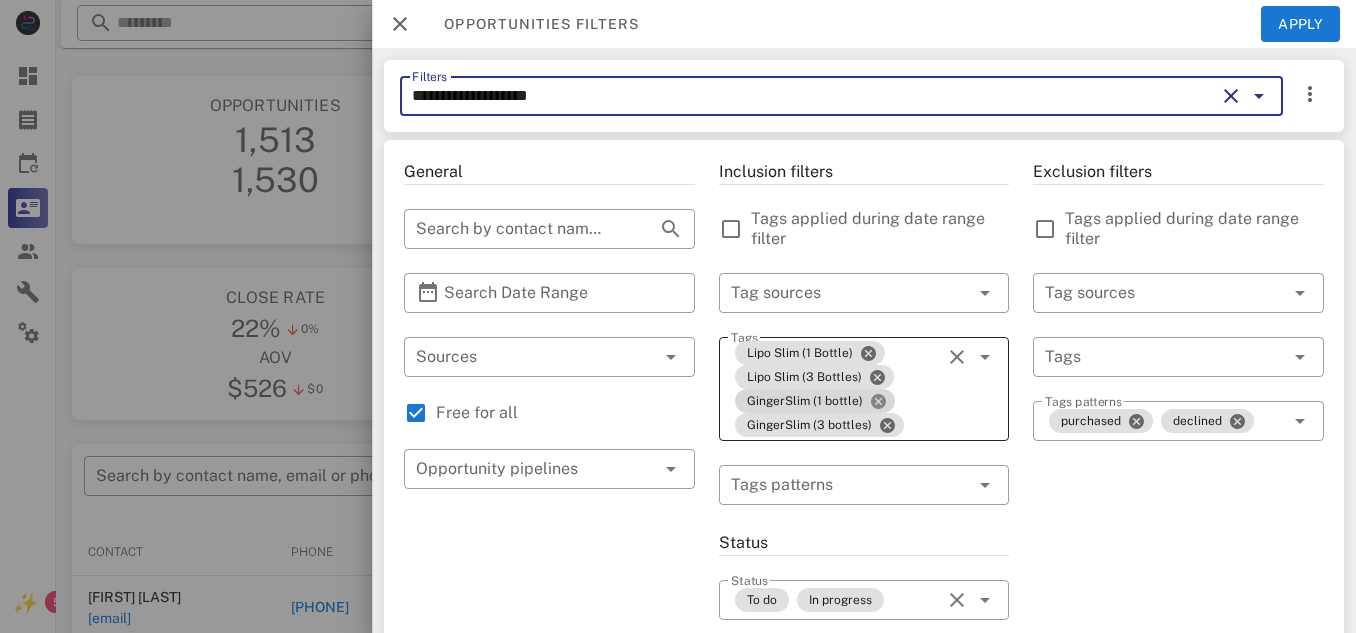 type on "**********" 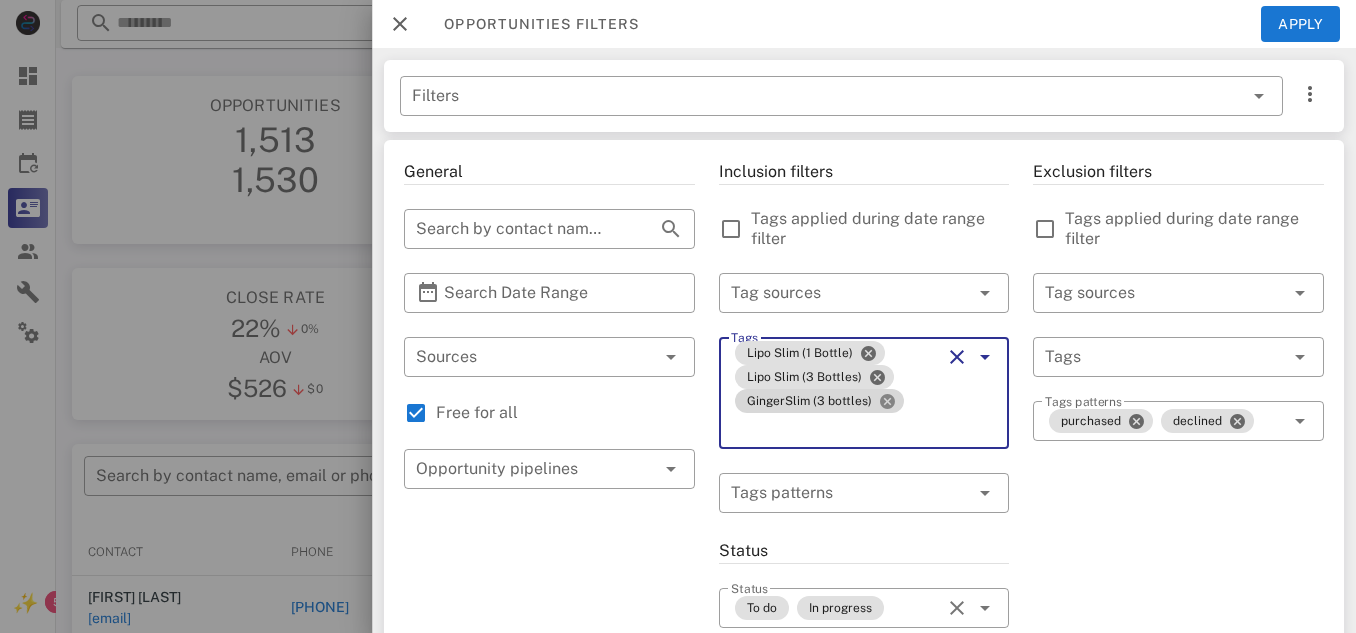 click at bounding box center (887, 401) 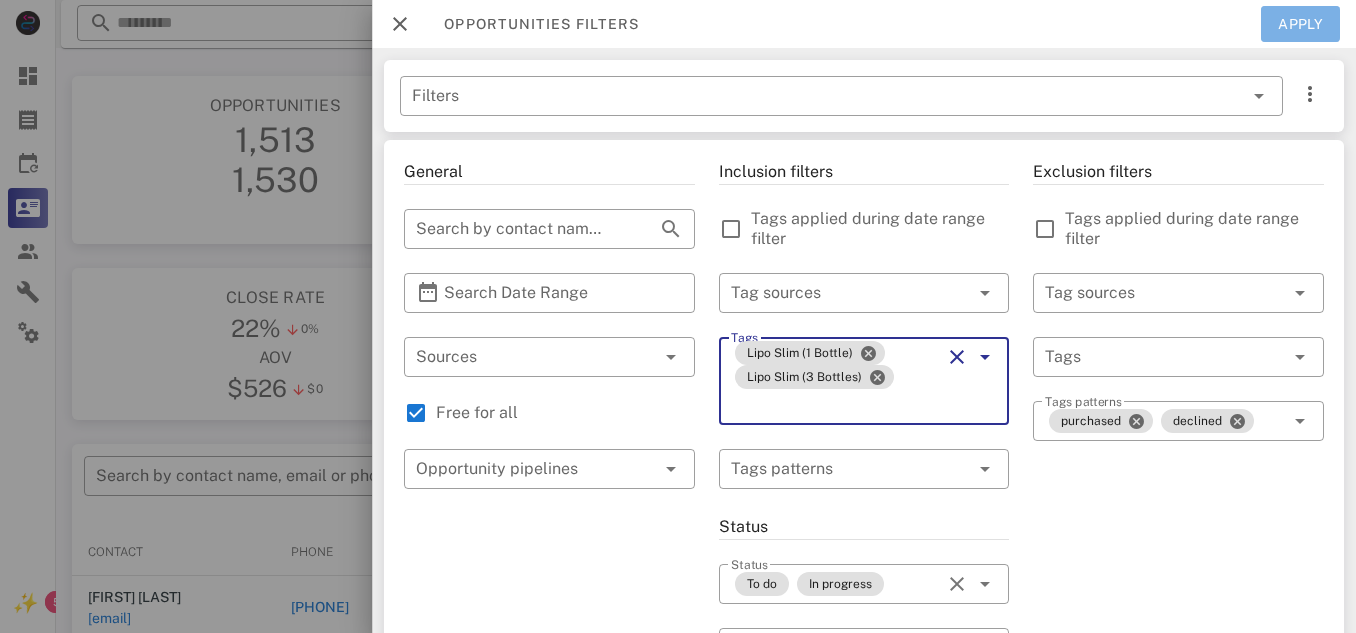 click on "Apply" at bounding box center [1301, 24] 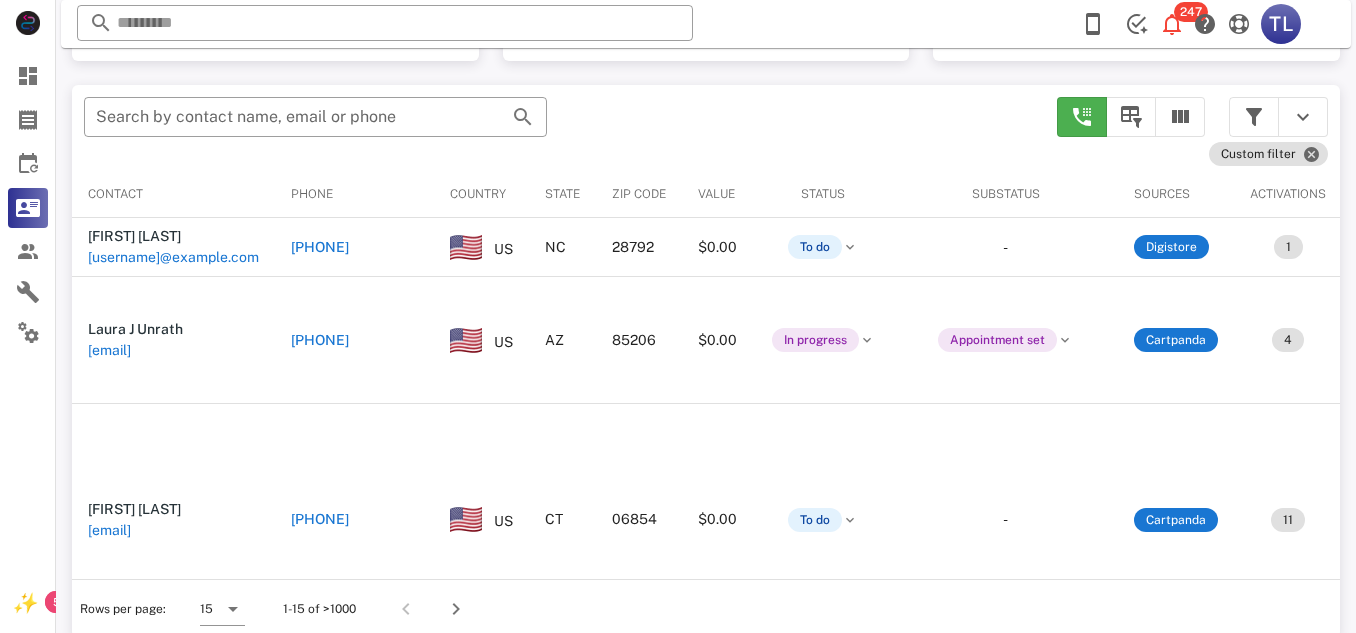 scroll, scrollTop: 360, scrollLeft: 0, axis: vertical 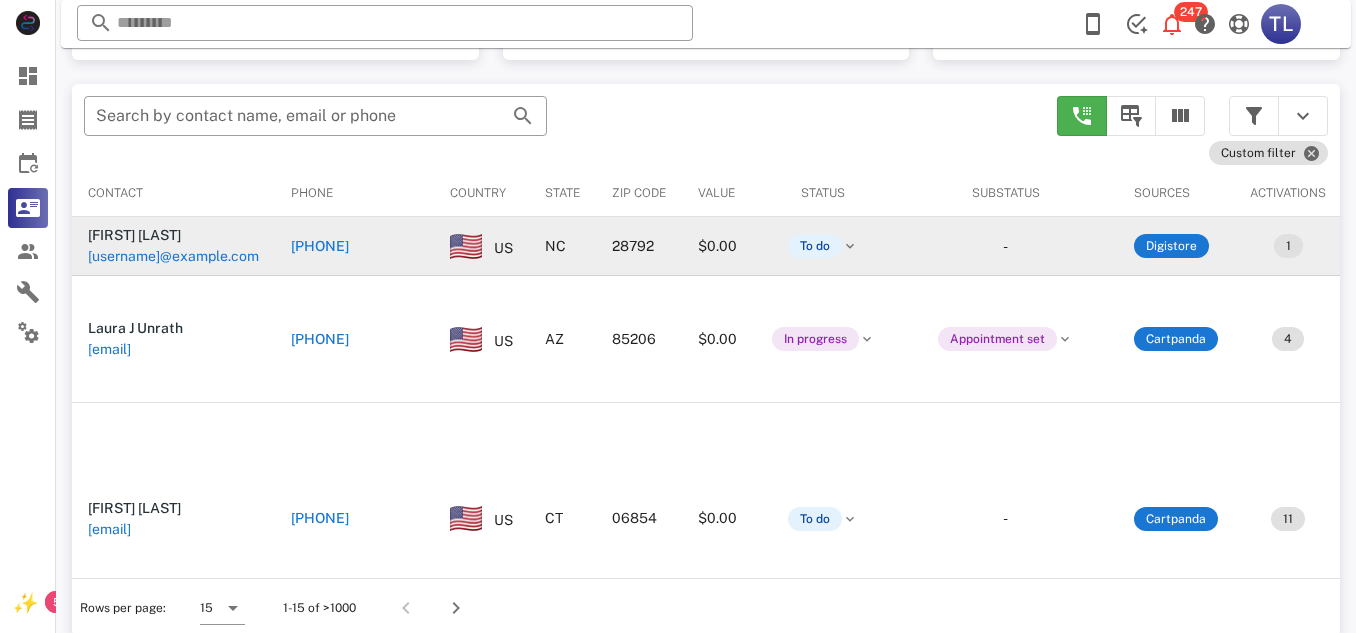click on "[PHONE]" at bounding box center [320, 246] 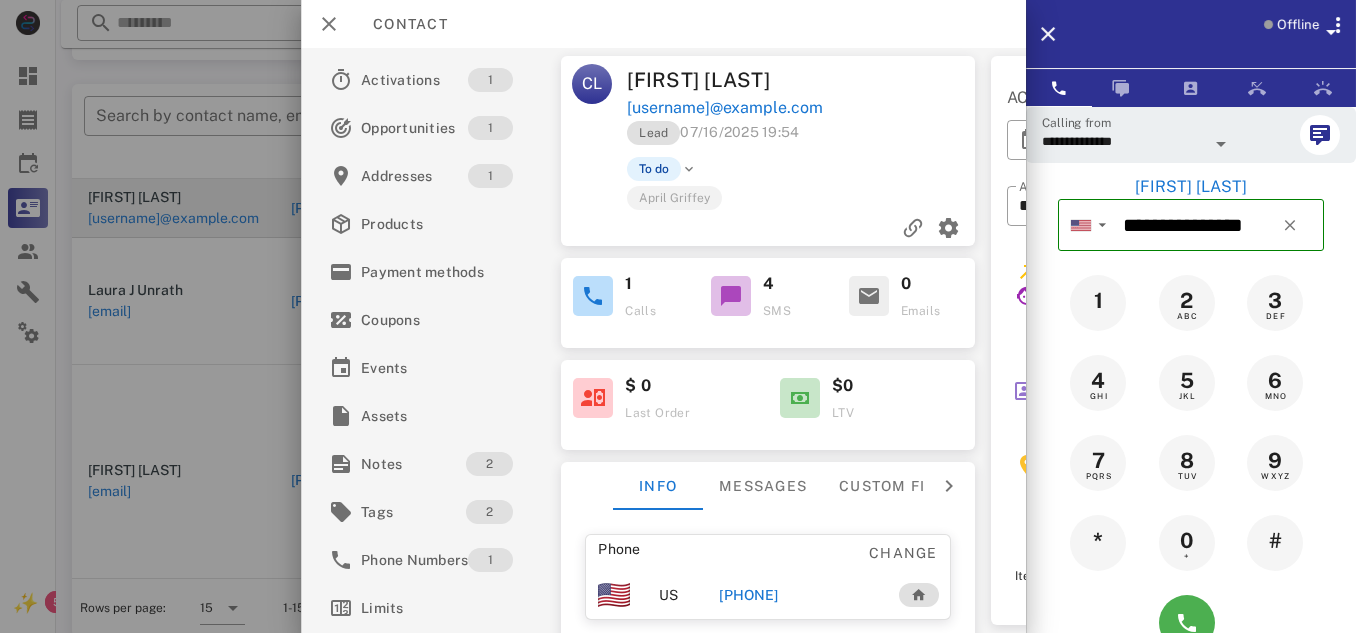 scroll, scrollTop: 40, scrollLeft: 0, axis: vertical 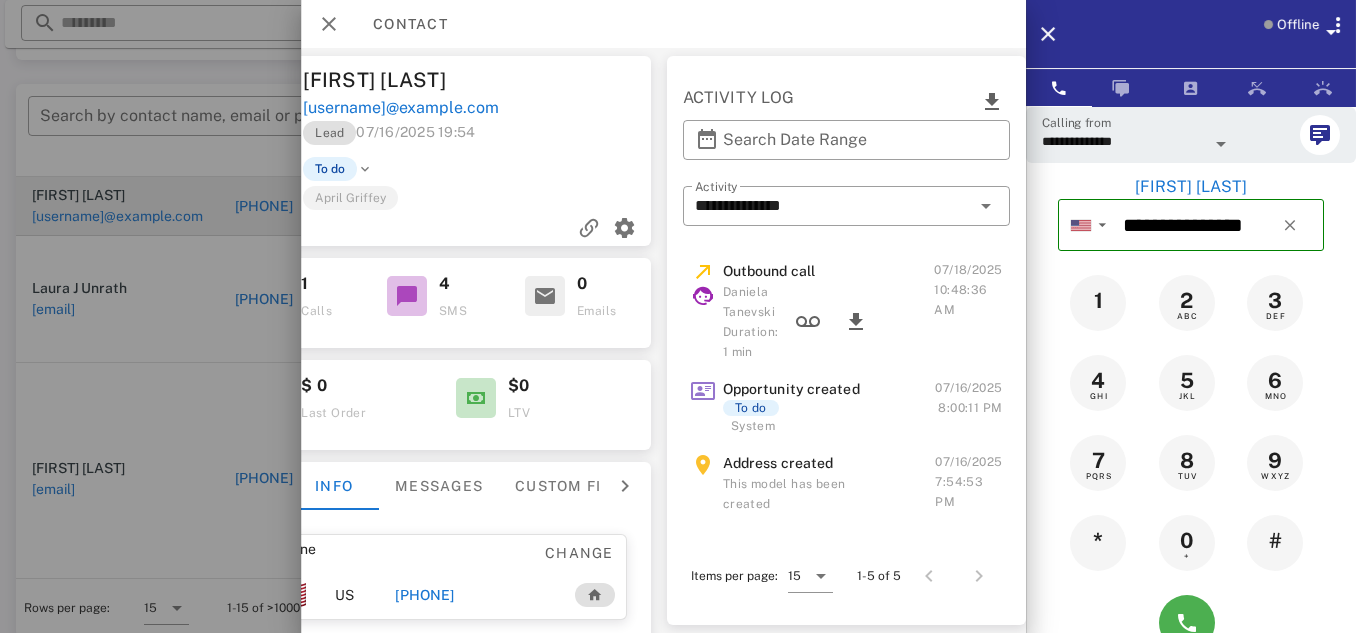 click at bounding box center [678, 316] 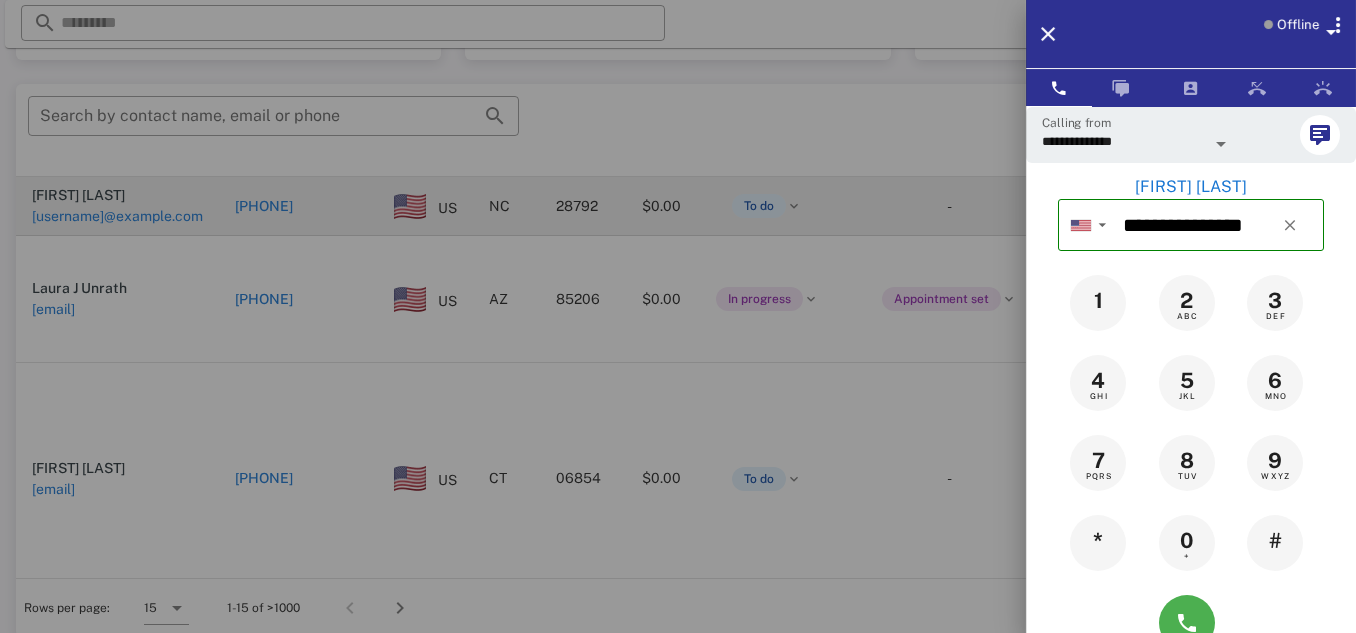 click at bounding box center (678, 316) 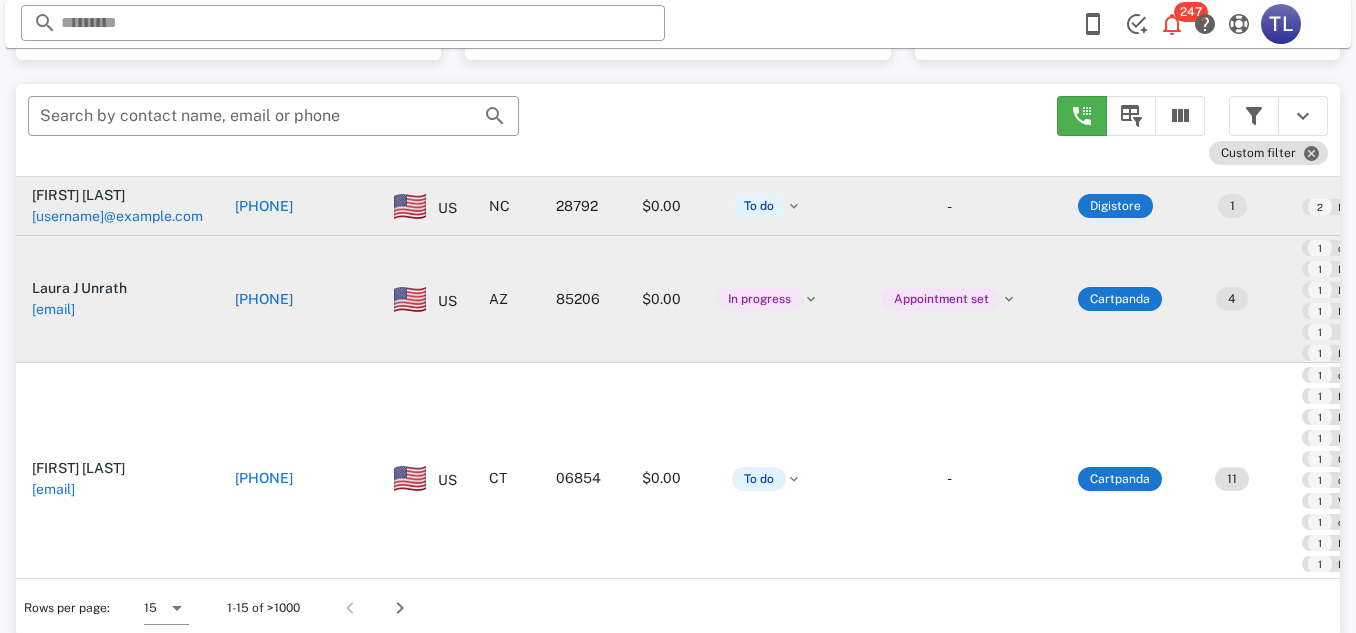 click on "[PHONE]" at bounding box center [264, 299] 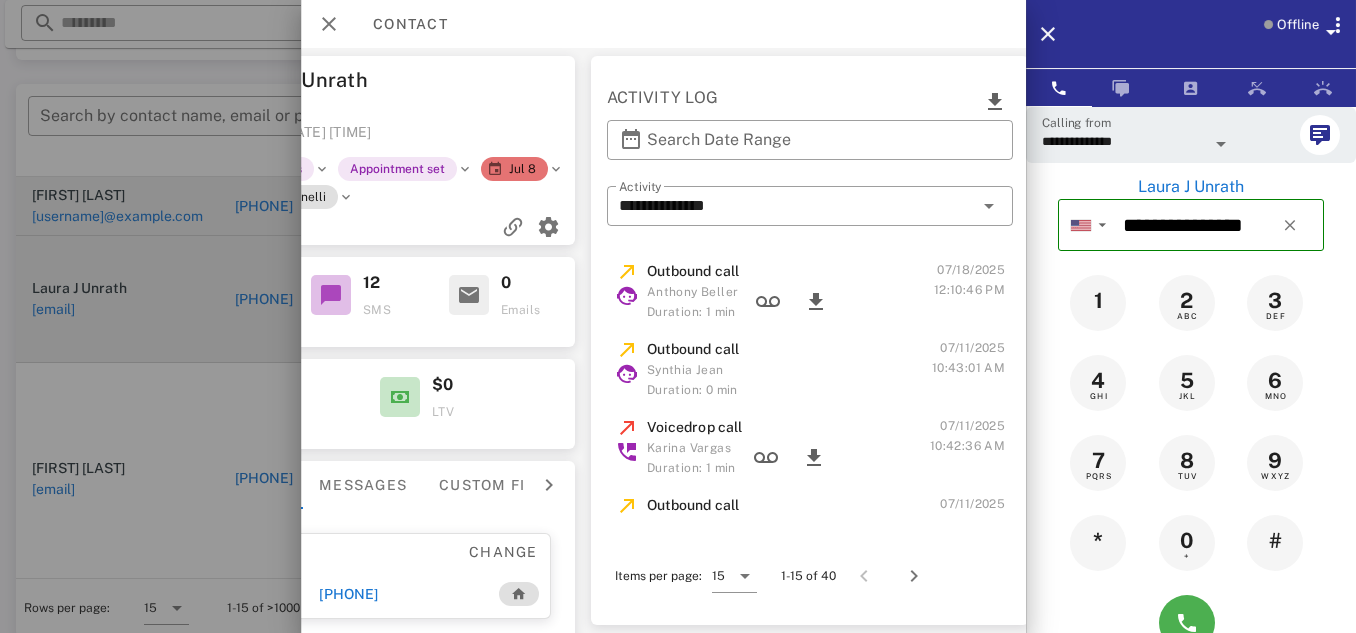 scroll, scrollTop: 0, scrollLeft: 422, axis: horizontal 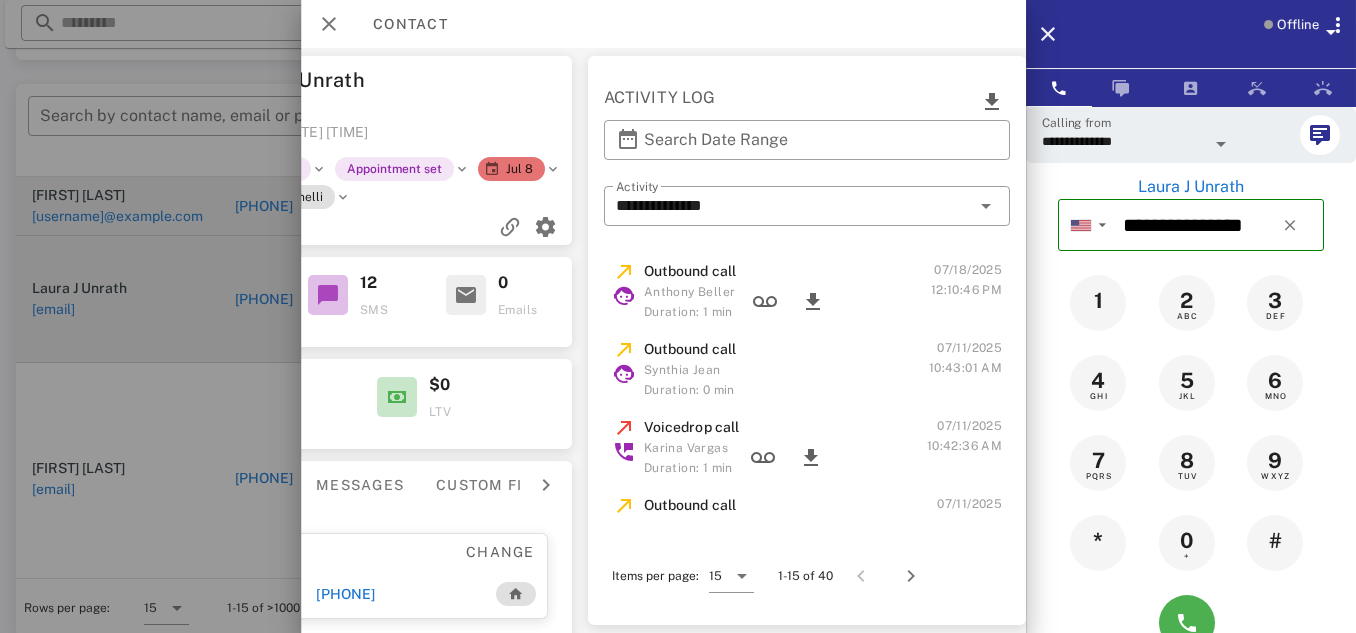 click at bounding box center [678, 316] 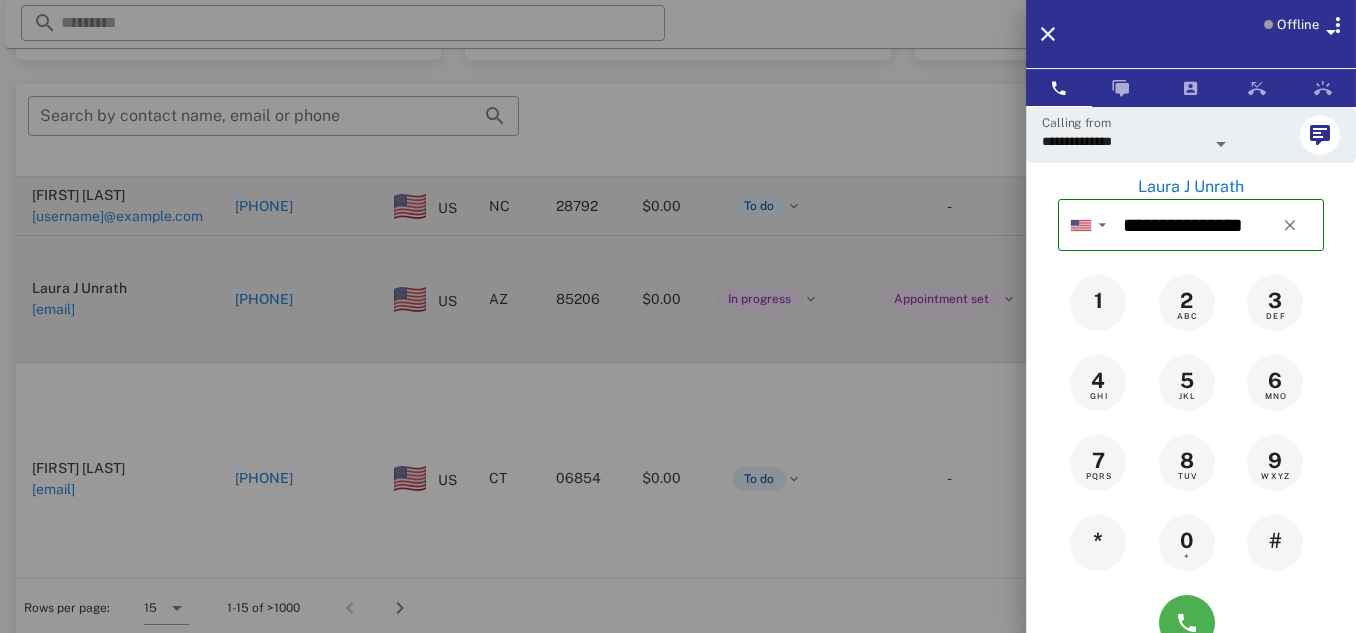 click at bounding box center [678, 316] 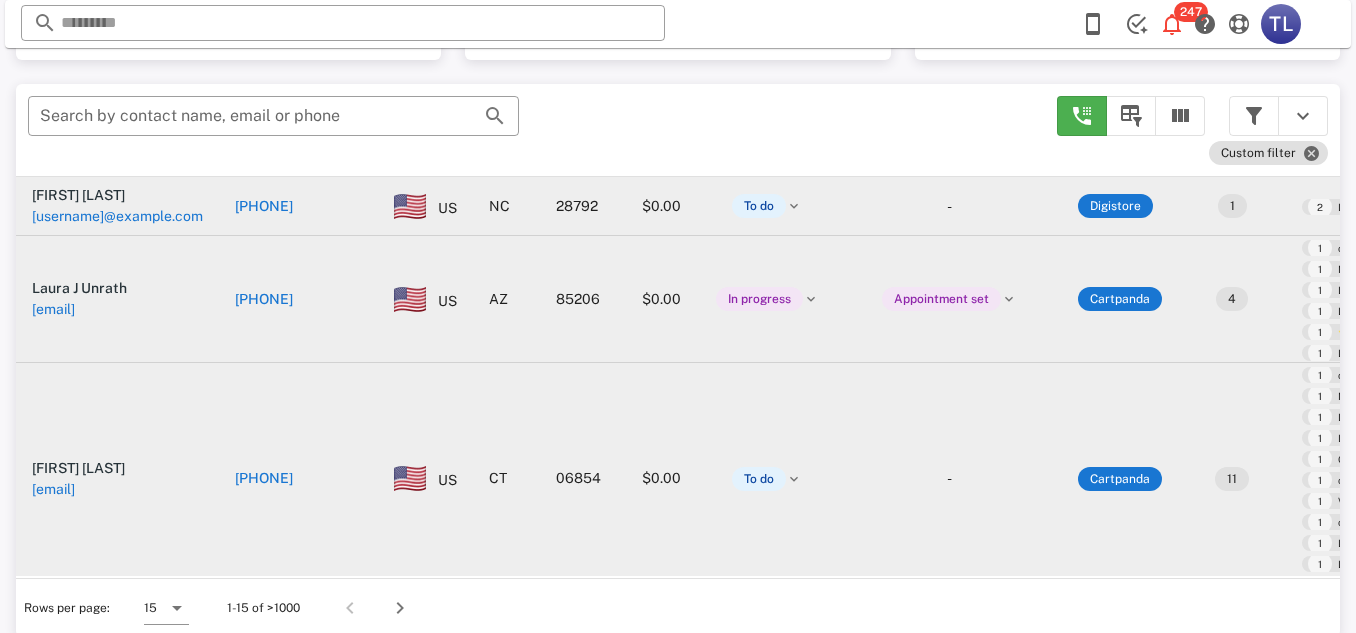 click on "[PHONE]" at bounding box center (264, 478) 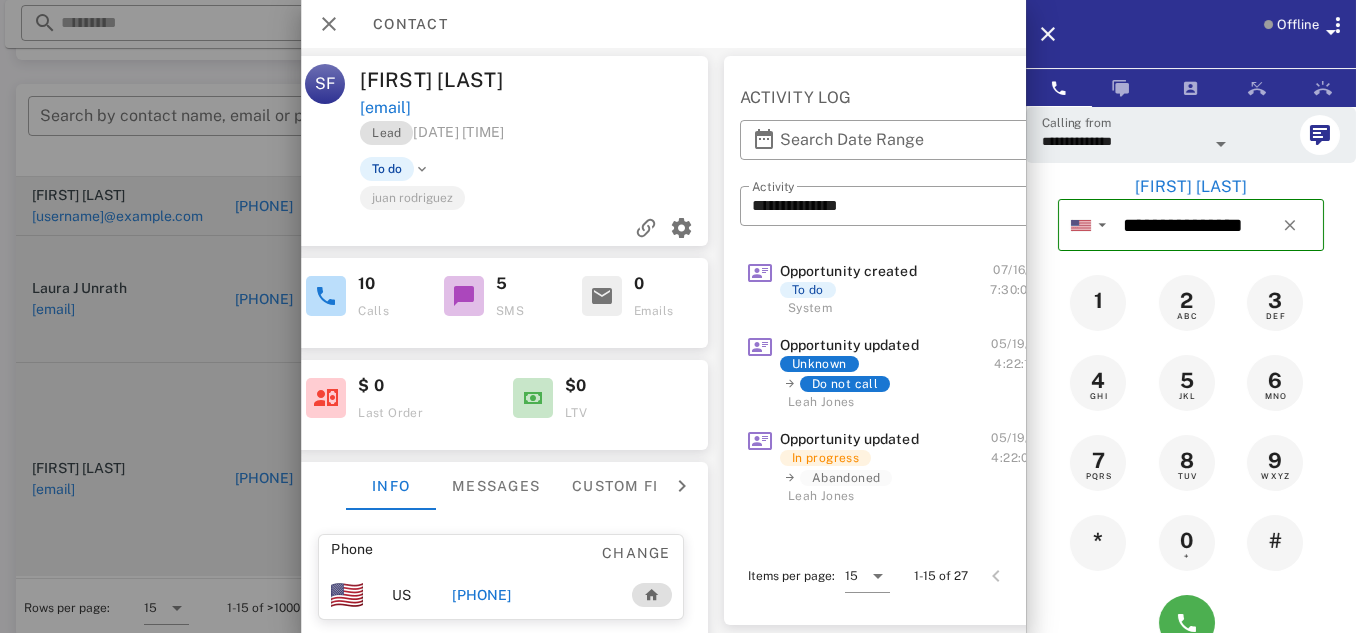 scroll, scrollTop: 0, scrollLeft: 346, axis: horizontal 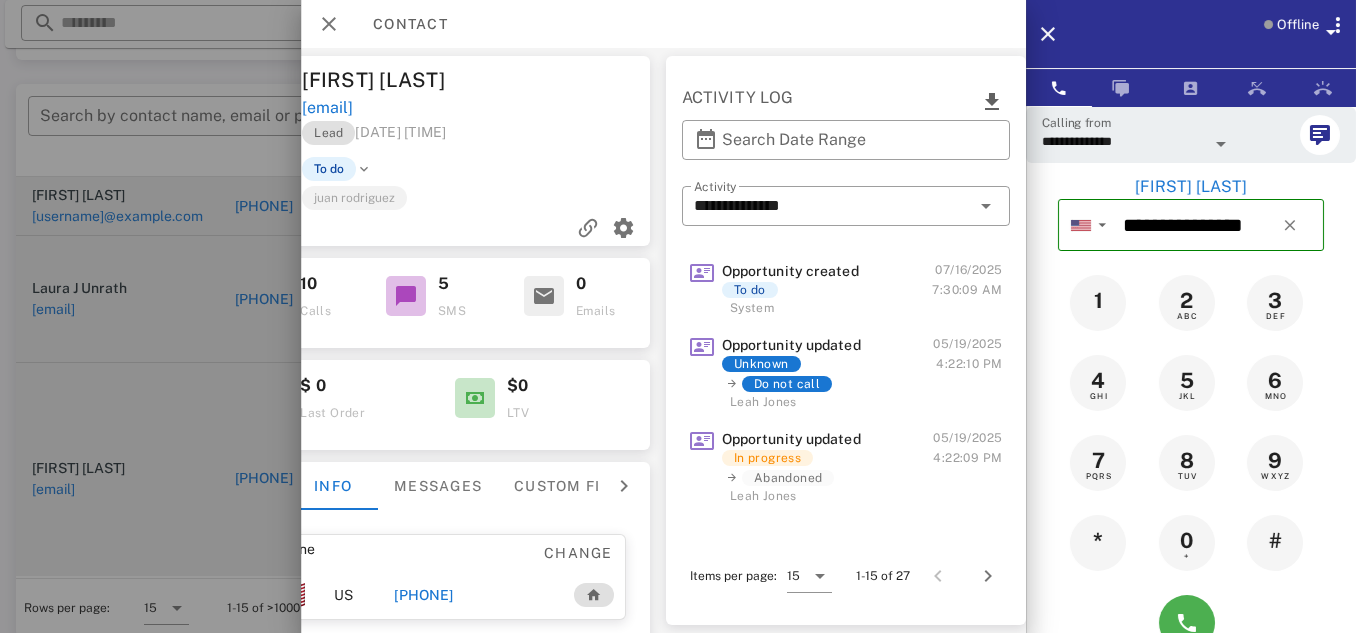 click at bounding box center [678, 316] 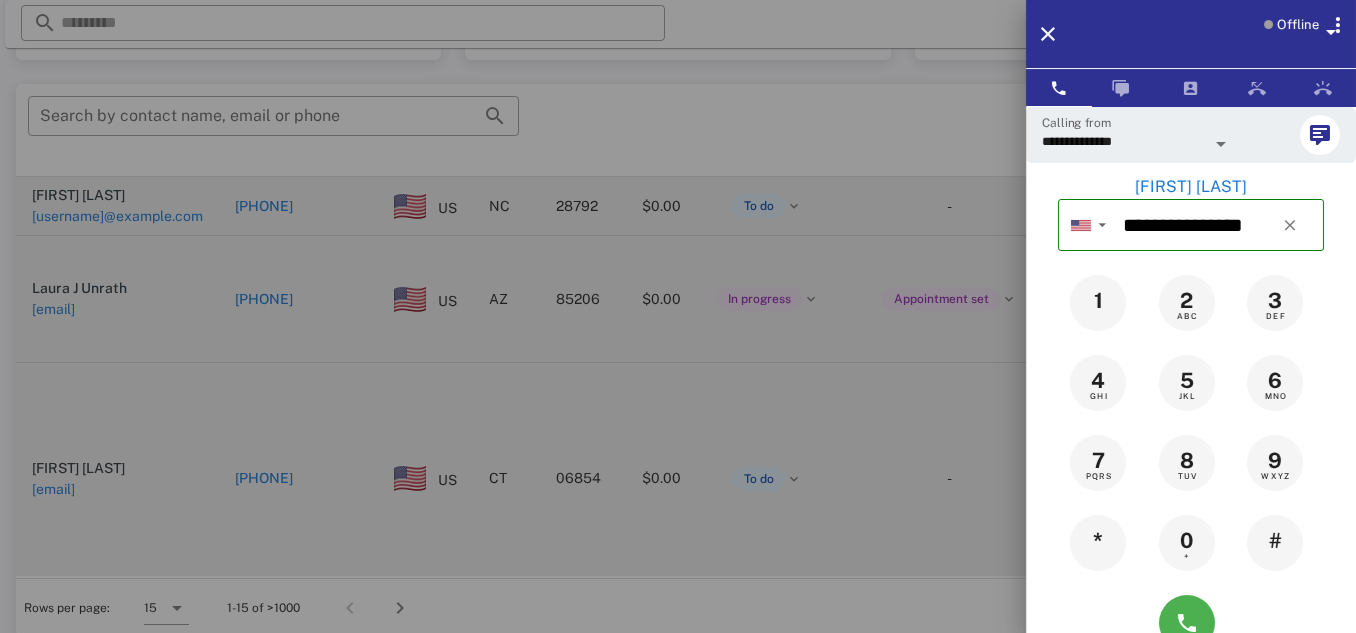 click at bounding box center [678, 316] 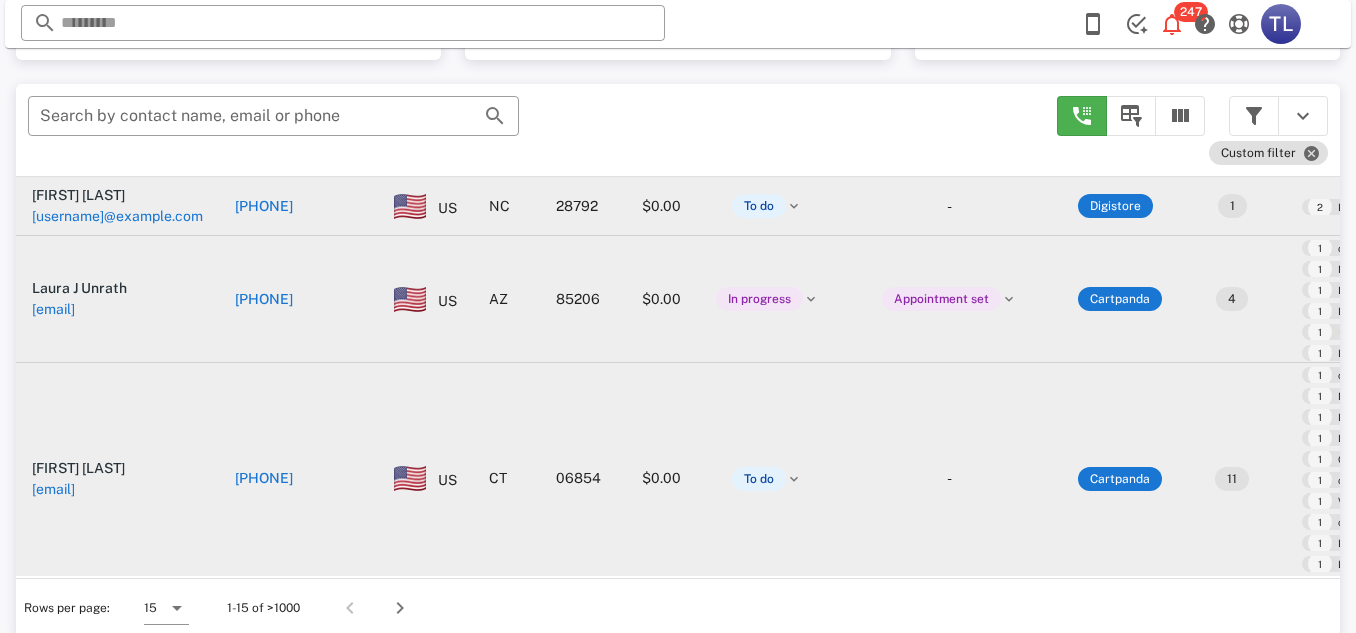 click on "[PHONE]" at bounding box center (264, 478) 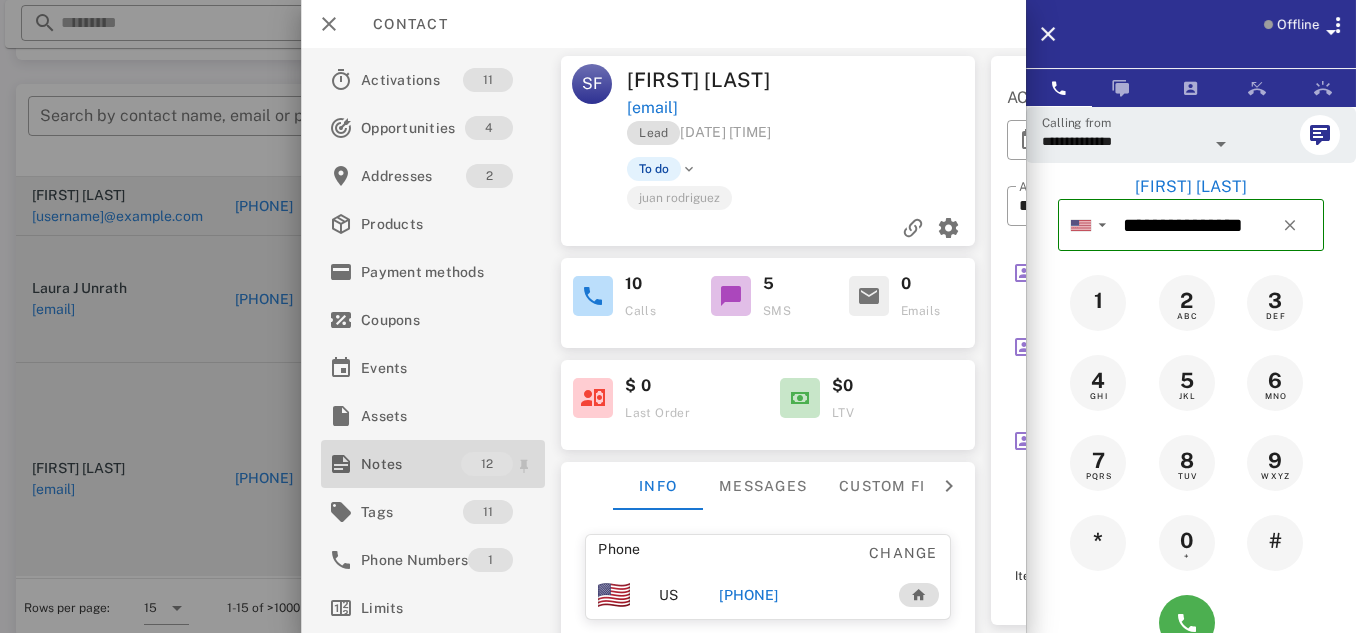 click on "Notes" at bounding box center (411, 464) 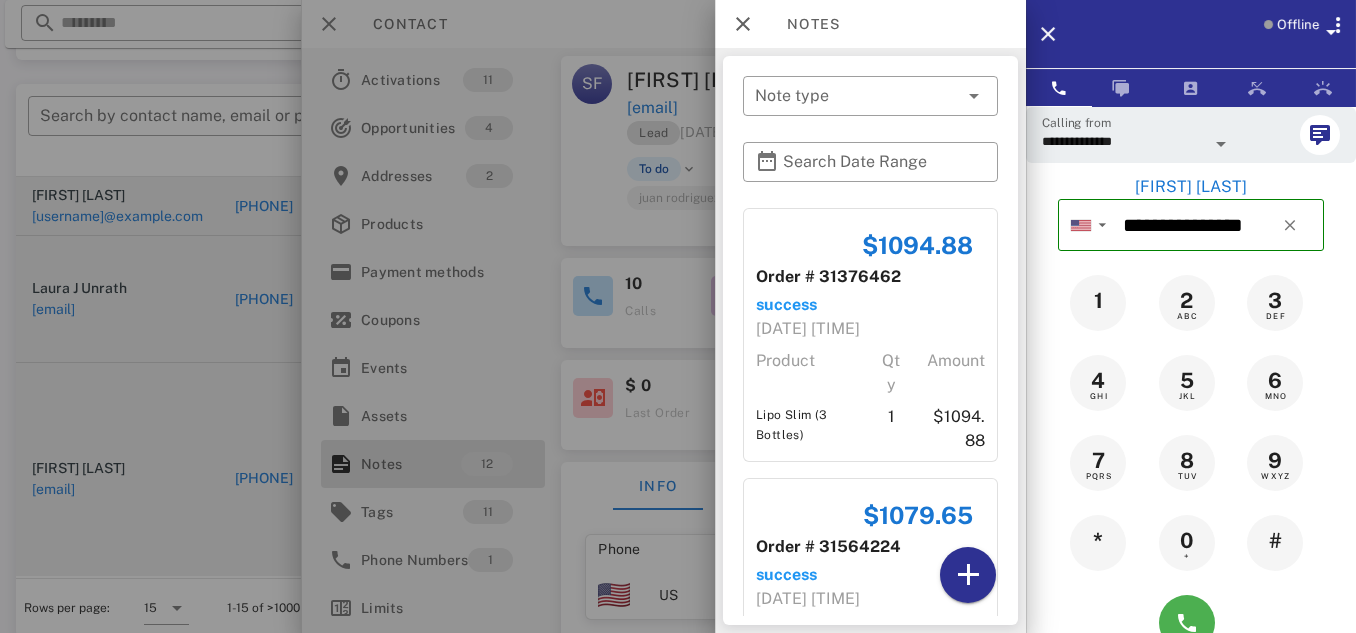 click at bounding box center [678, 316] 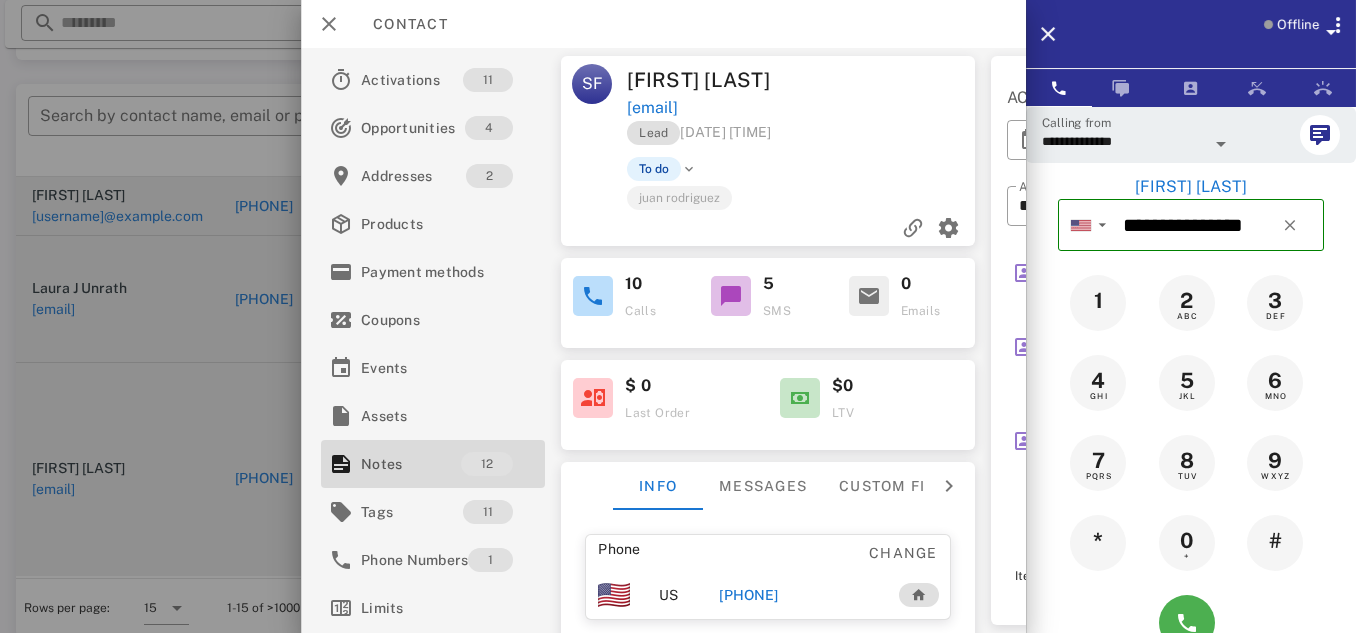 click at bounding box center (678, 316) 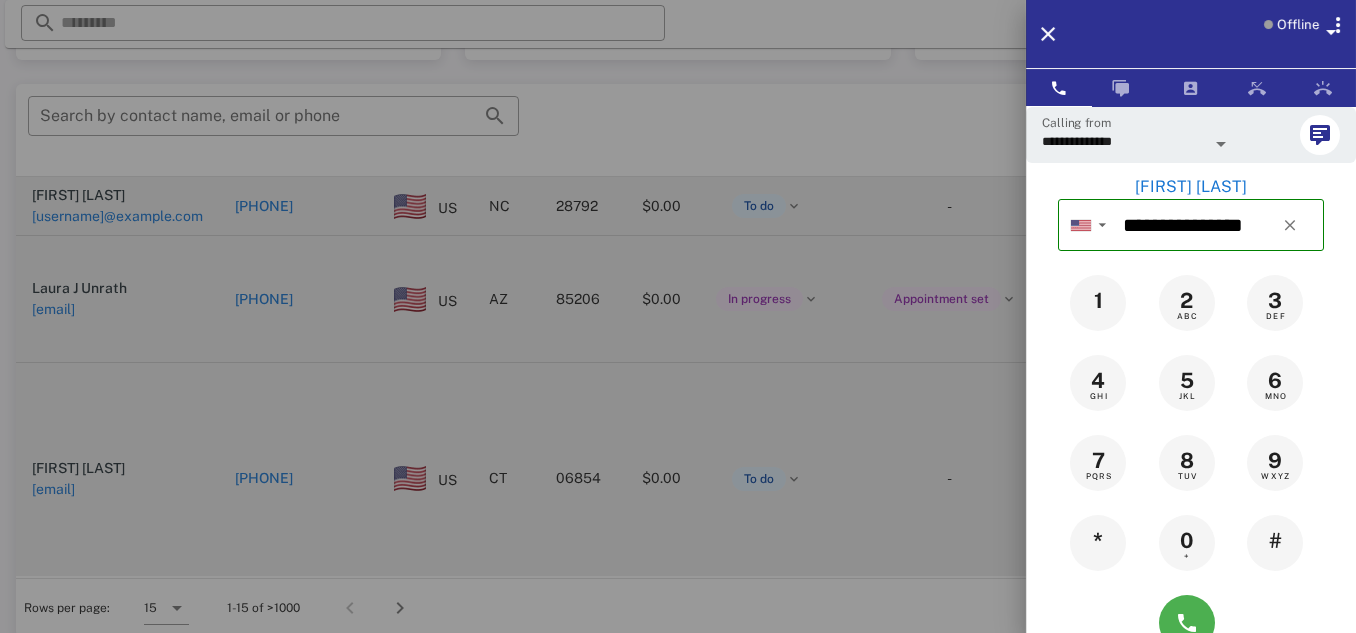 scroll, scrollTop: 380, scrollLeft: 0, axis: vertical 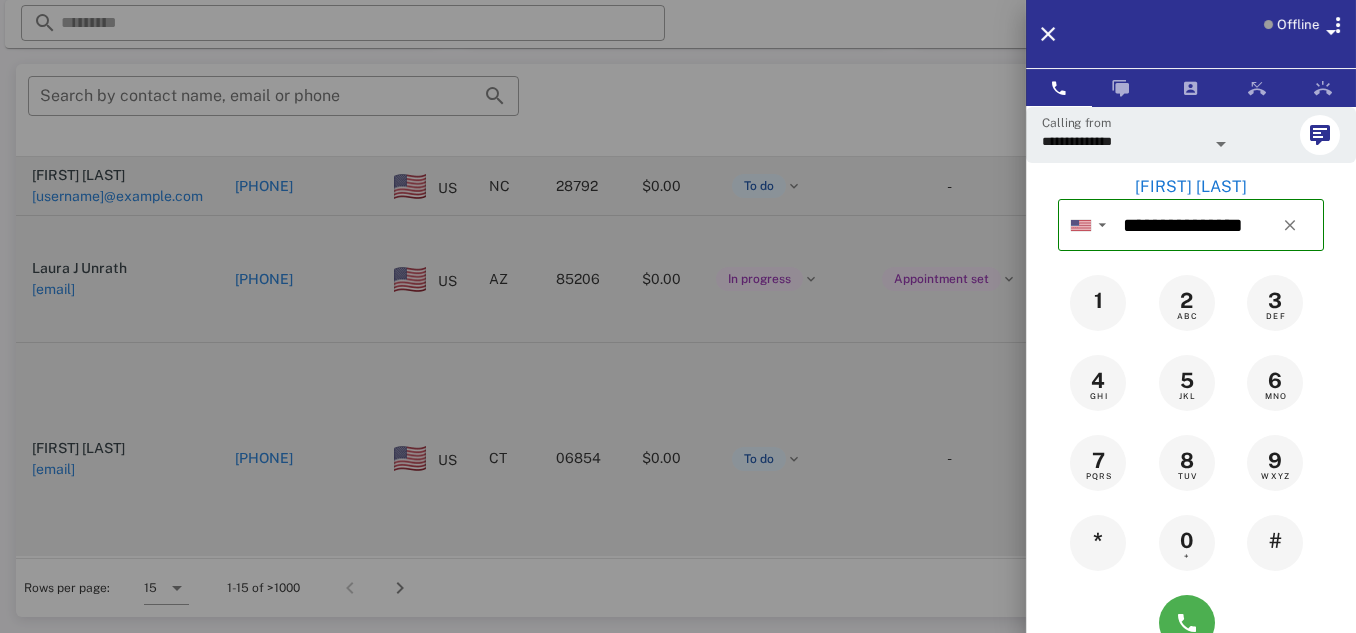 click at bounding box center [678, 316] 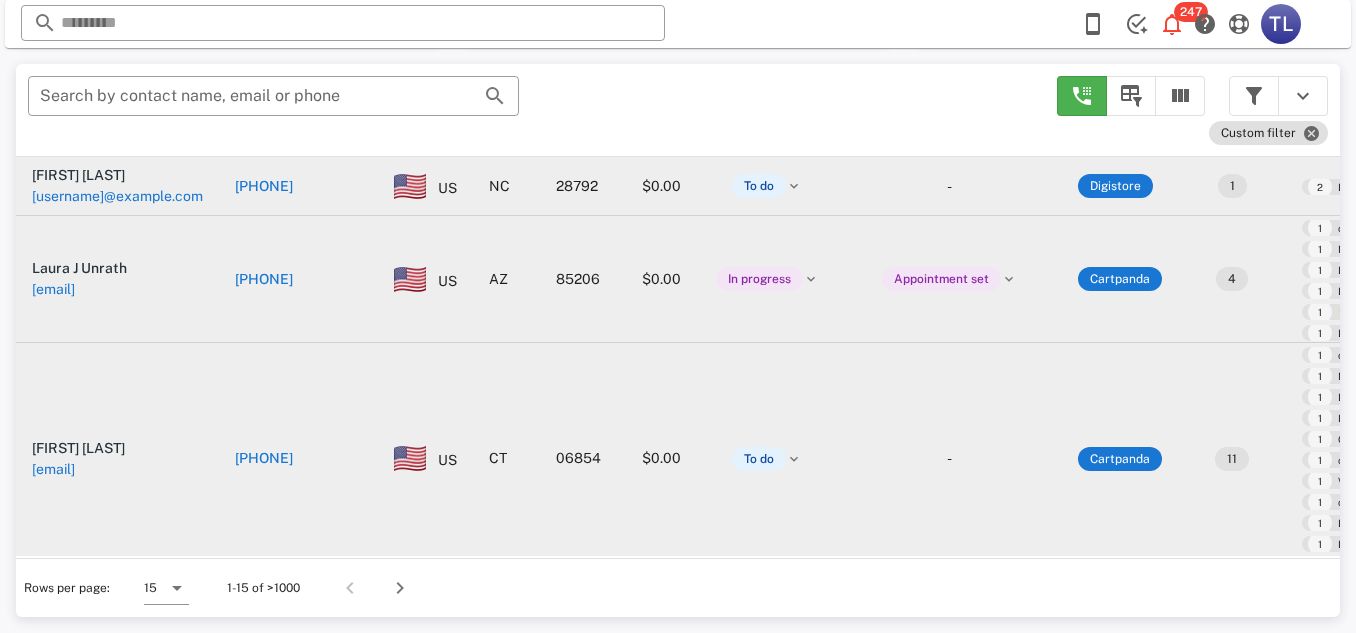 click on "06854" at bounding box center [583, 459] 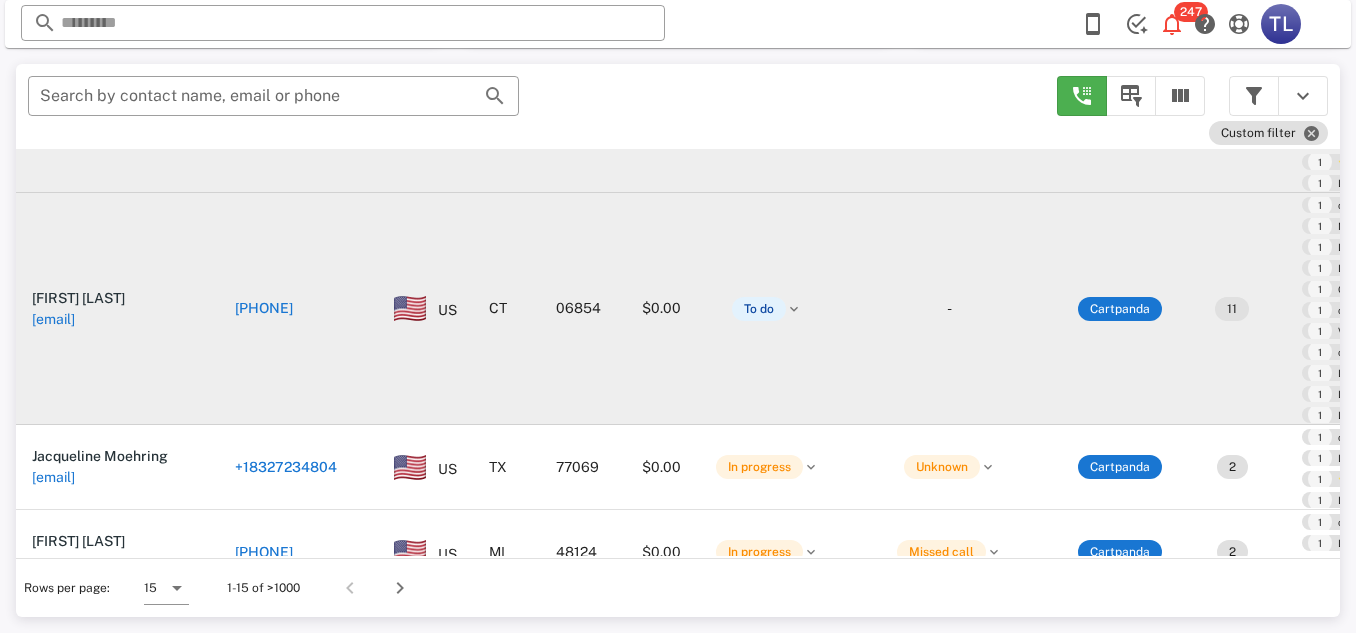 scroll, scrollTop: 225, scrollLeft: 0, axis: vertical 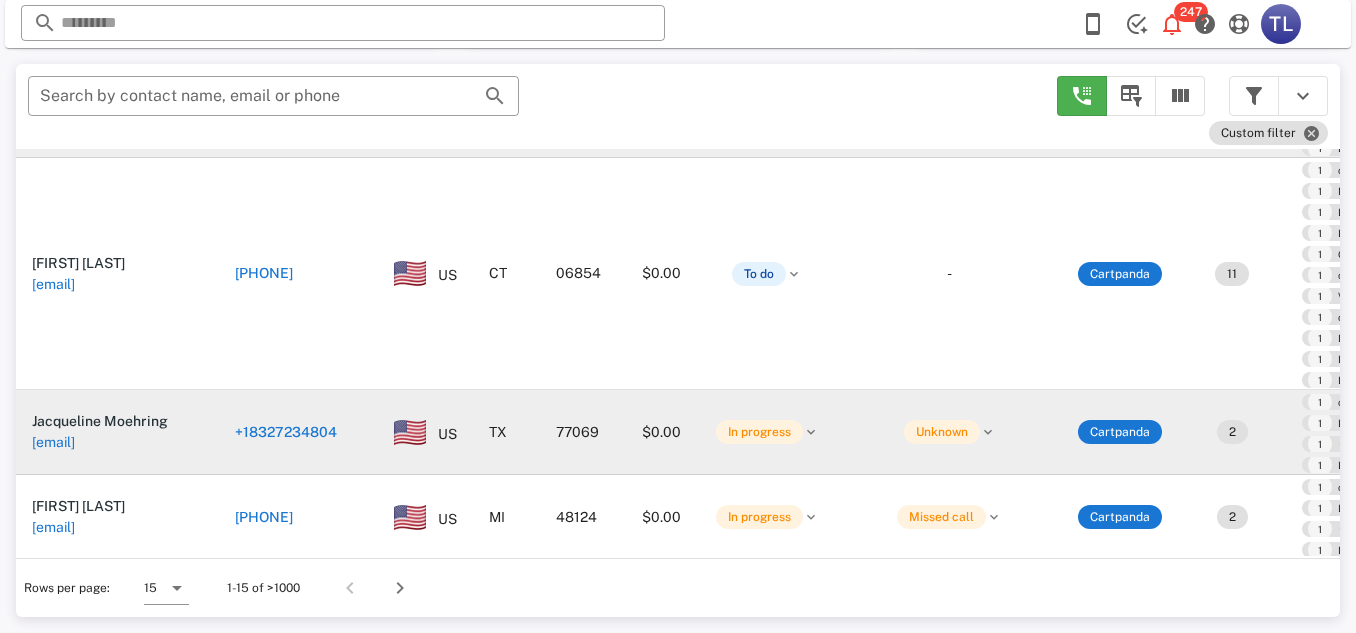 click on "+18327234804" at bounding box center (286, 432) 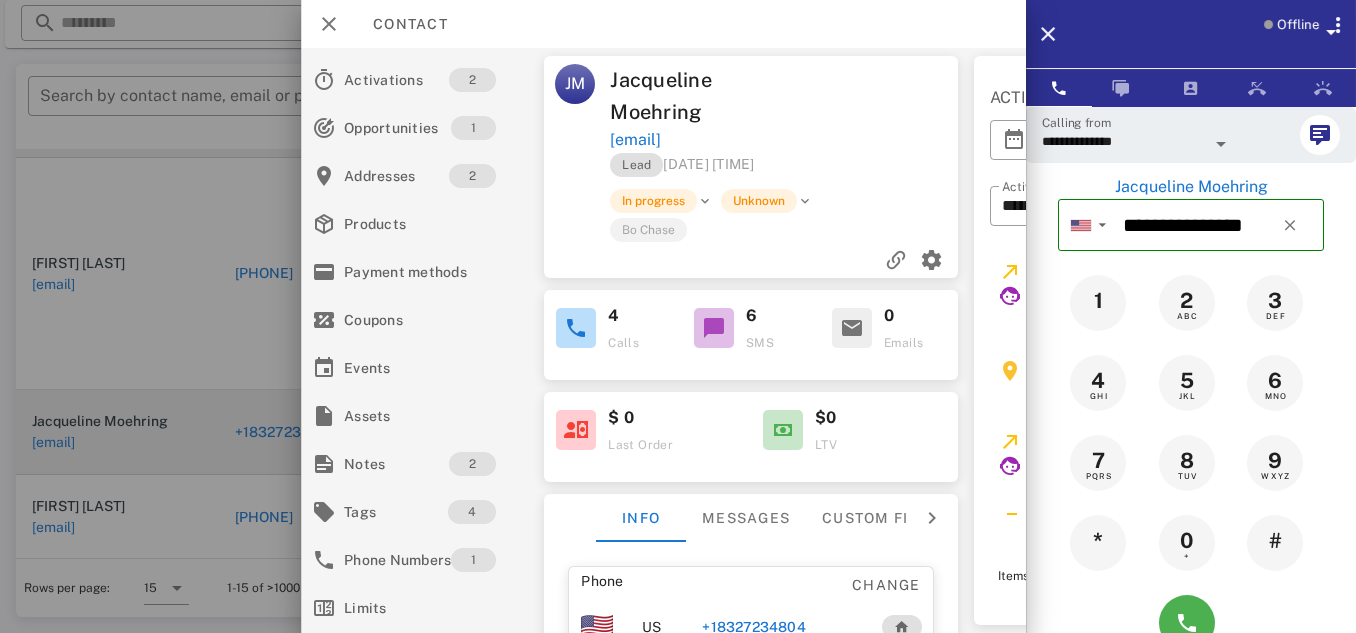 scroll, scrollTop: 0, scrollLeft: 0, axis: both 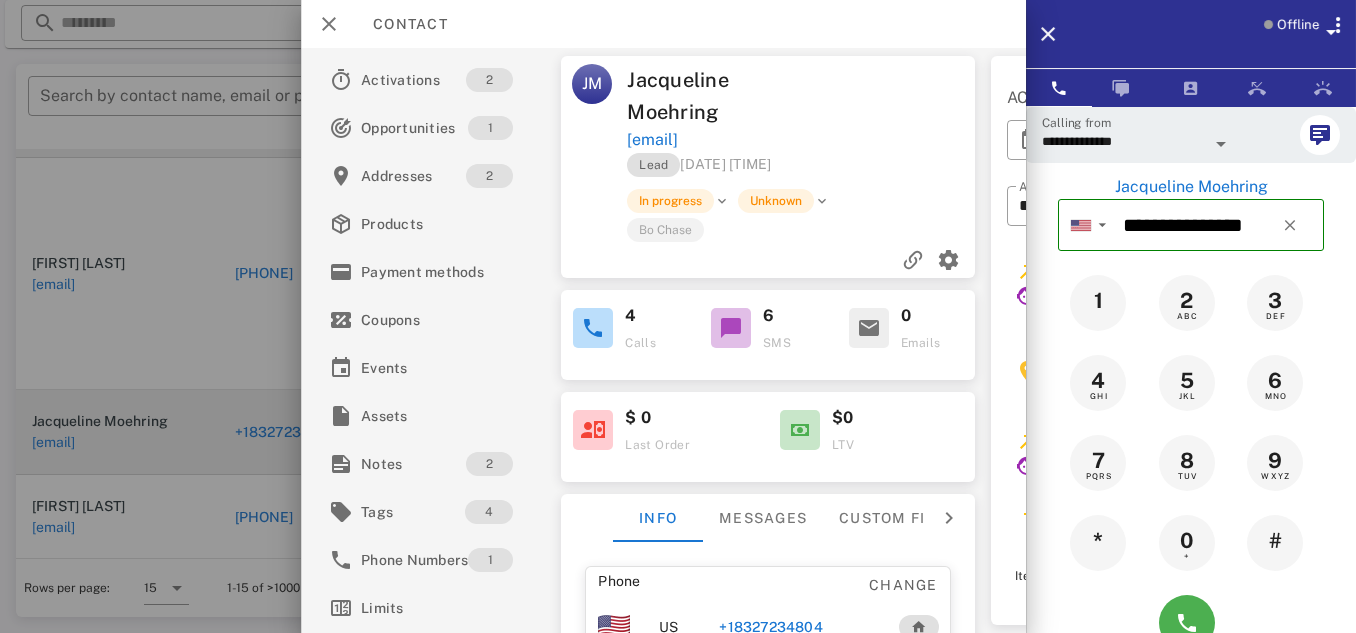 click at bounding box center [678, 316] 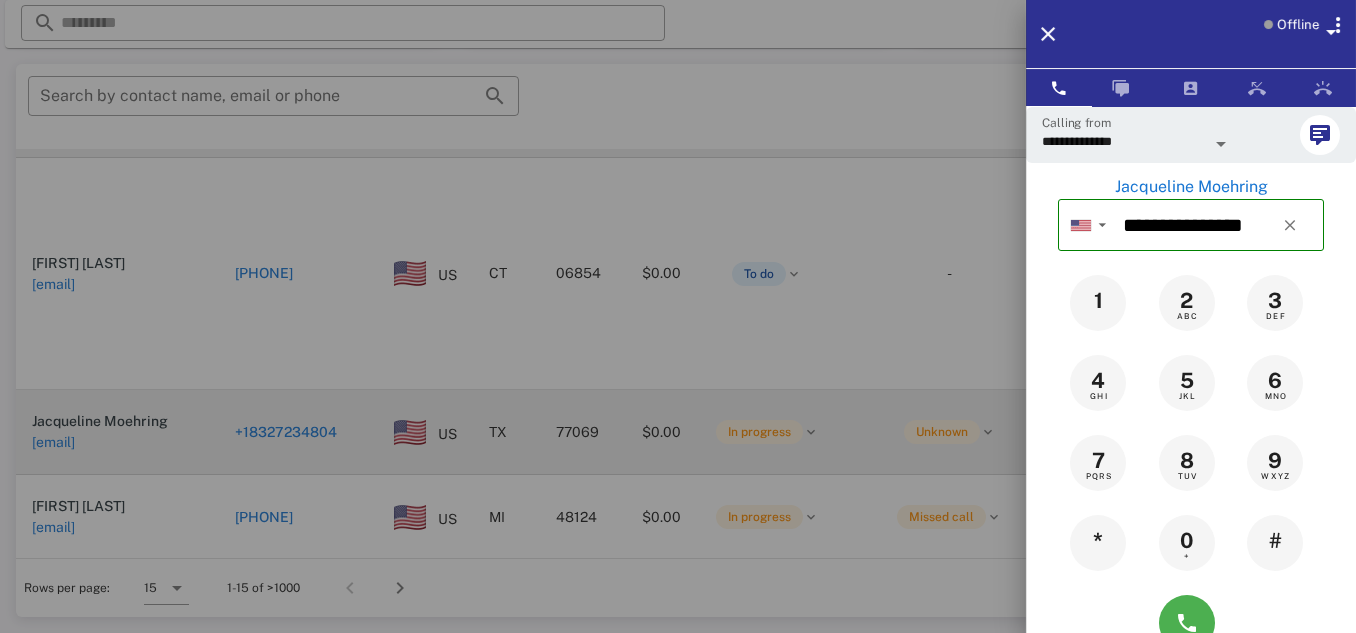 click at bounding box center (678, 316) 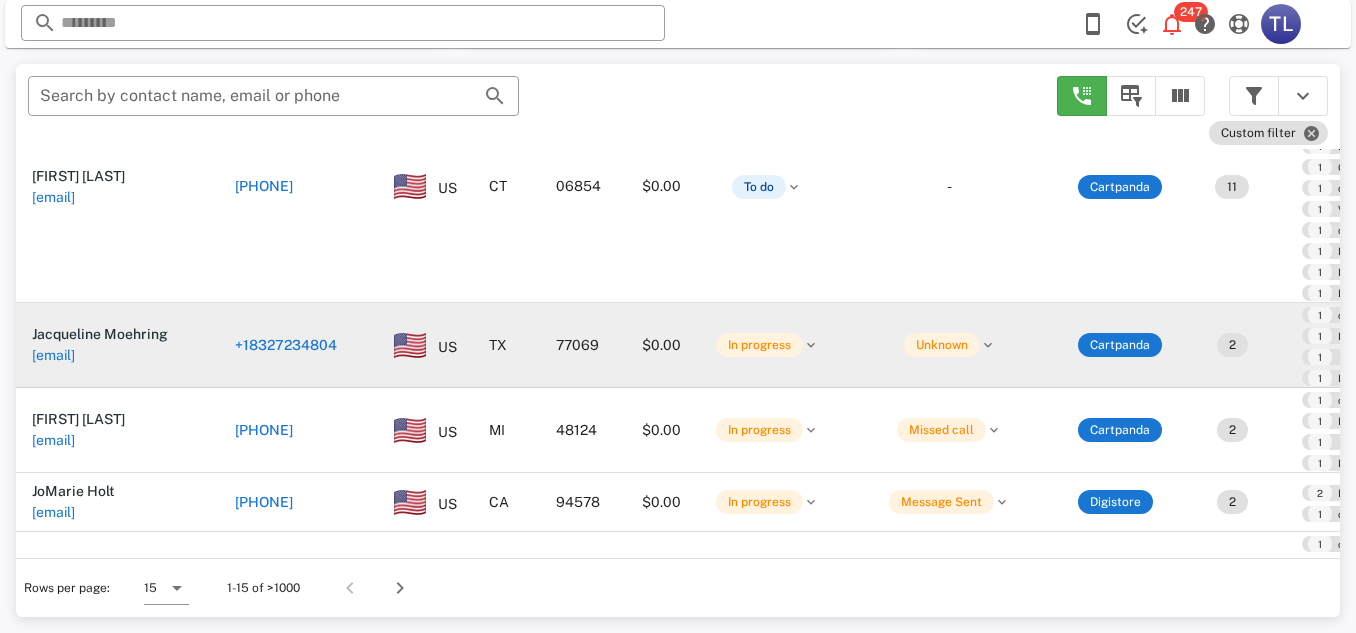 scroll, scrollTop: 314, scrollLeft: 0, axis: vertical 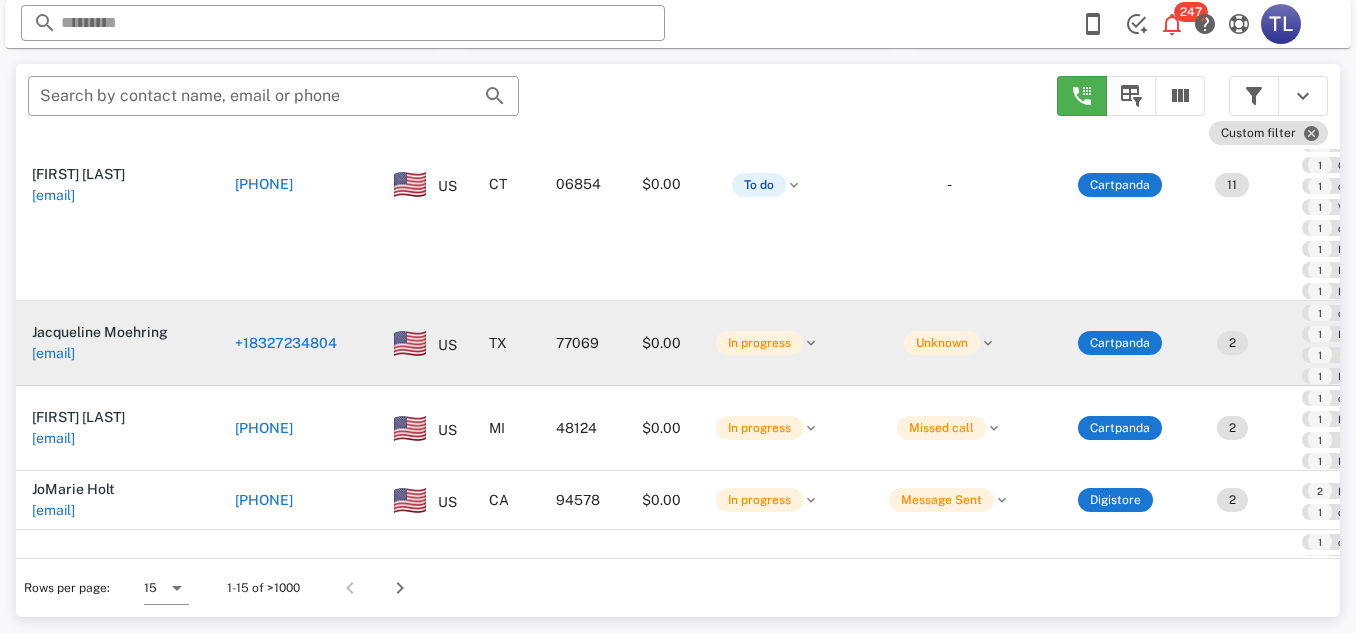 click on "+18327234804" at bounding box center [286, 343] 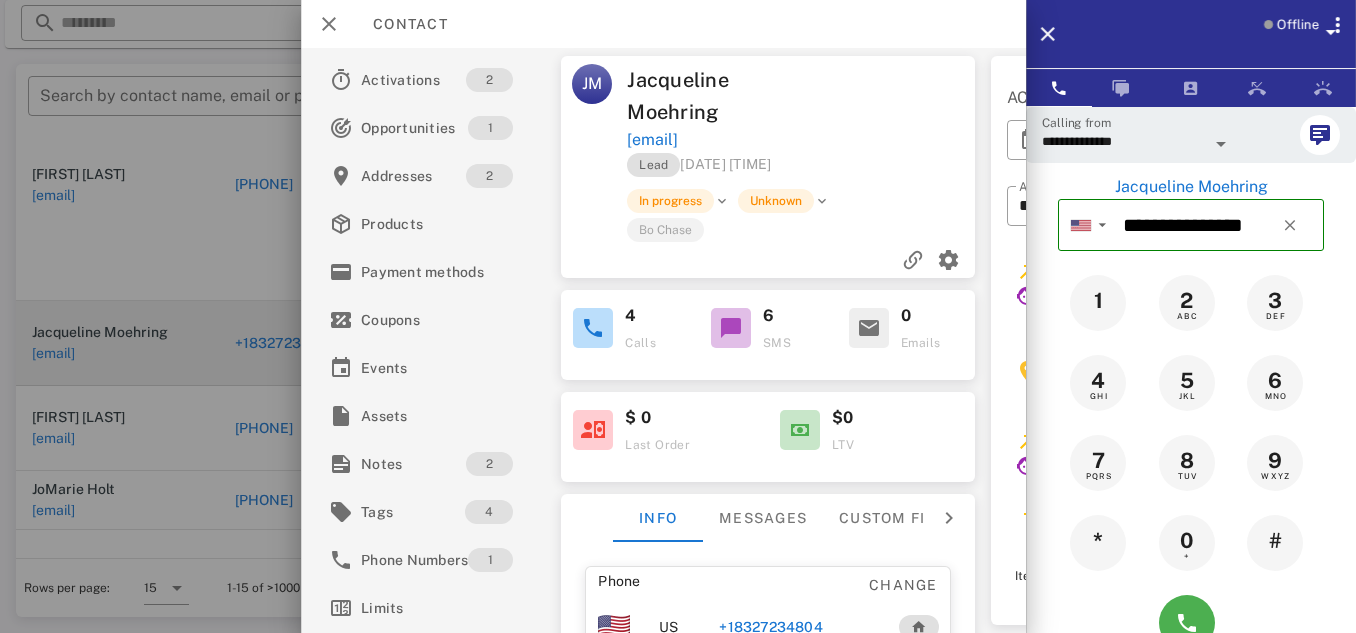 click on "Notes" at bounding box center (413, 464) 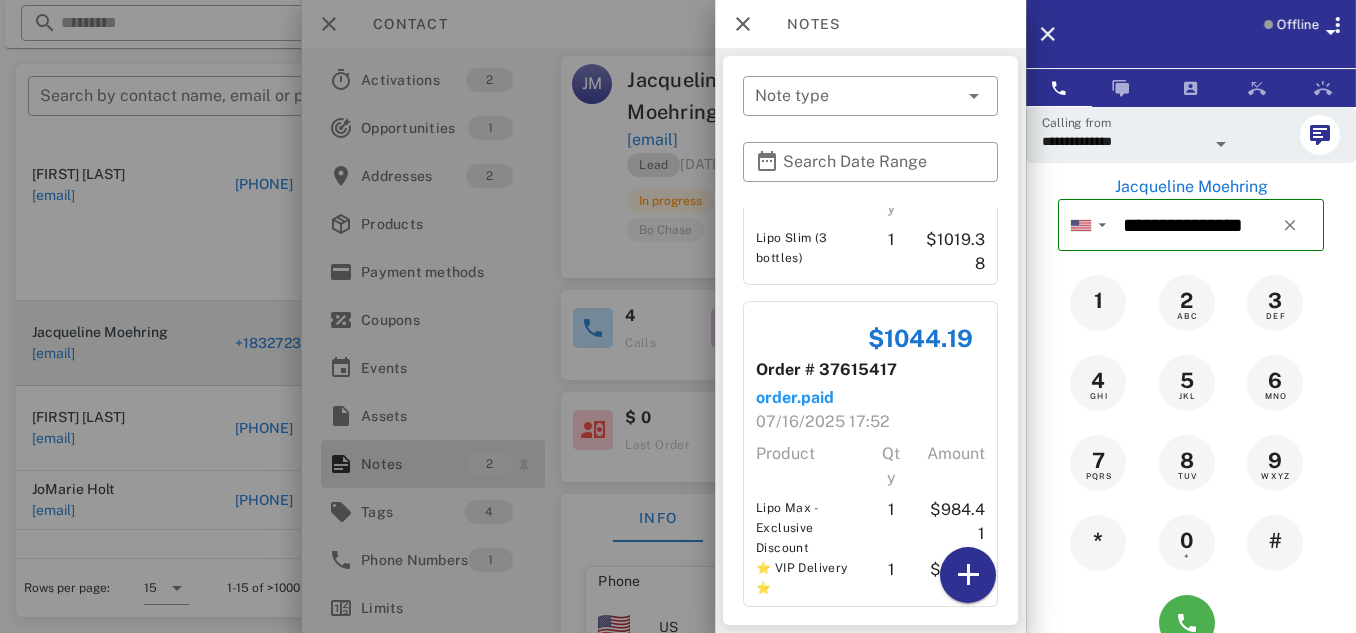 scroll, scrollTop: 196, scrollLeft: 0, axis: vertical 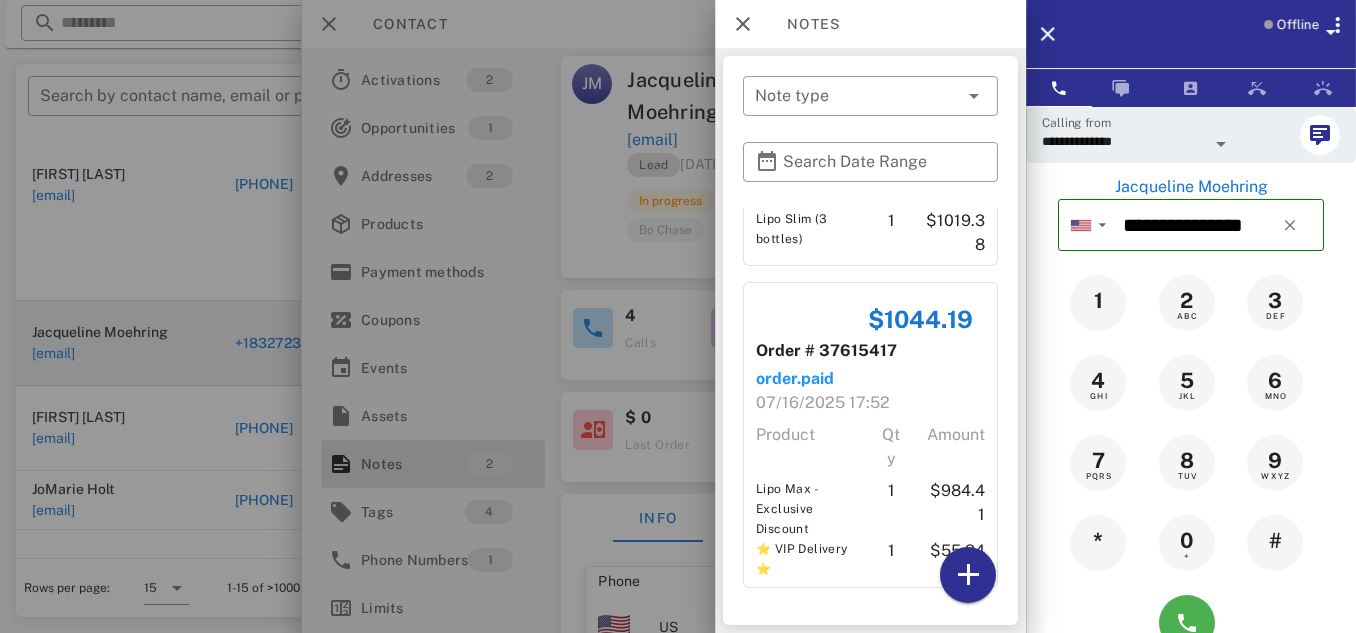 click on "$[PRICE]   Order # [NUMBER]   order.paid   [DATE] [TIME]   Product Qty Amount  Lipo Max - Exclusive Discount  1 $[PRICE]  ⭐ VIP Delivery ⭐  1 $[PRICE]" at bounding box center [870, 435] 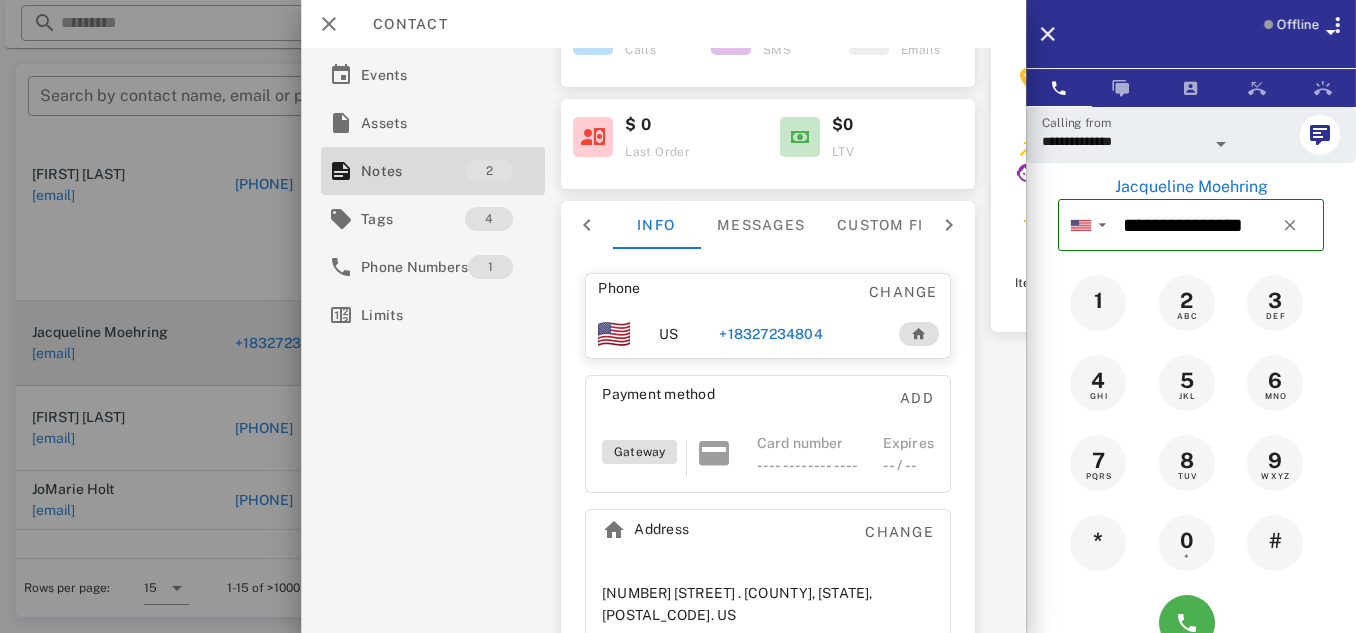 scroll, scrollTop: 353, scrollLeft: 0, axis: vertical 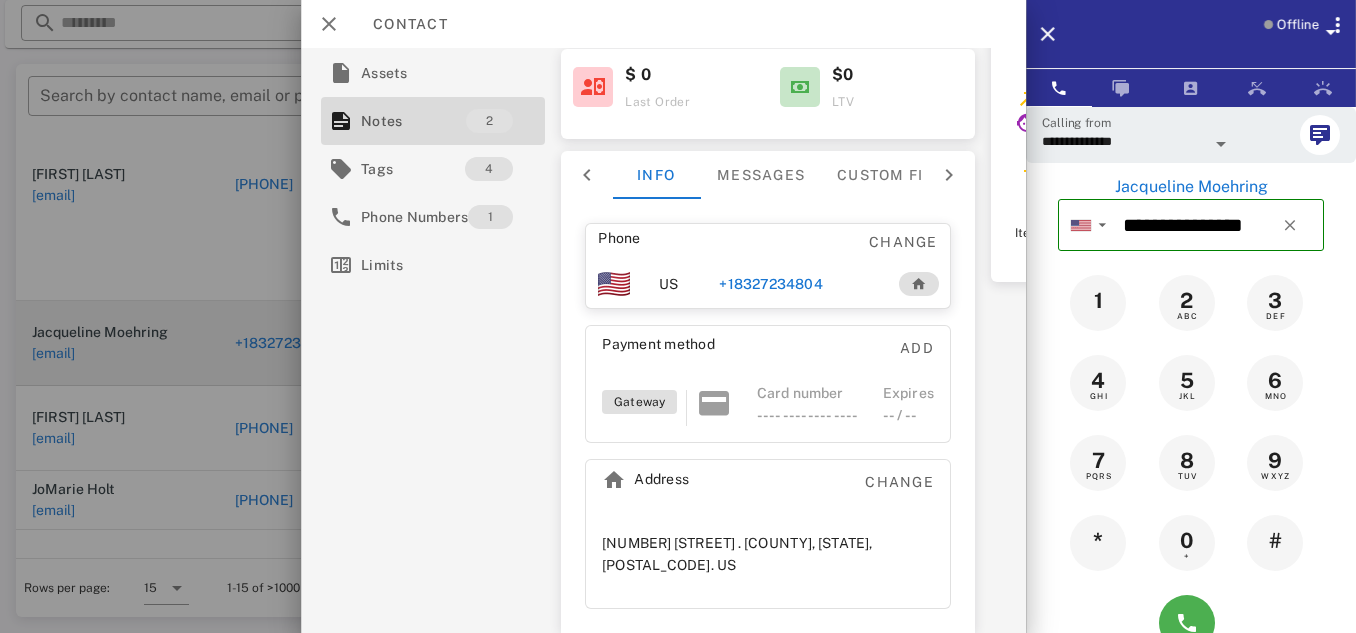 click at bounding box center (678, 316) 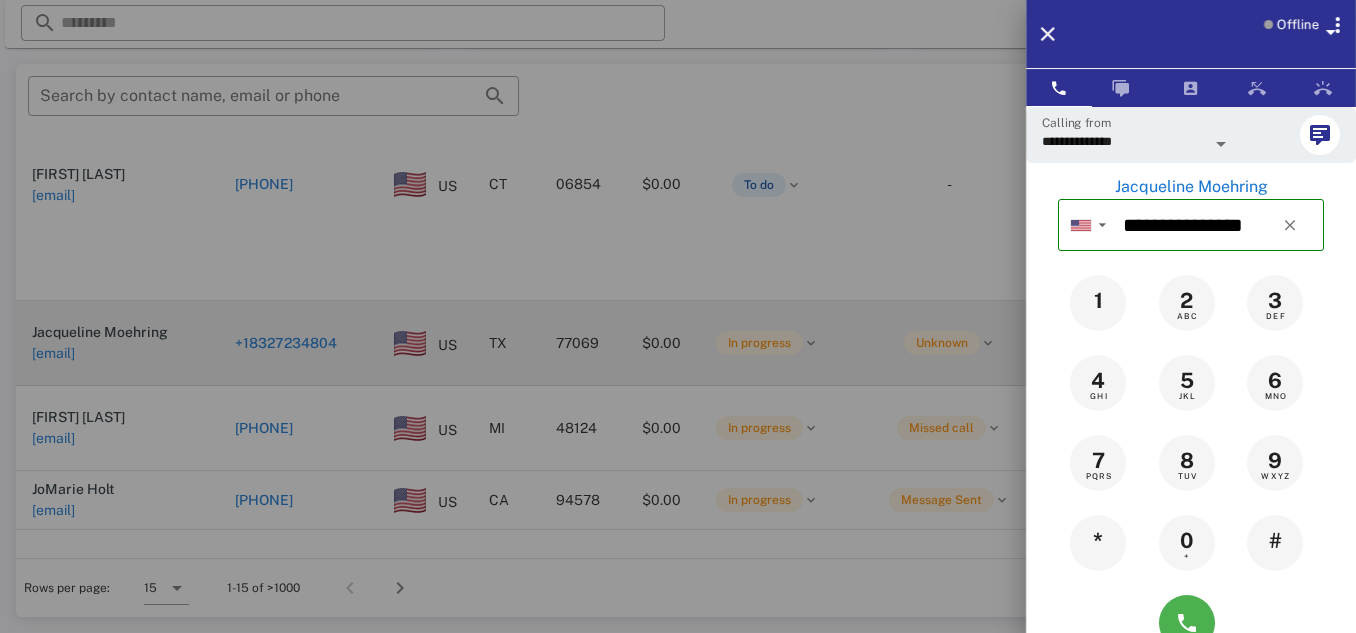 click at bounding box center (678, 316) 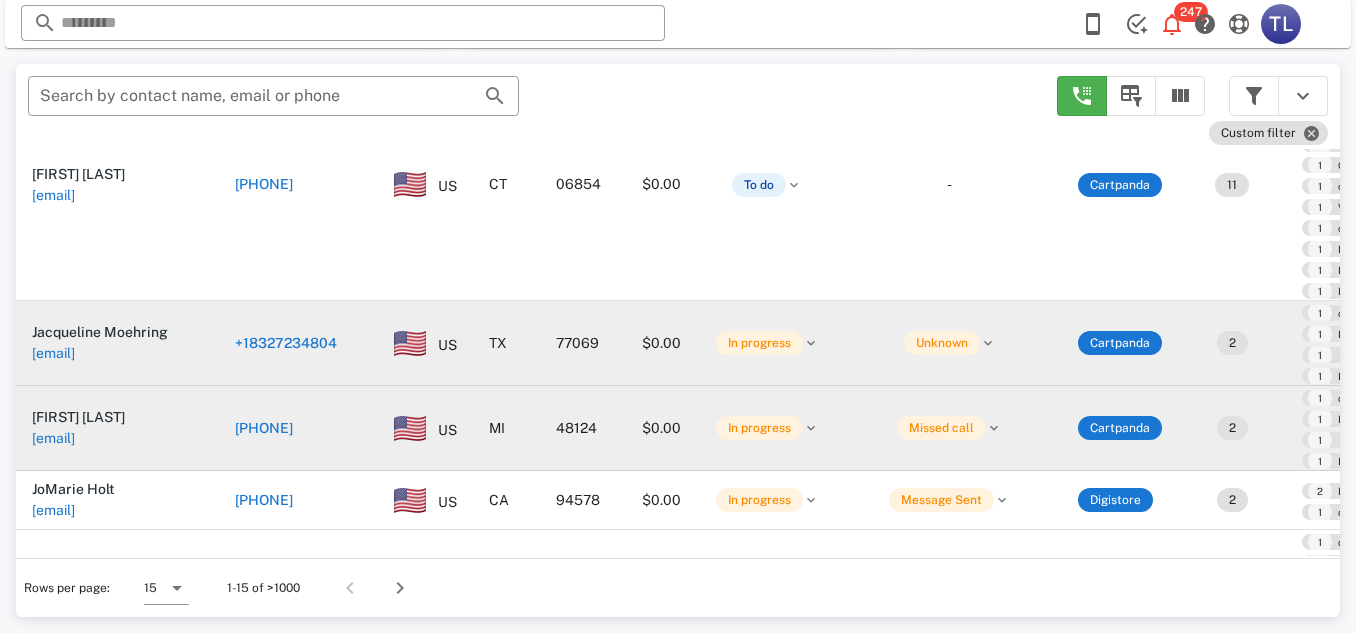 click on "[PHONE]" at bounding box center (264, 428) 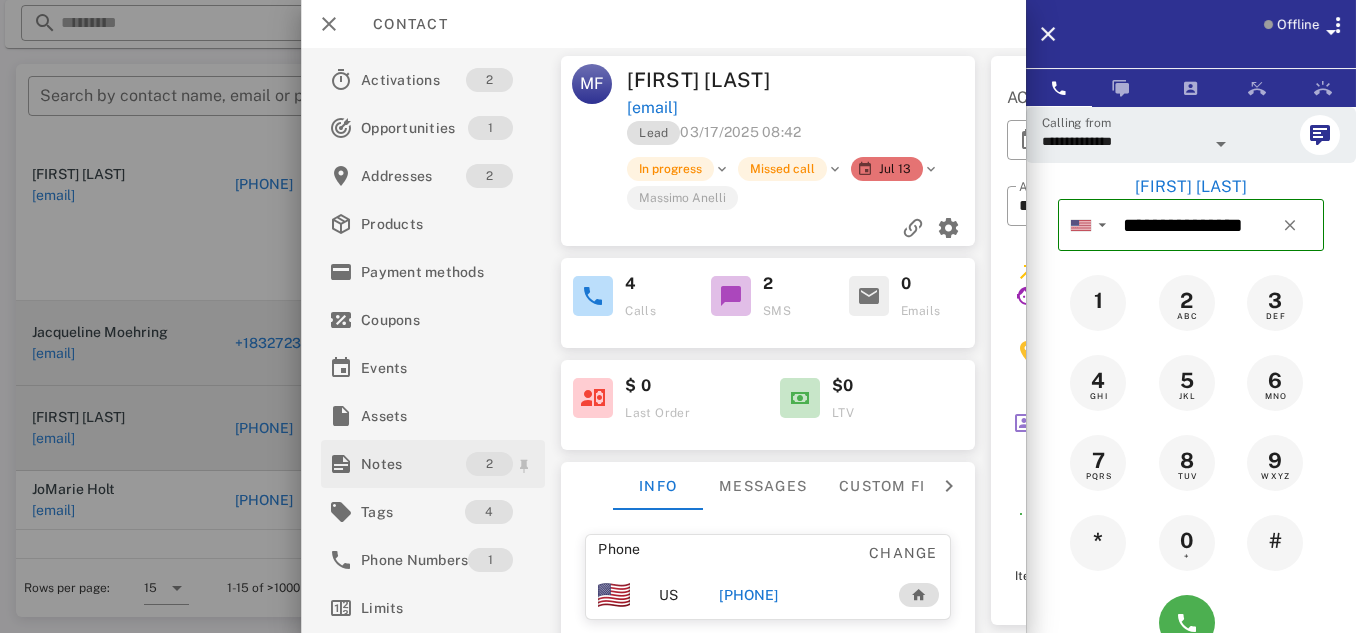 click on "Notes" at bounding box center [413, 464] 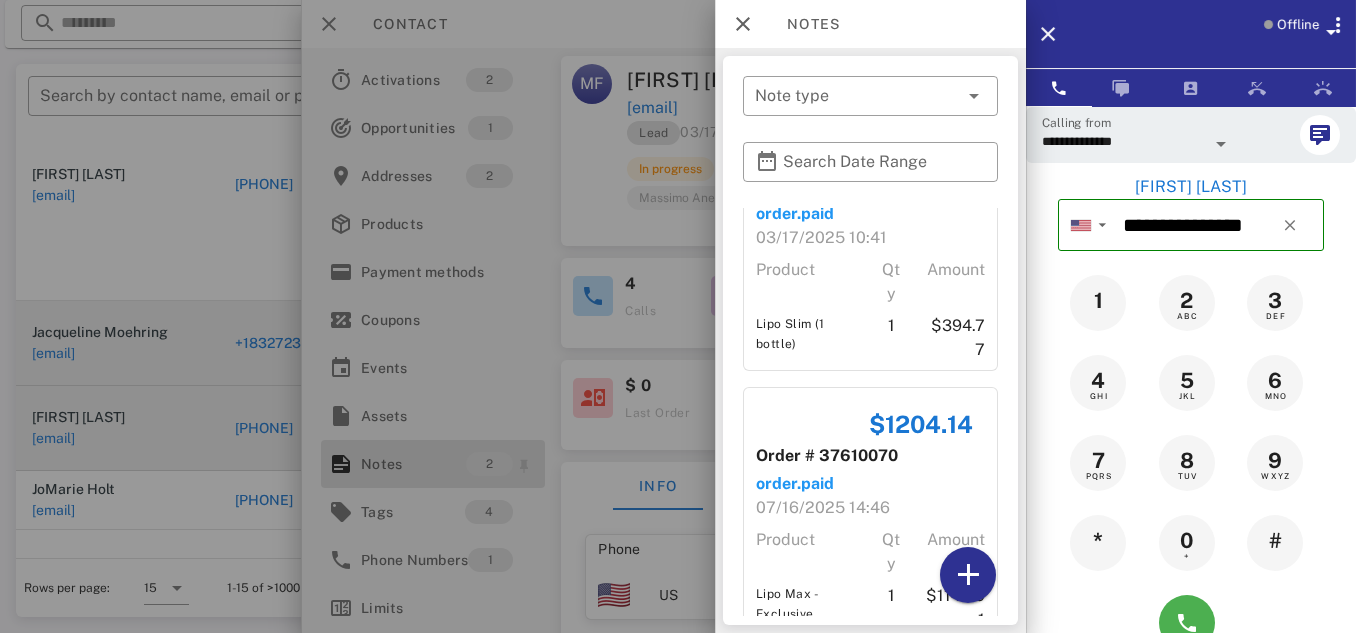 scroll, scrollTop: 106, scrollLeft: 0, axis: vertical 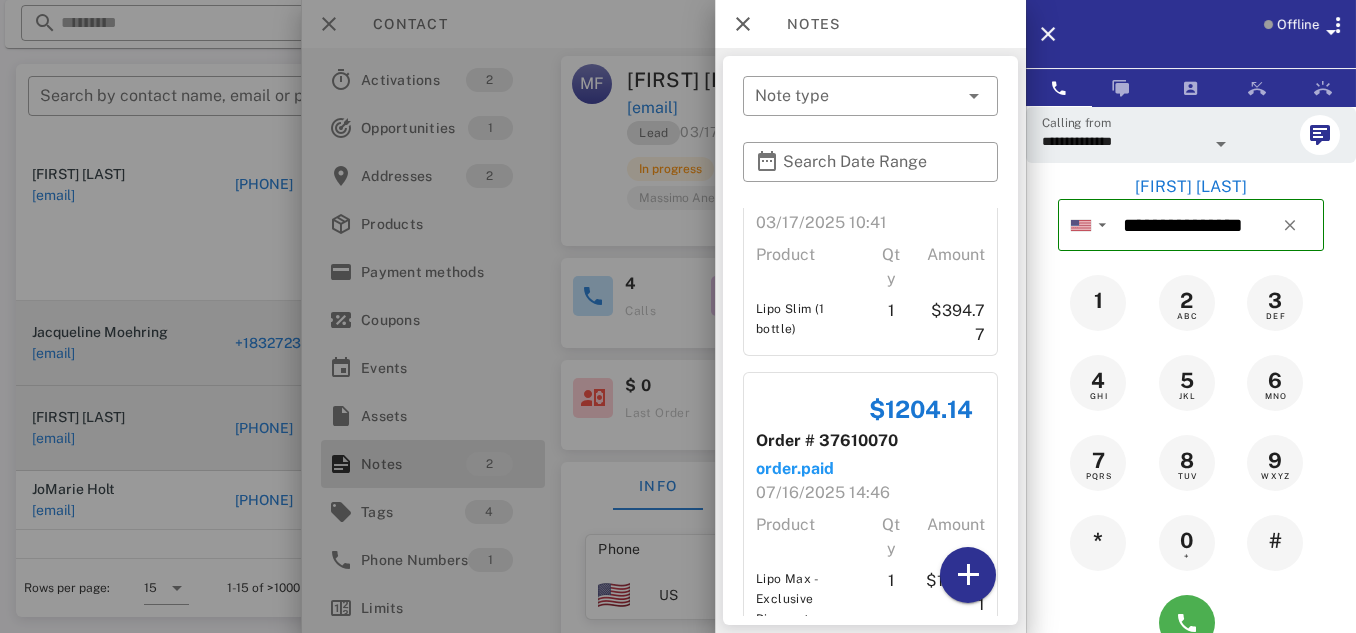 click at bounding box center [678, 316] 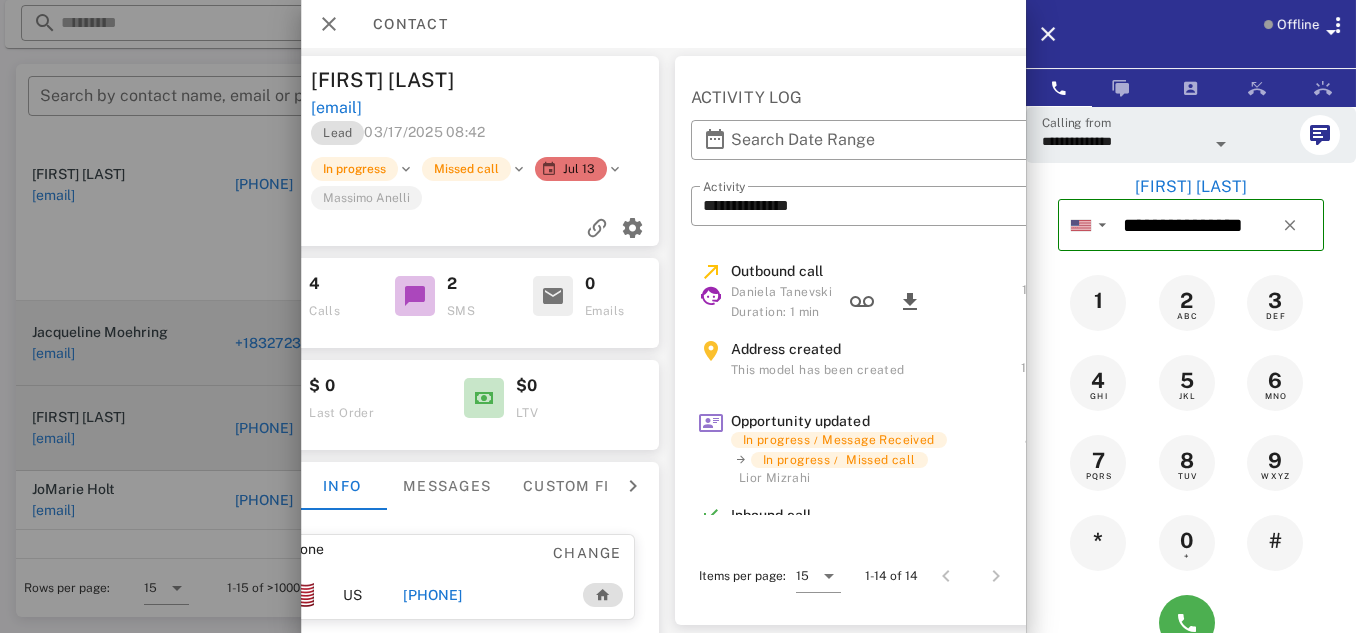 scroll, scrollTop: 0, scrollLeft: 428, axis: horizontal 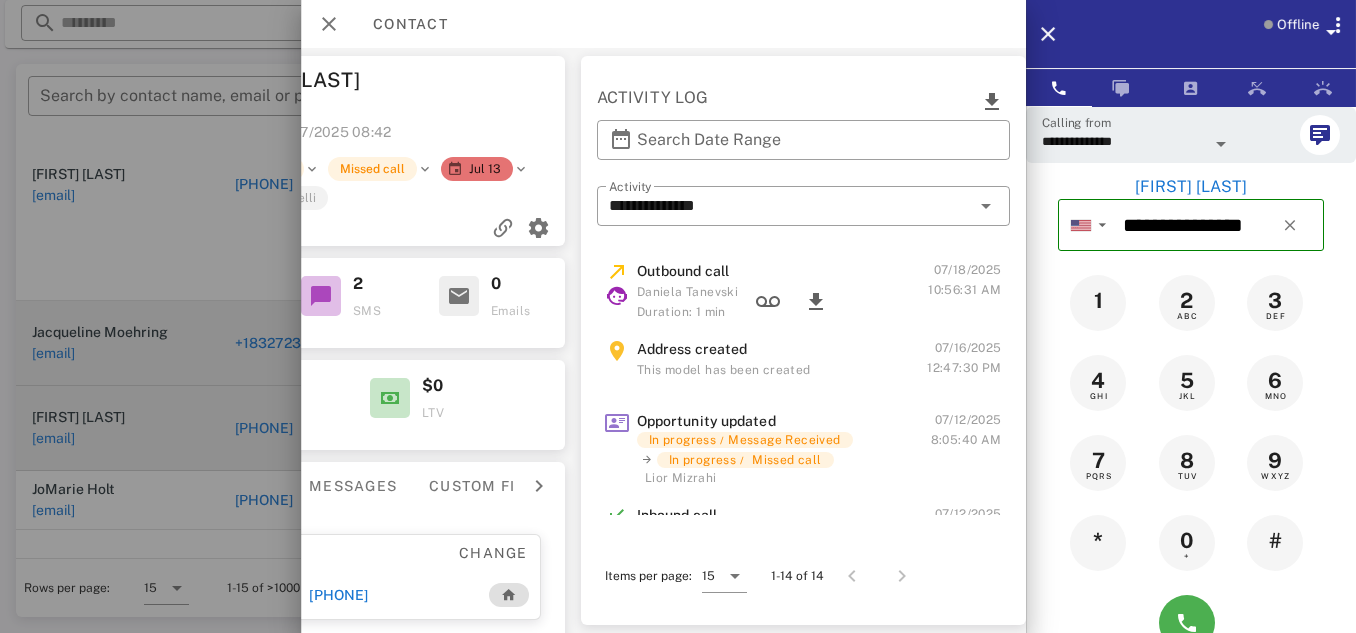 click at bounding box center (678, 316) 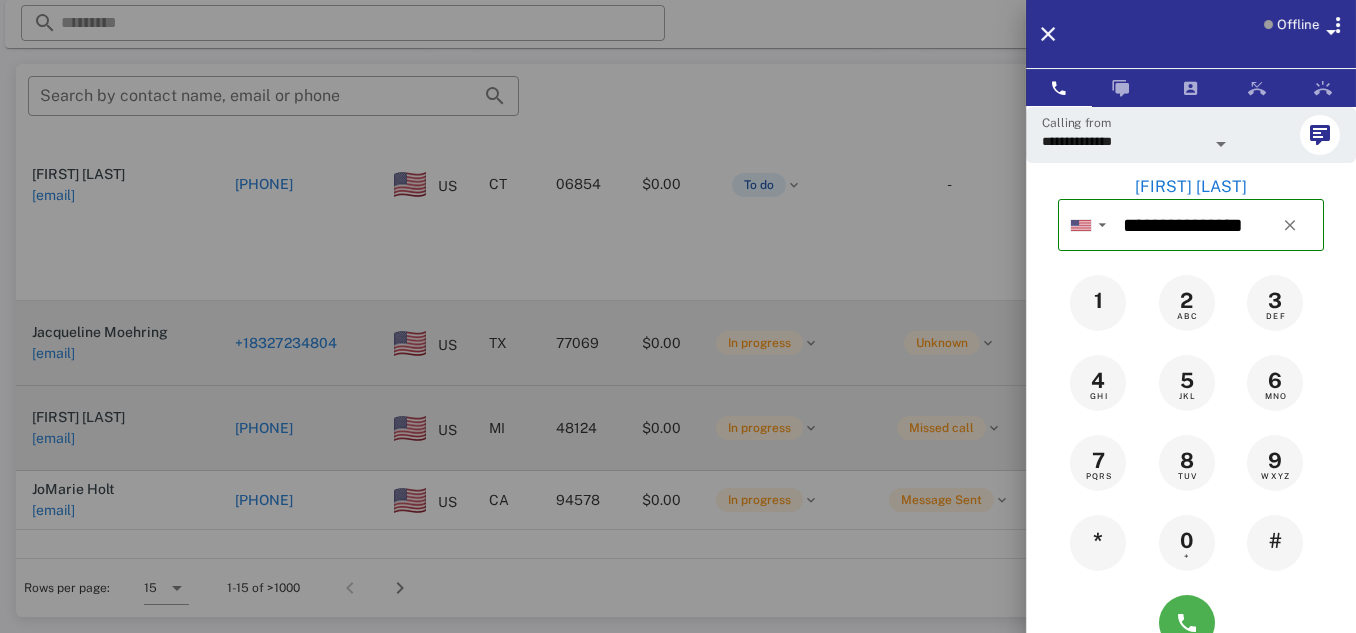 click at bounding box center (678, 316) 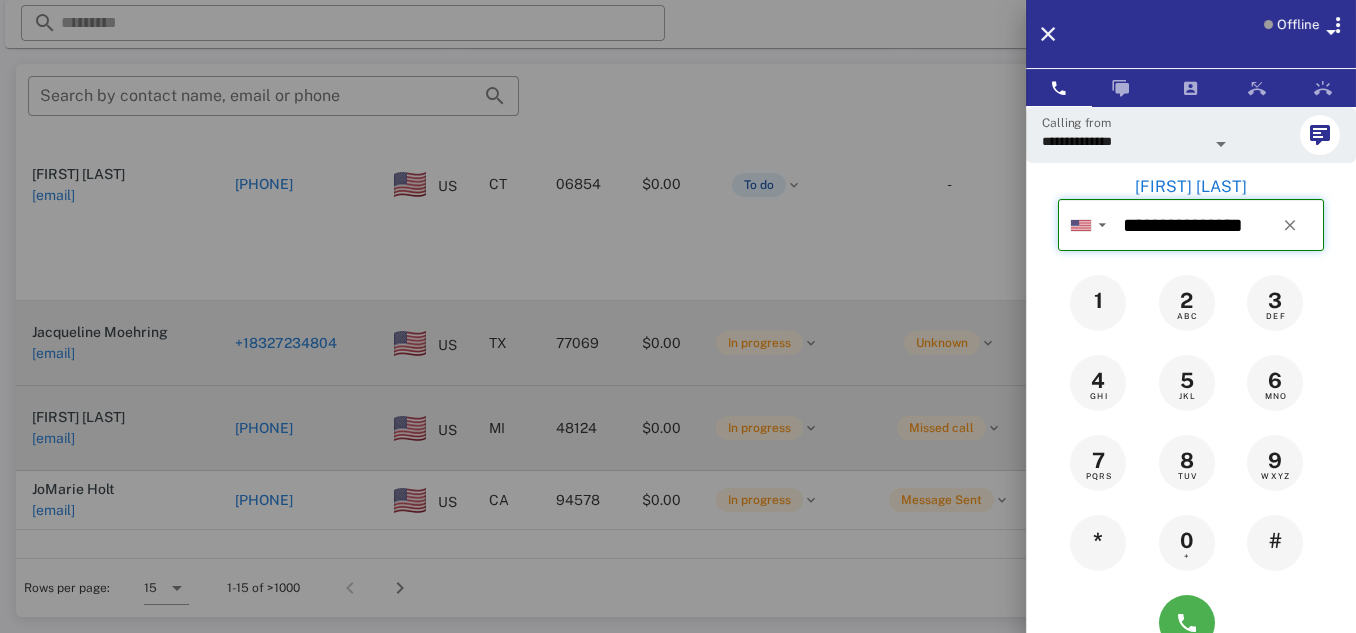 type 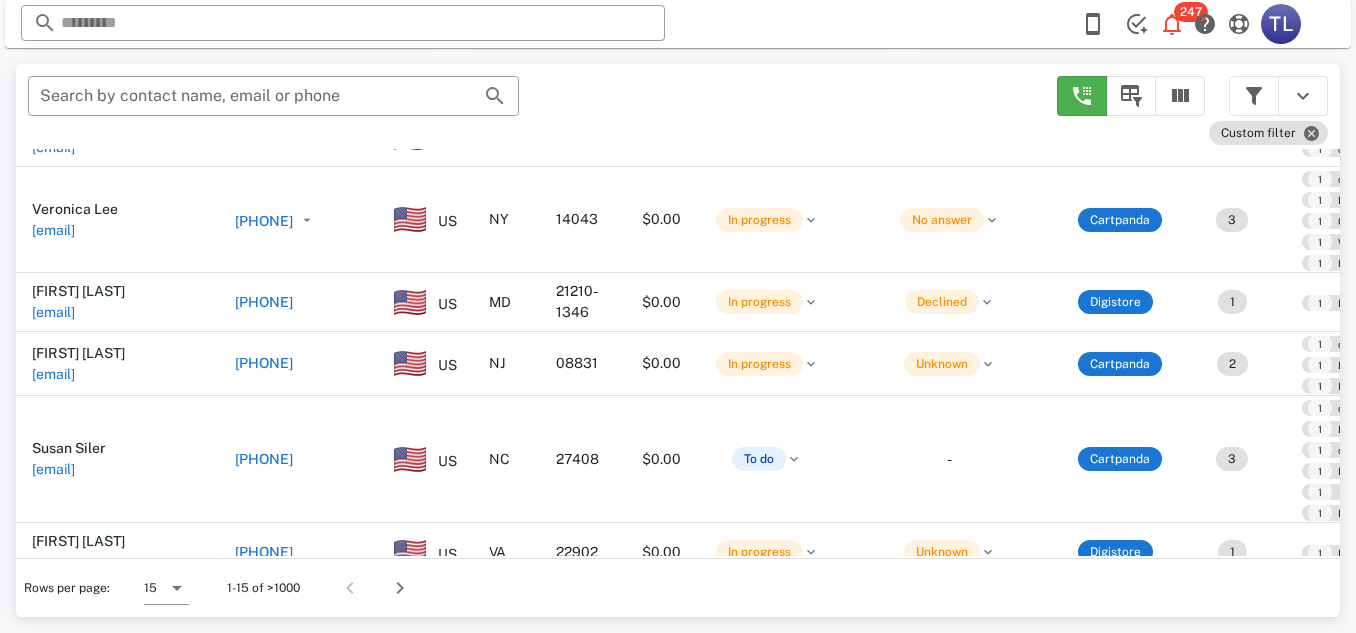 scroll, scrollTop: 678, scrollLeft: 0, axis: vertical 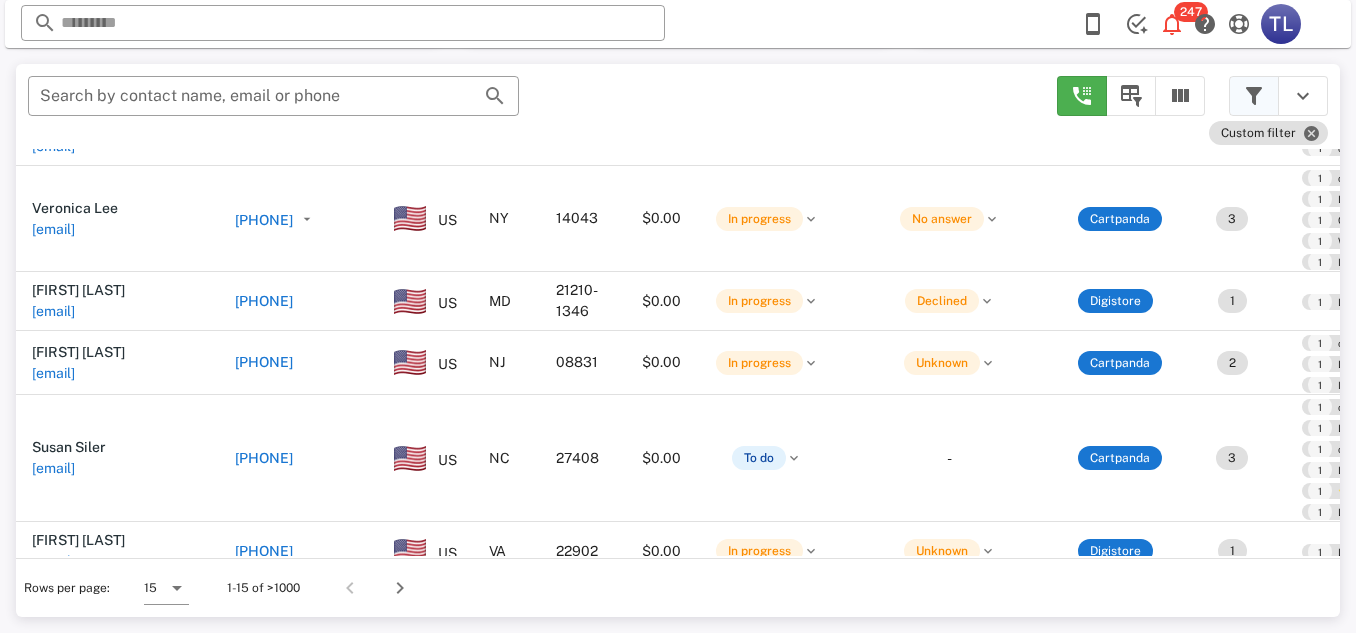 click at bounding box center [1254, 96] 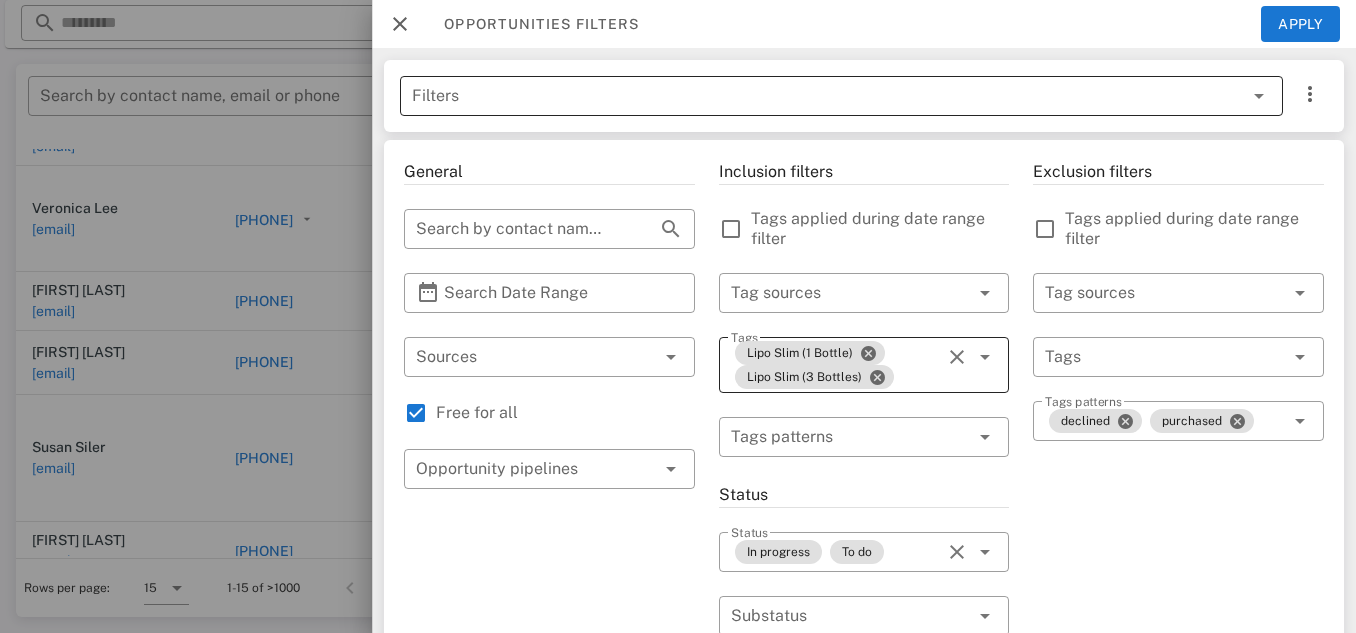 click on "Filters" at bounding box center (813, 96) 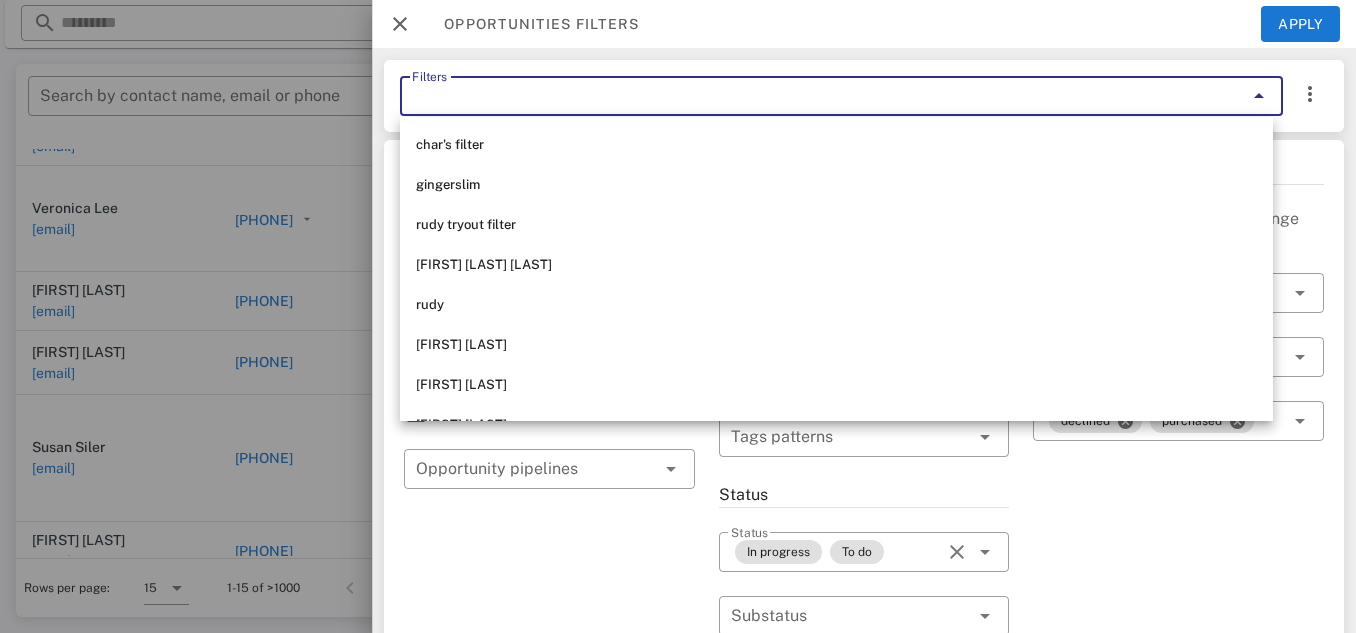 scroll, scrollTop: 72, scrollLeft: 0, axis: vertical 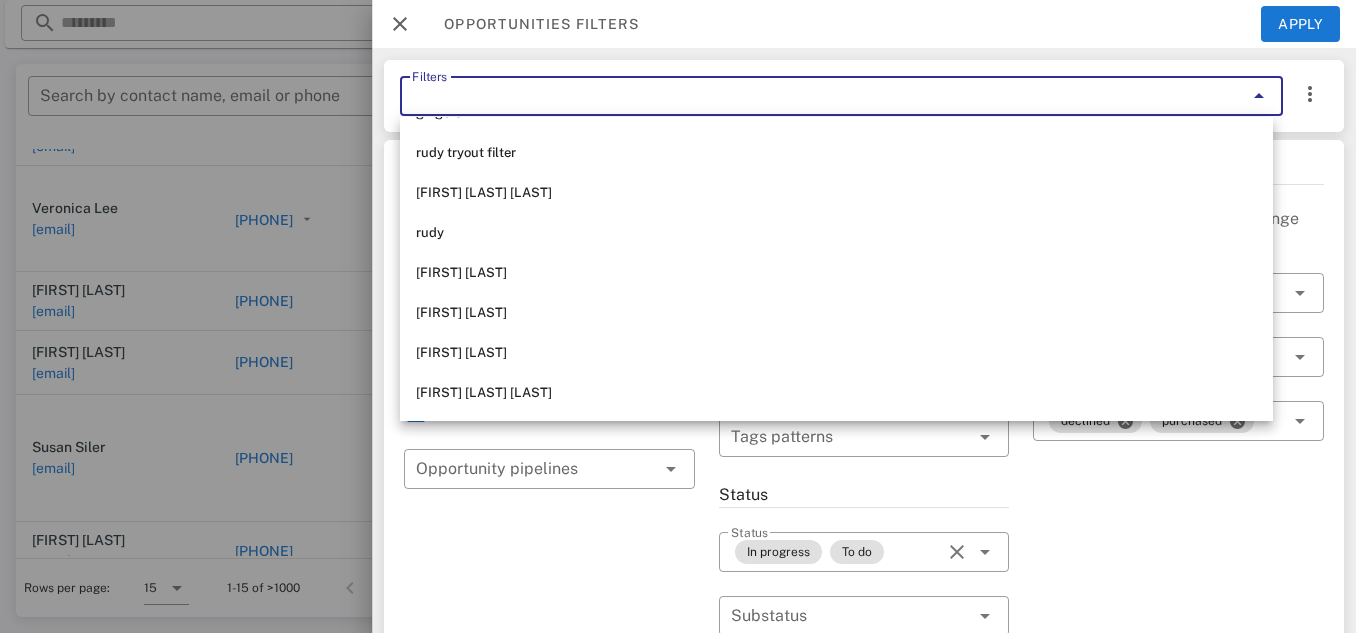 click on "[FIRST] [LAST] [LAST]" at bounding box center [836, 393] 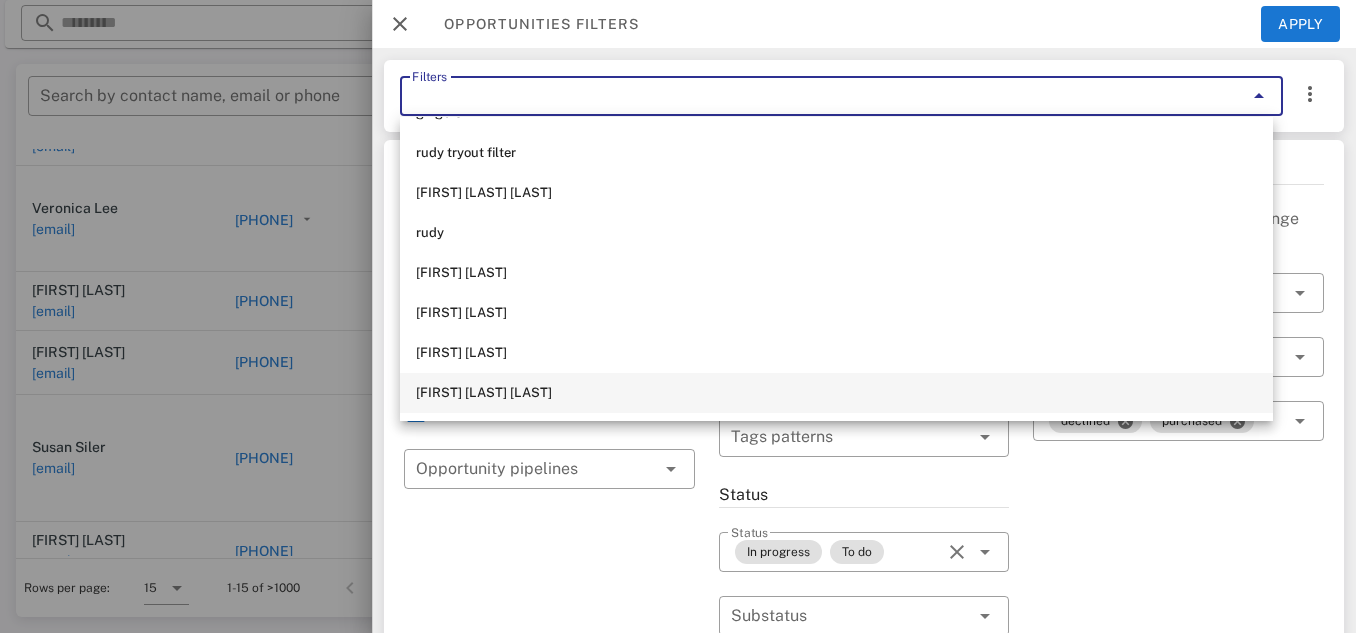 type on "**********" 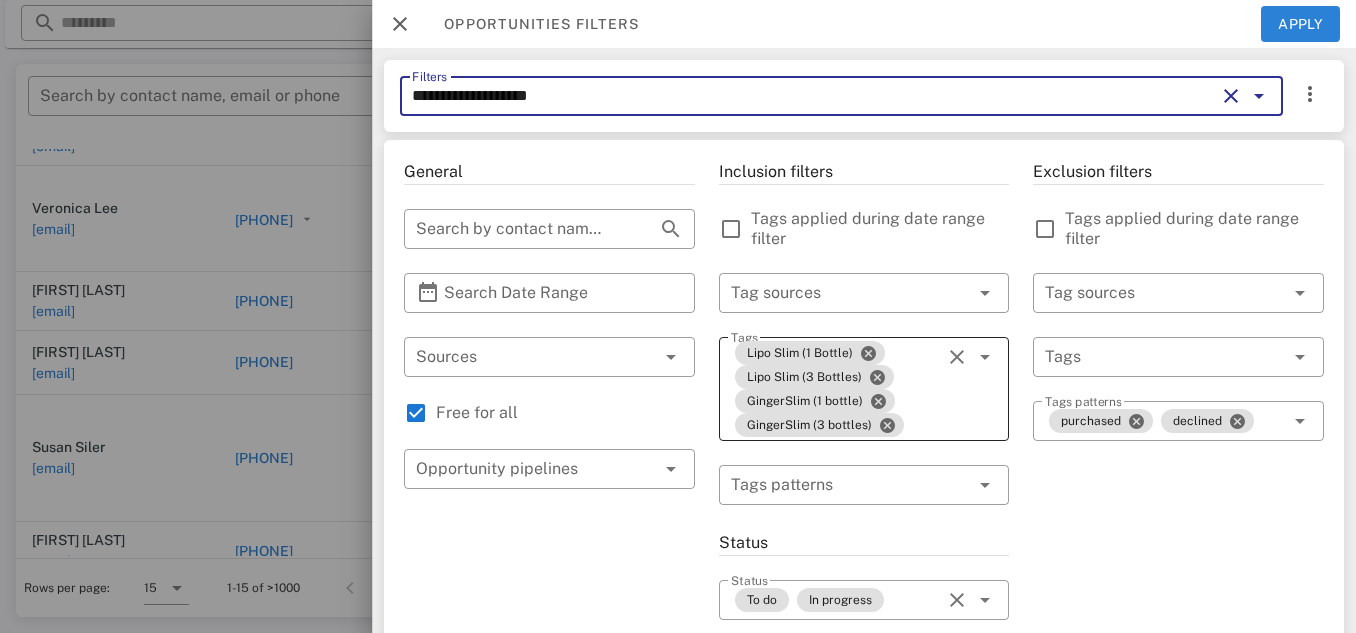 click on "Apply" at bounding box center (1301, 24) 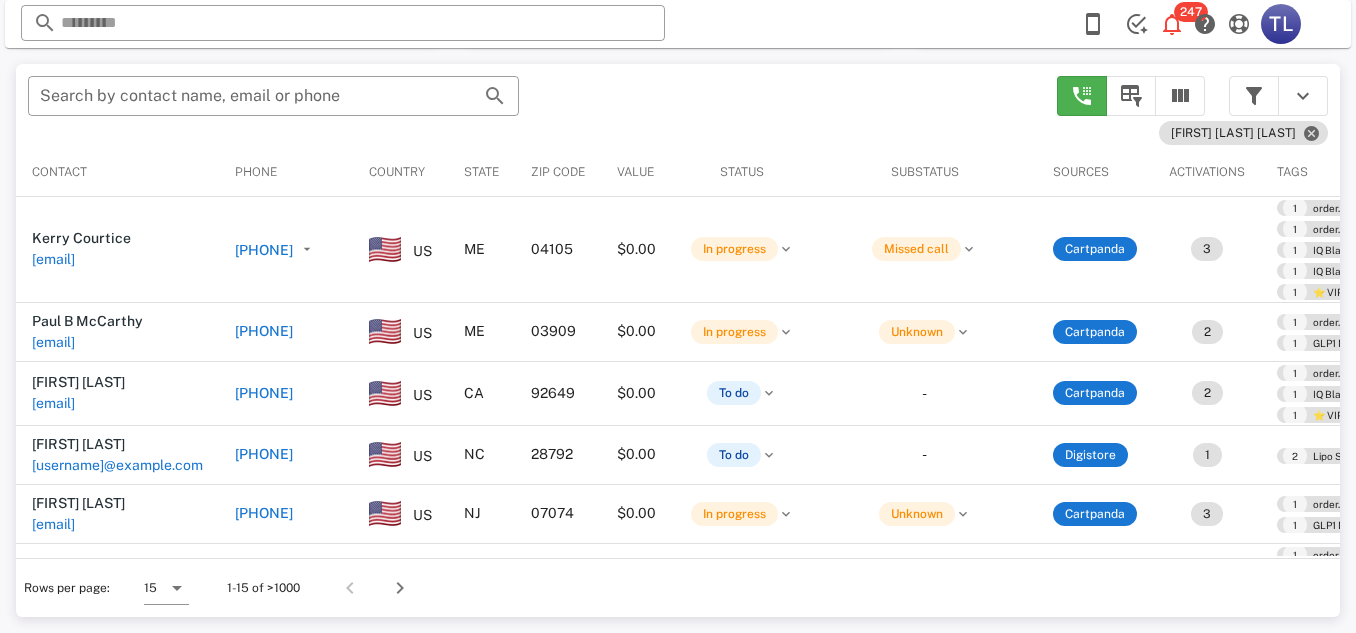 scroll, scrollTop: 380, scrollLeft: 0, axis: vertical 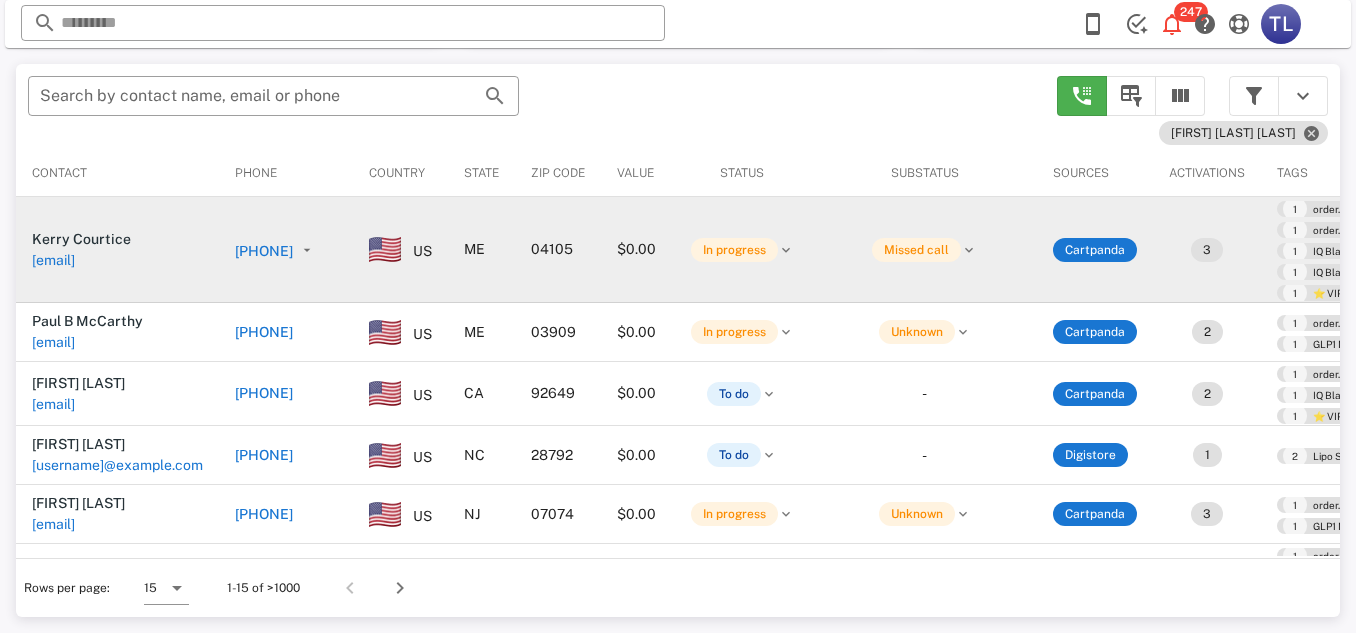 click on "[PHONE]" at bounding box center (264, 251) 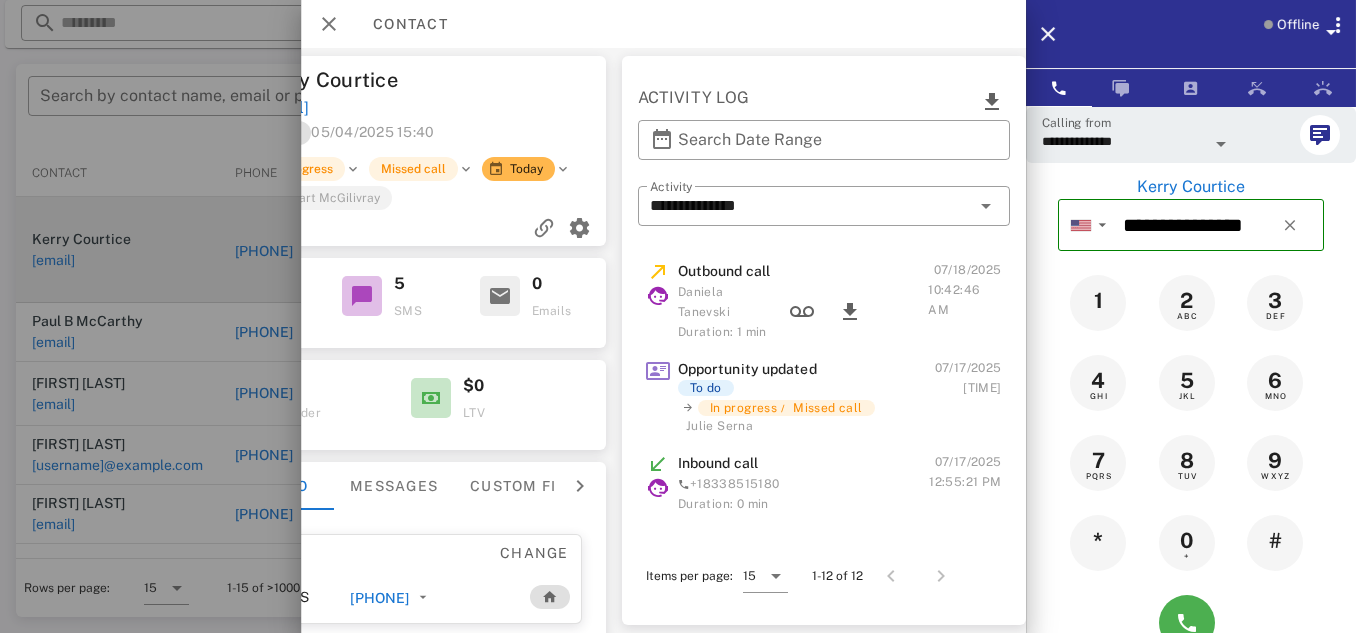 scroll, scrollTop: 0, scrollLeft: 376, axis: horizontal 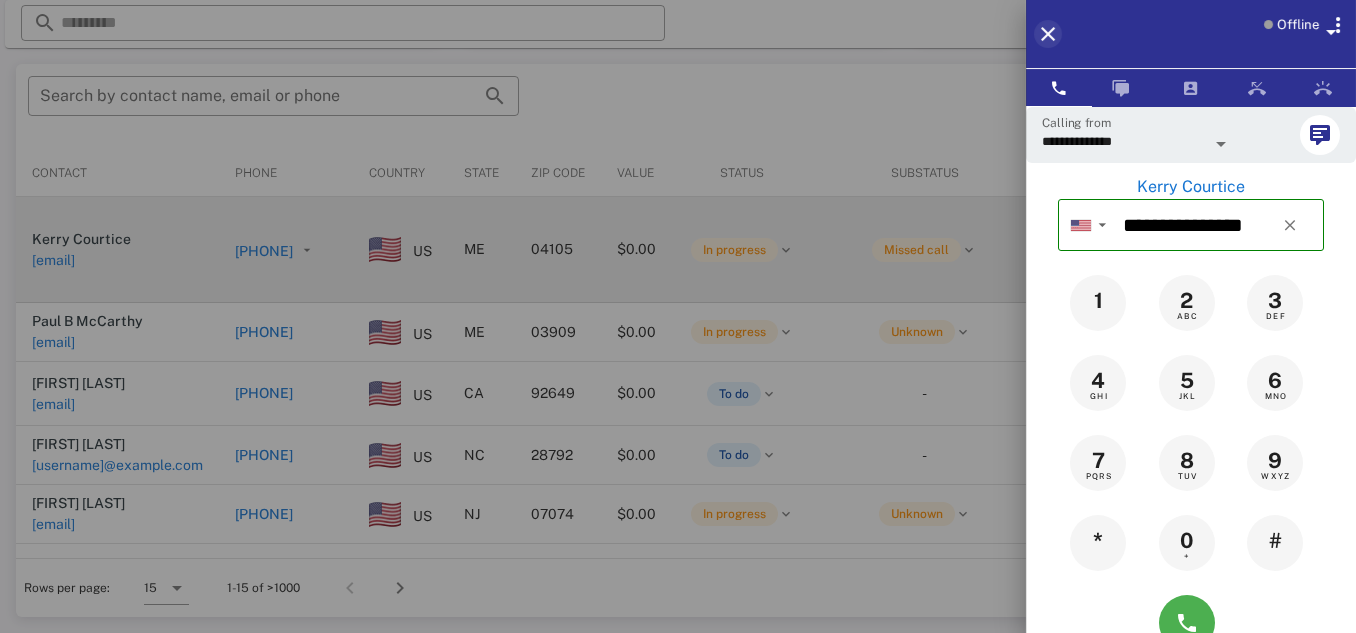 click at bounding box center [1048, 34] 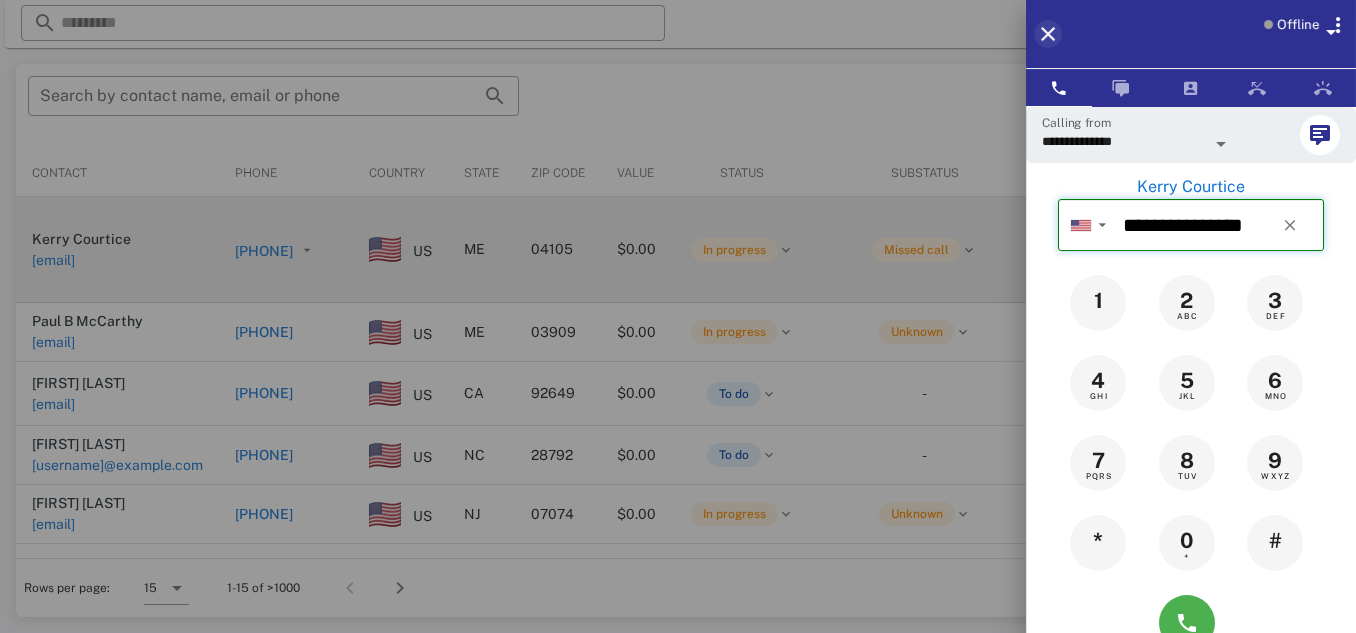 type 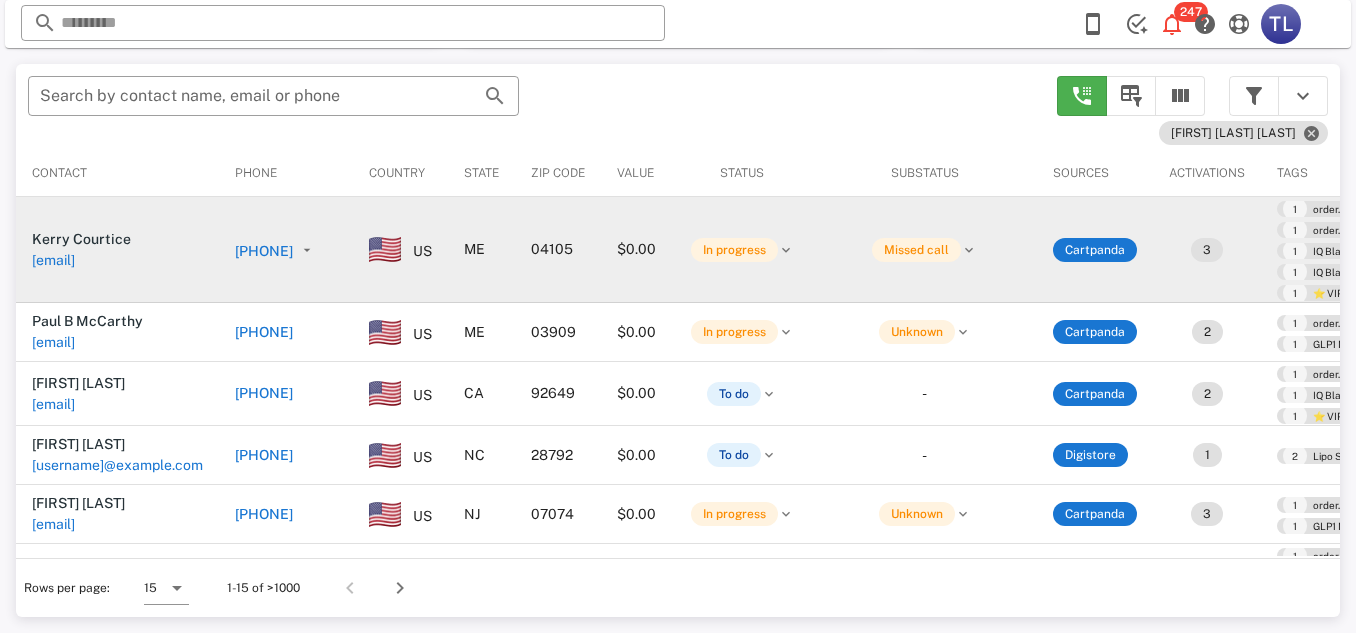 click at bounding box center [1254, 96] 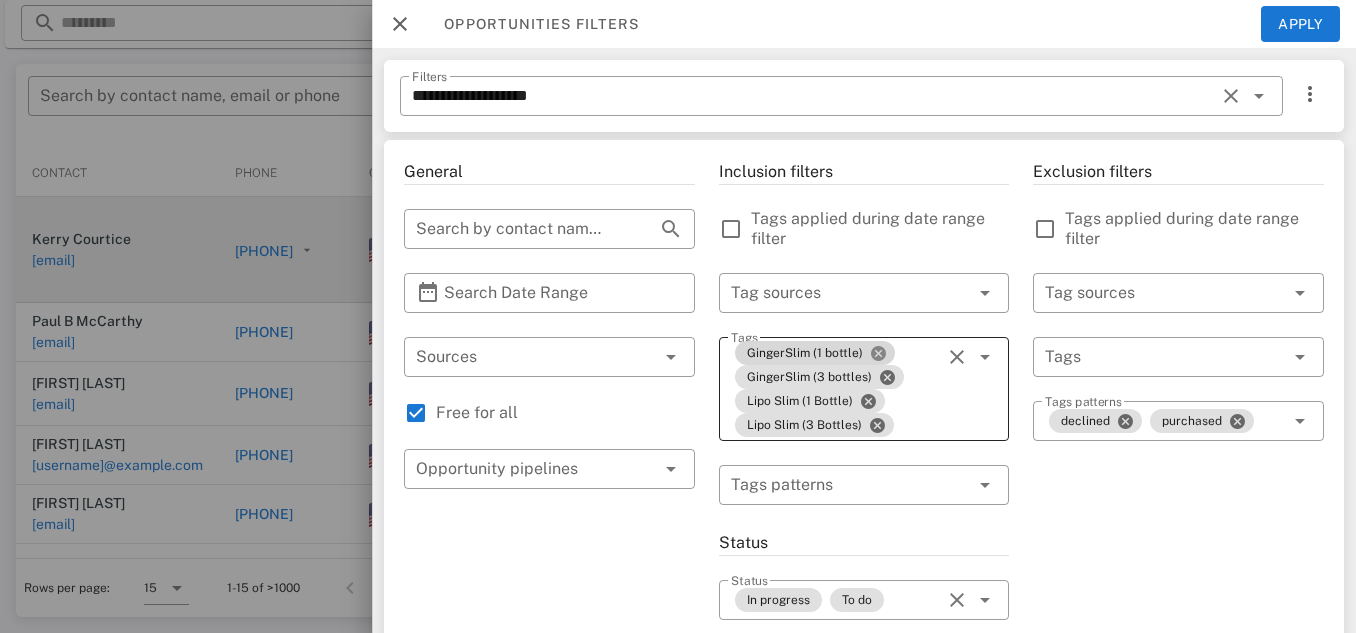 click at bounding box center (878, 353) 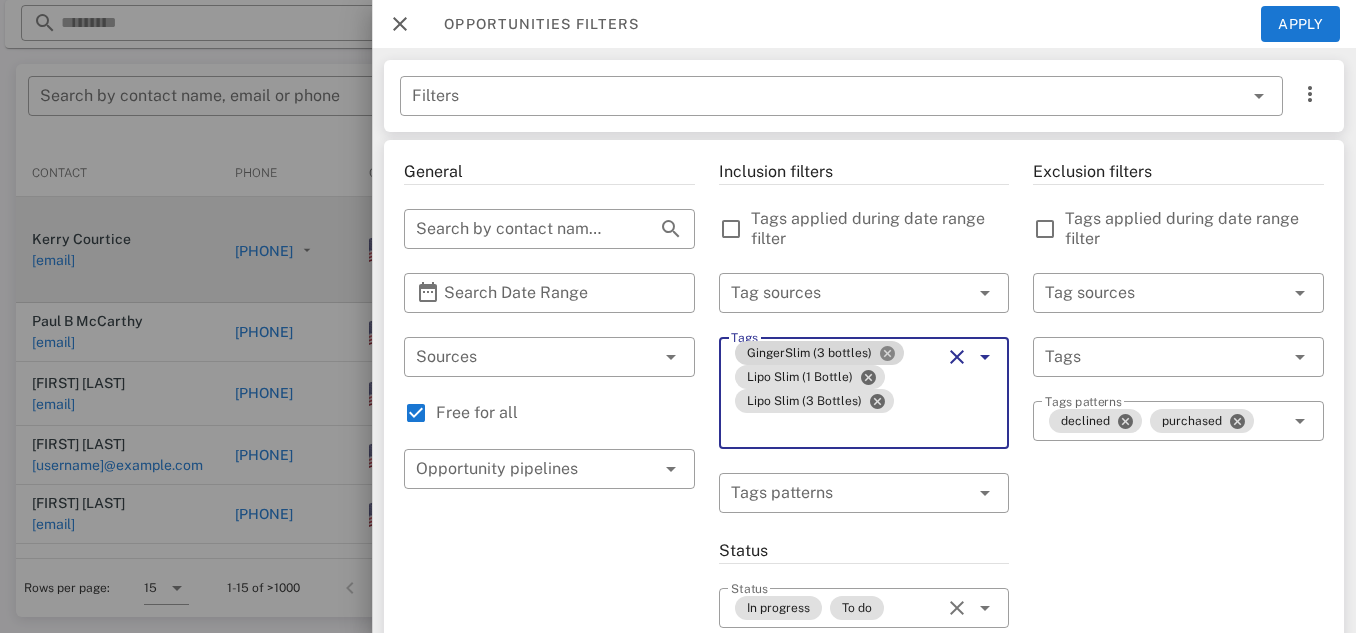 click at bounding box center [887, 353] 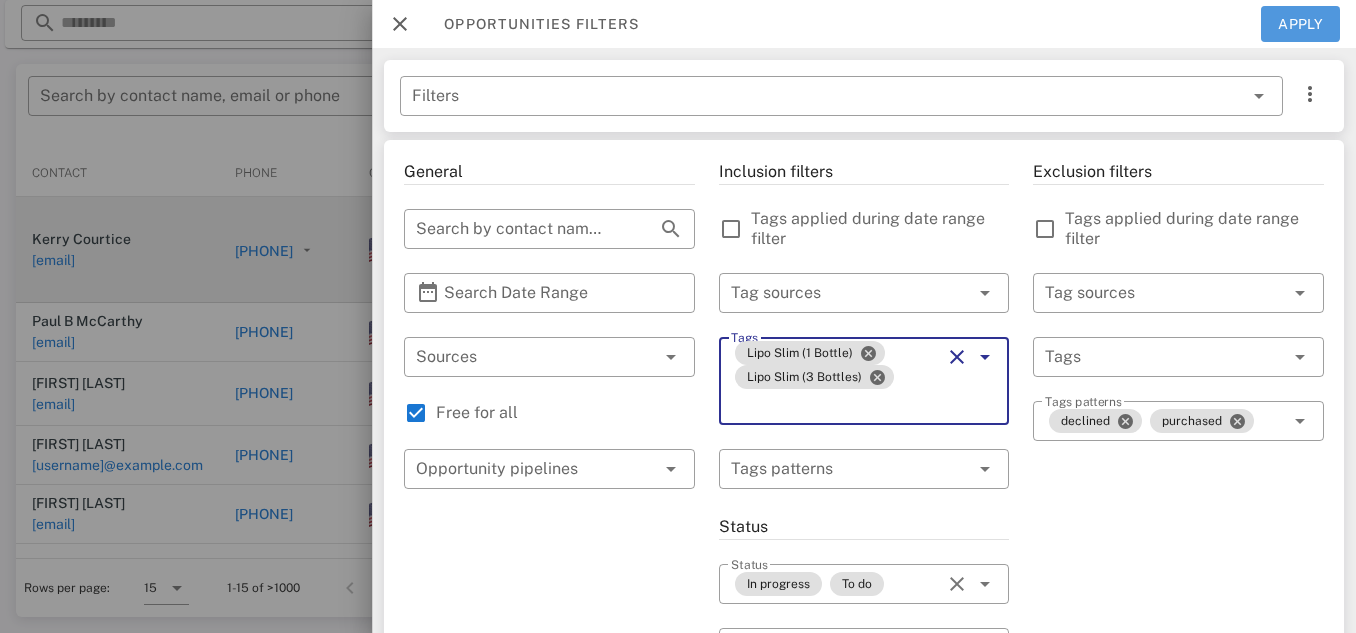 click on "Apply" at bounding box center (1301, 24) 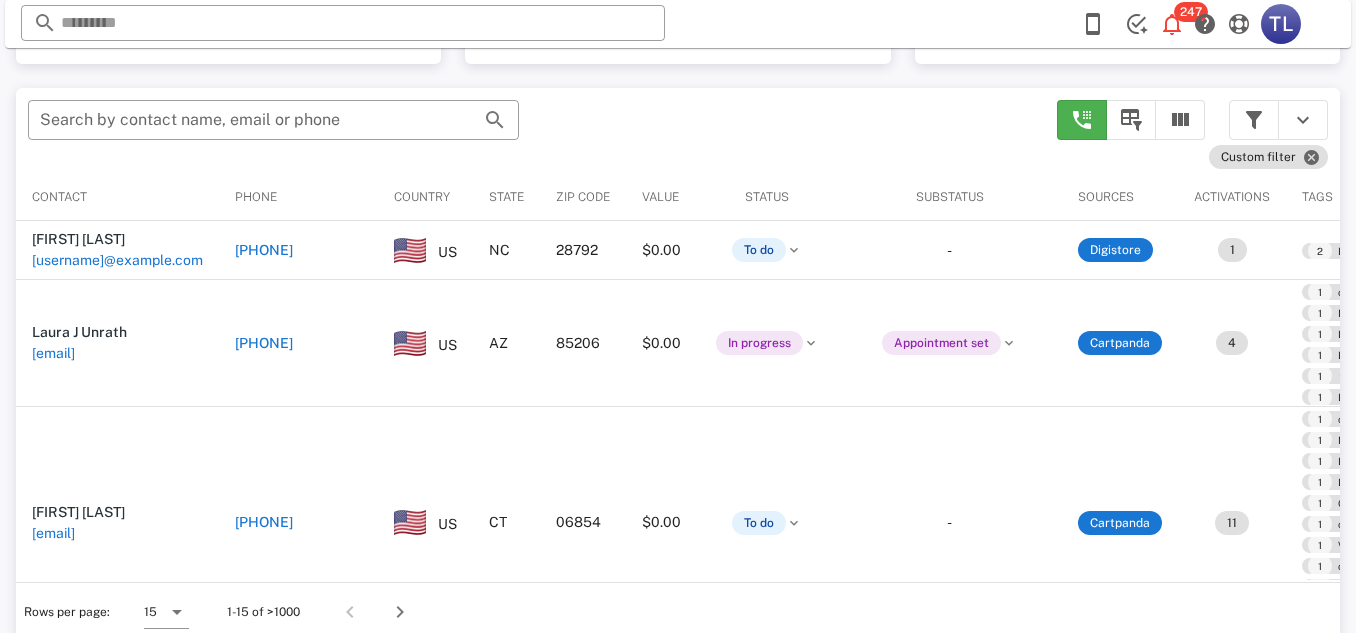 scroll, scrollTop: 380, scrollLeft: 0, axis: vertical 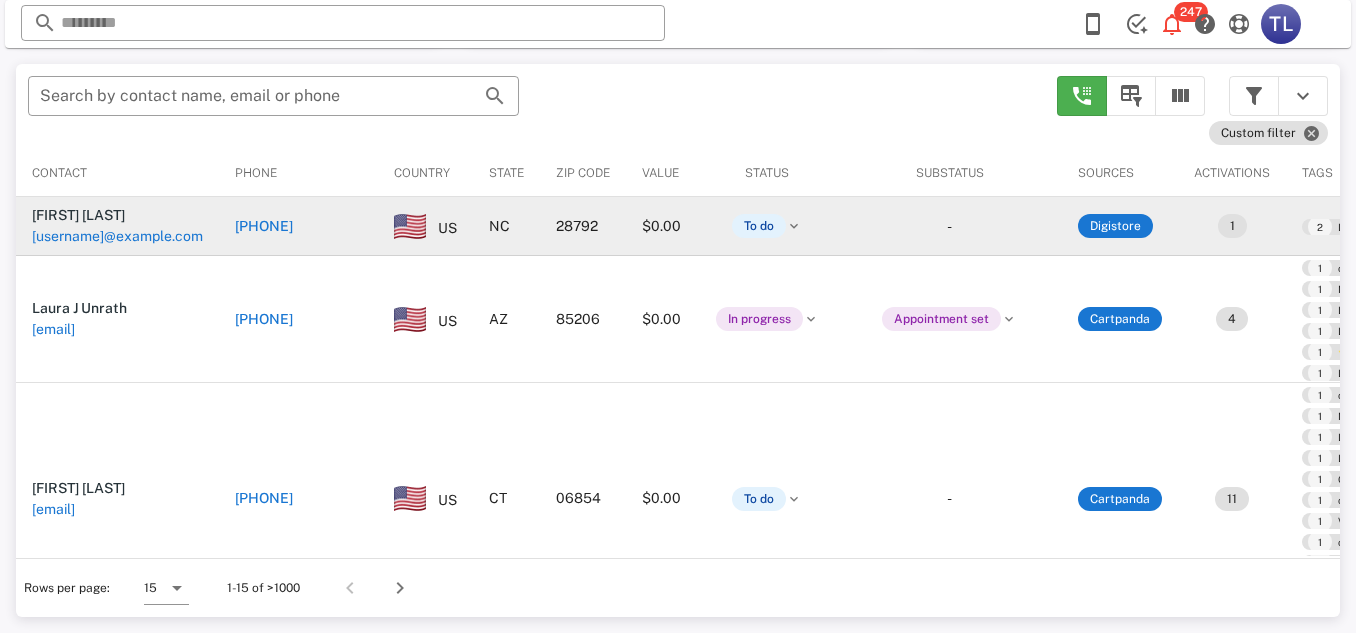 click on "[PHONE]" at bounding box center (264, 226) 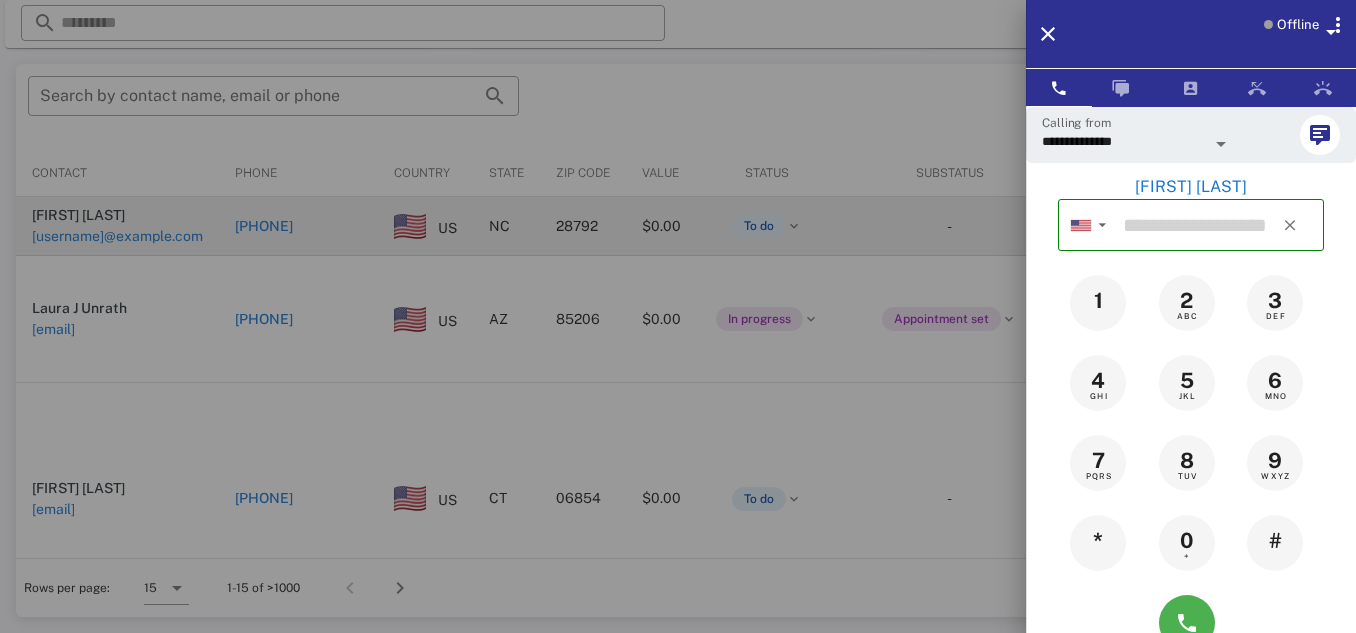 type on "**********" 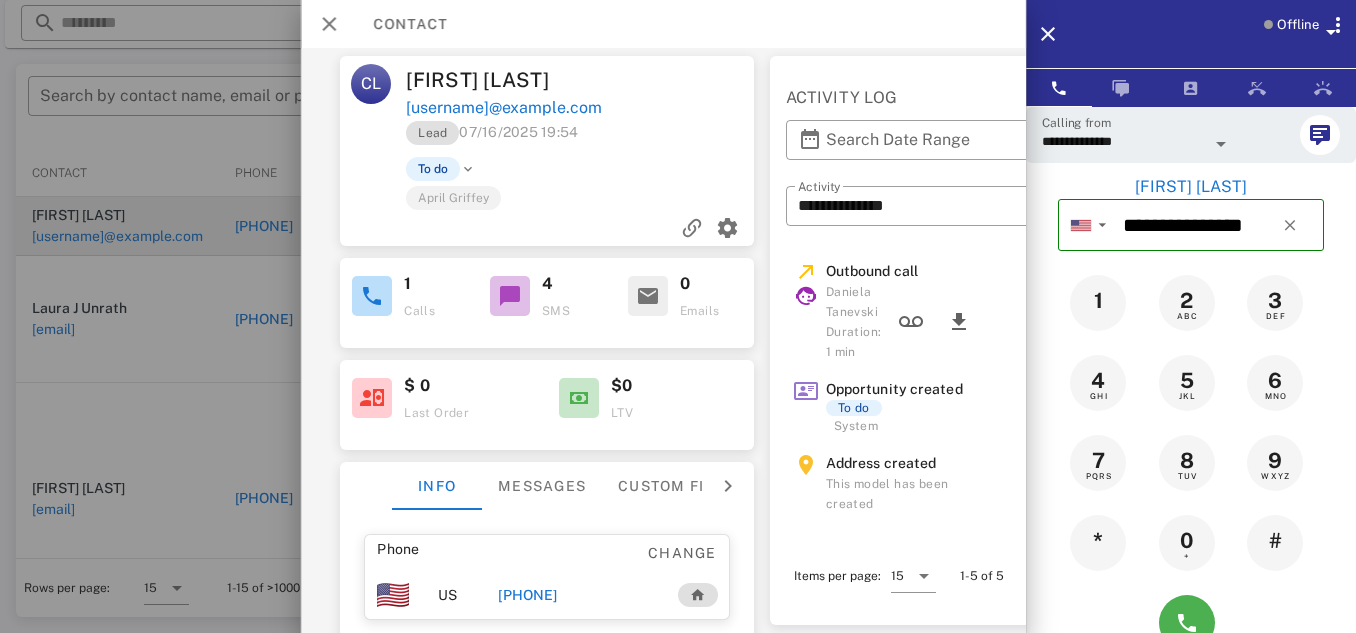scroll, scrollTop: 0, scrollLeft: 344, axis: horizontal 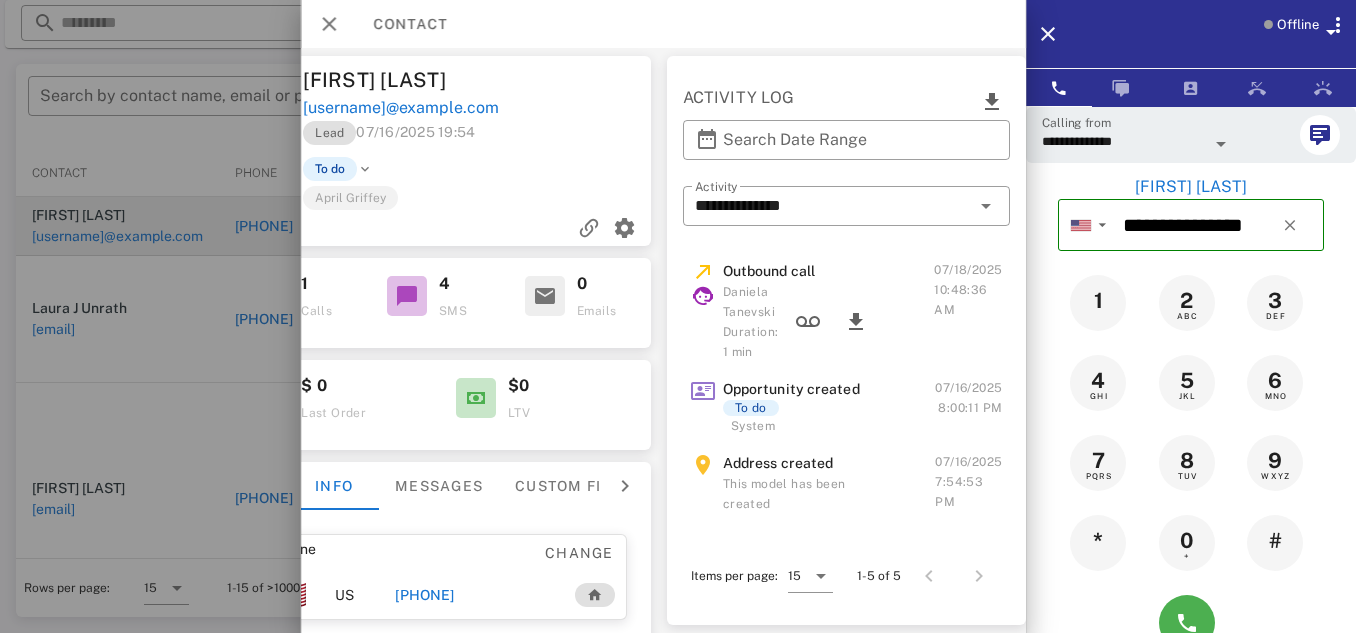 click at bounding box center (678, 316) 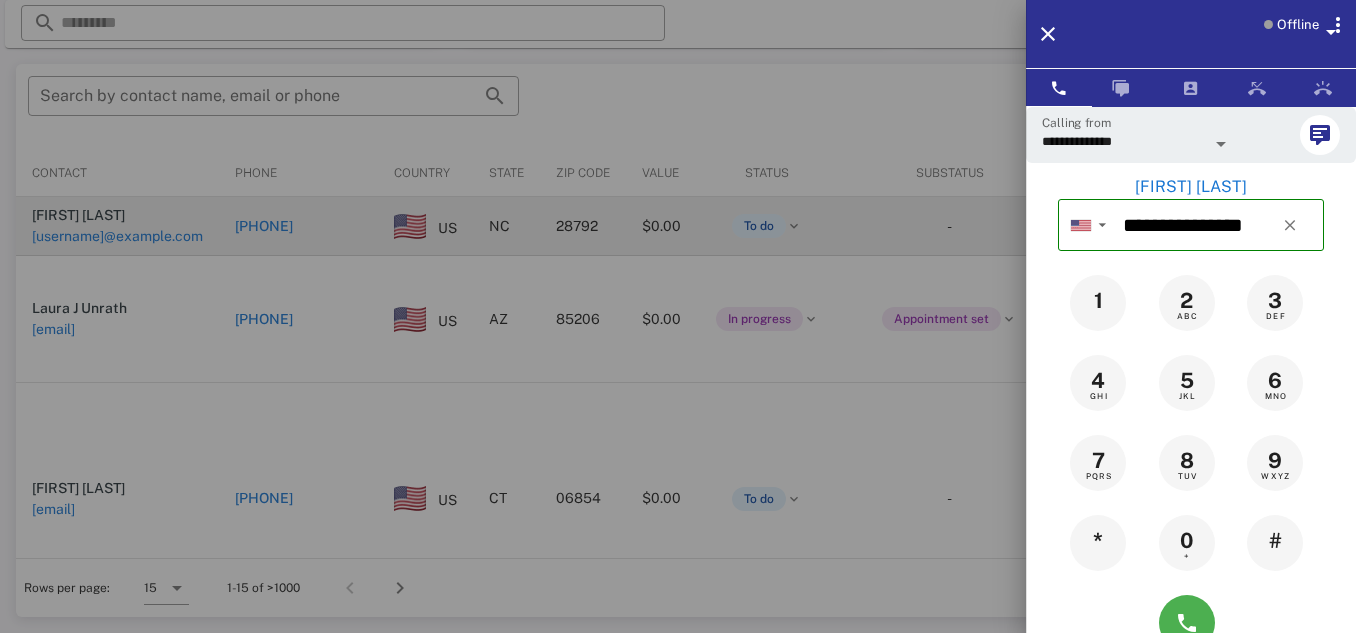 click at bounding box center [678, 316] 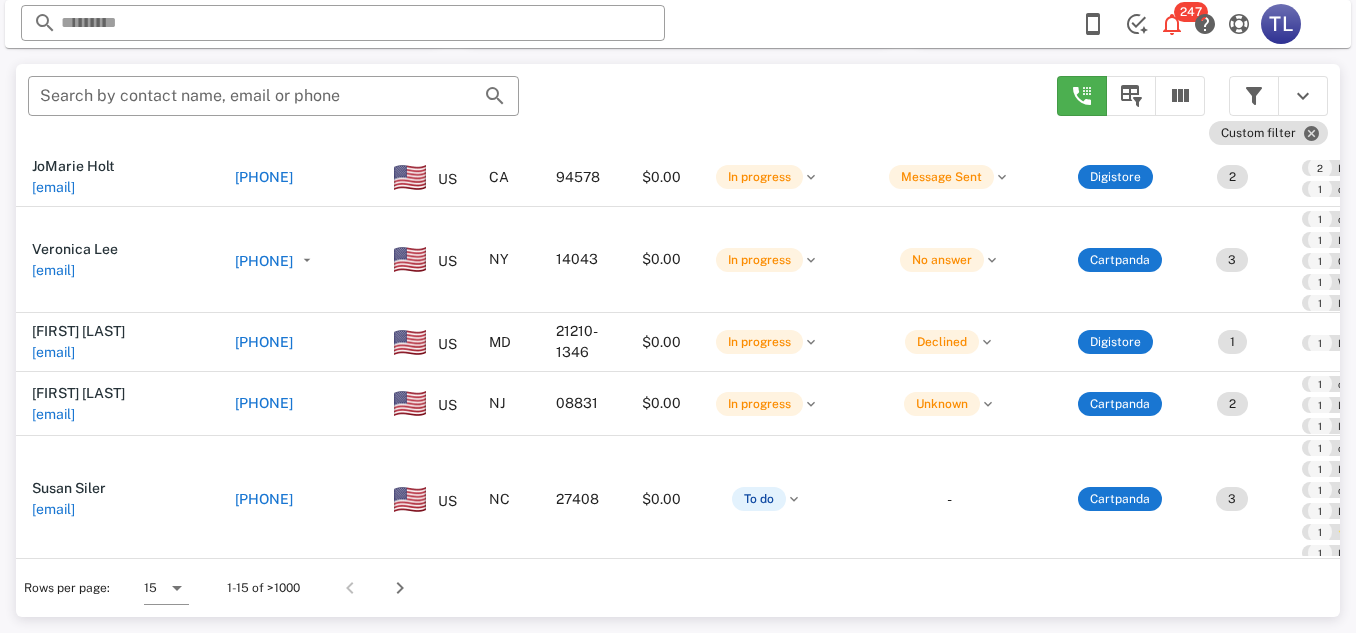 scroll, scrollTop: 639, scrollLeft: 0, axis: vertical 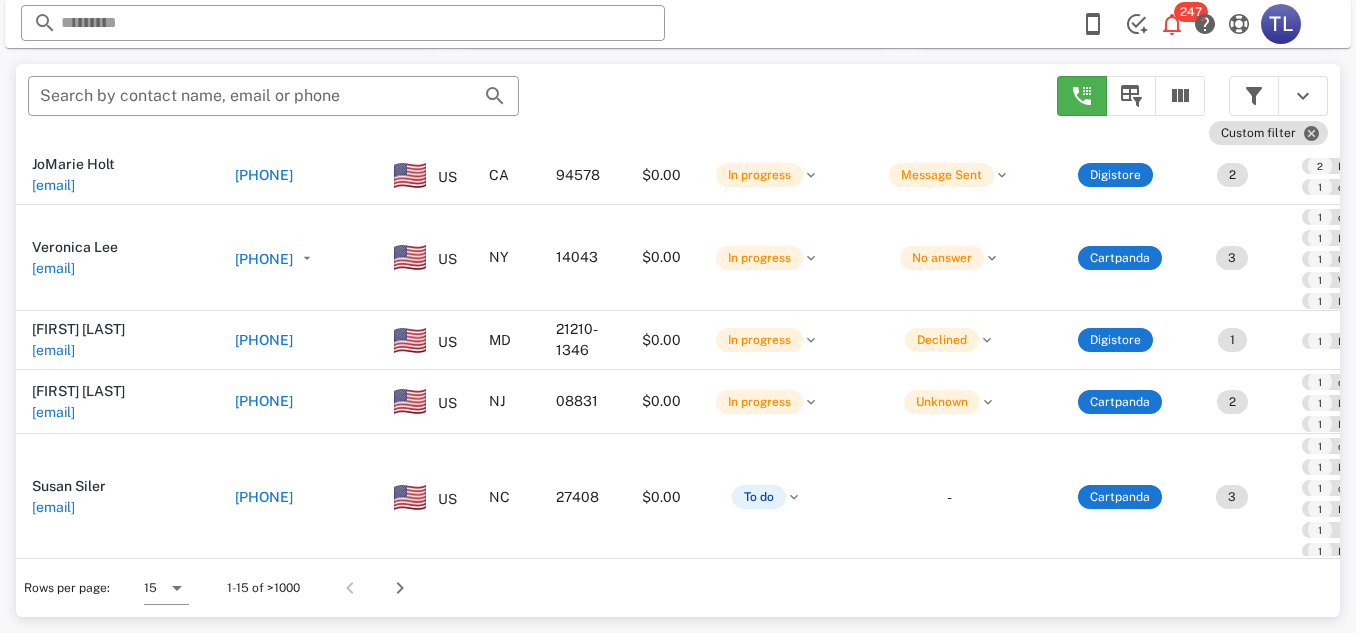click on "[PHONE]" at bounding box center (264, 340) 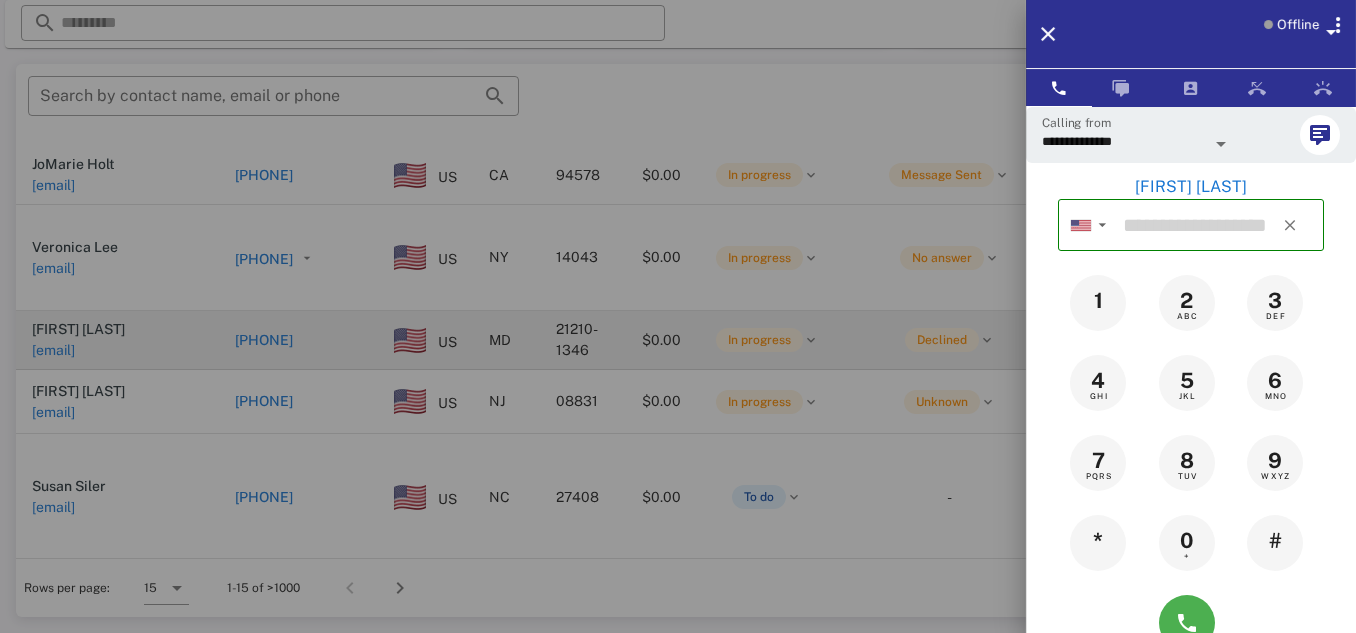 type on "**********" 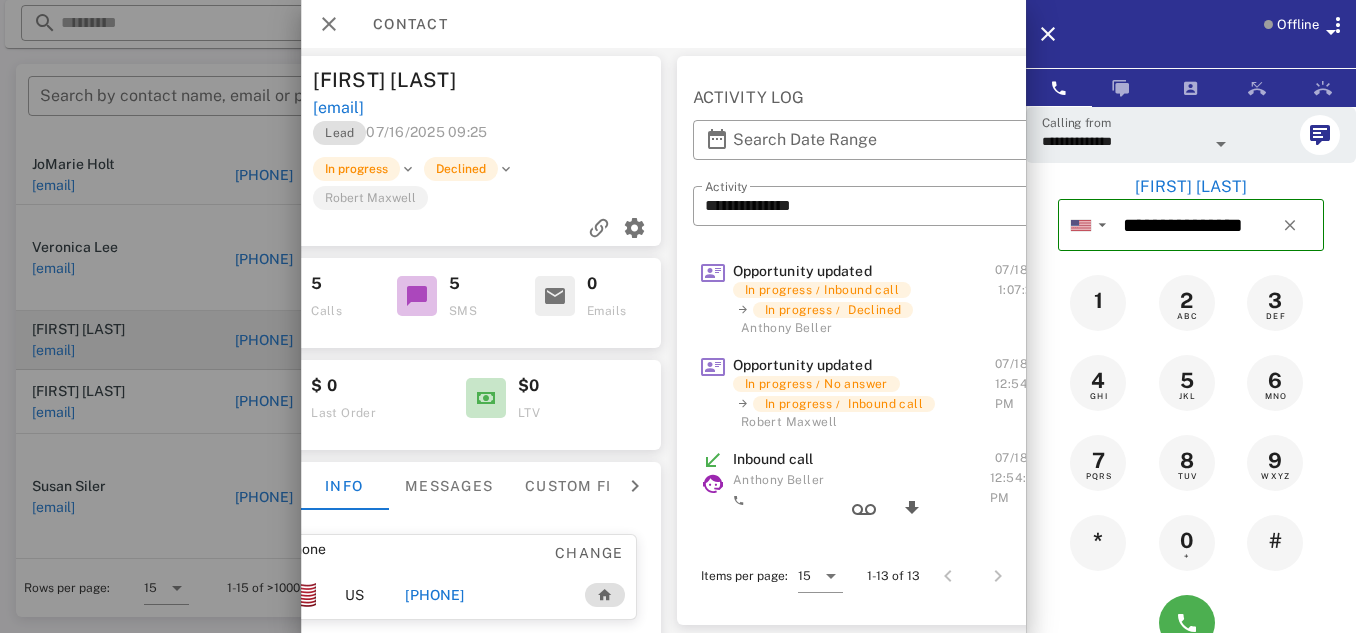 scroll, scrollTop: 0, scrollLeft: 394, axis: horizontal 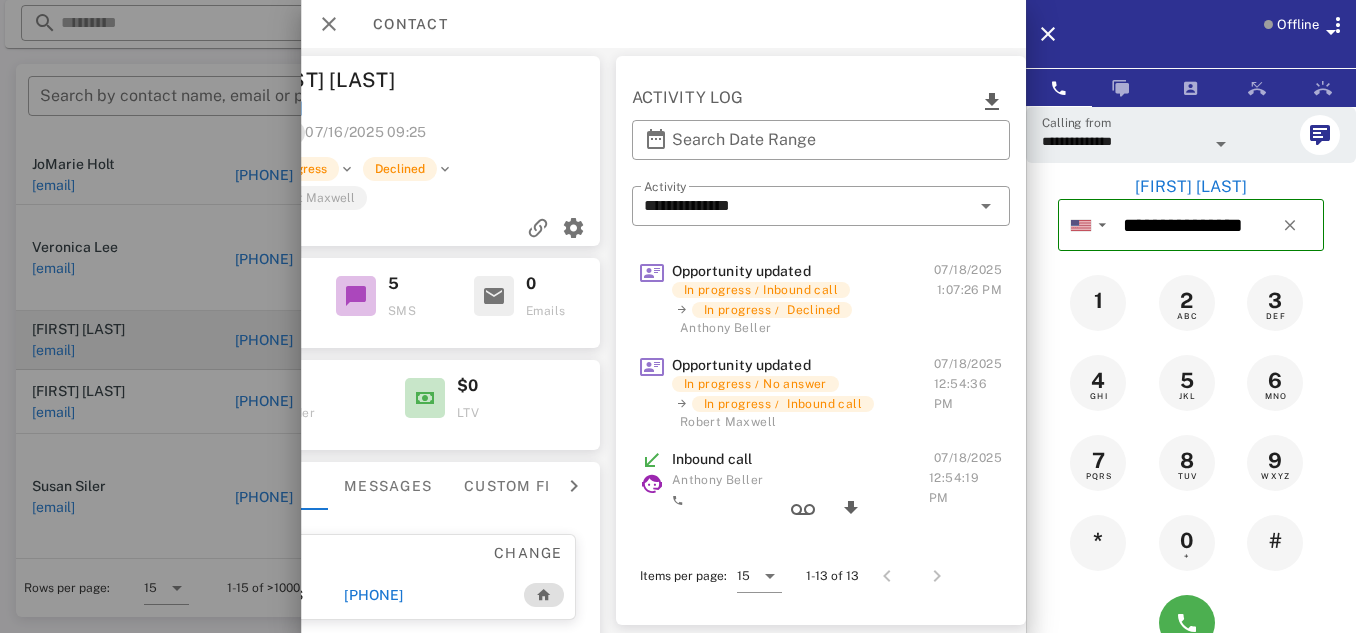 click at bounding box center (678, 316) 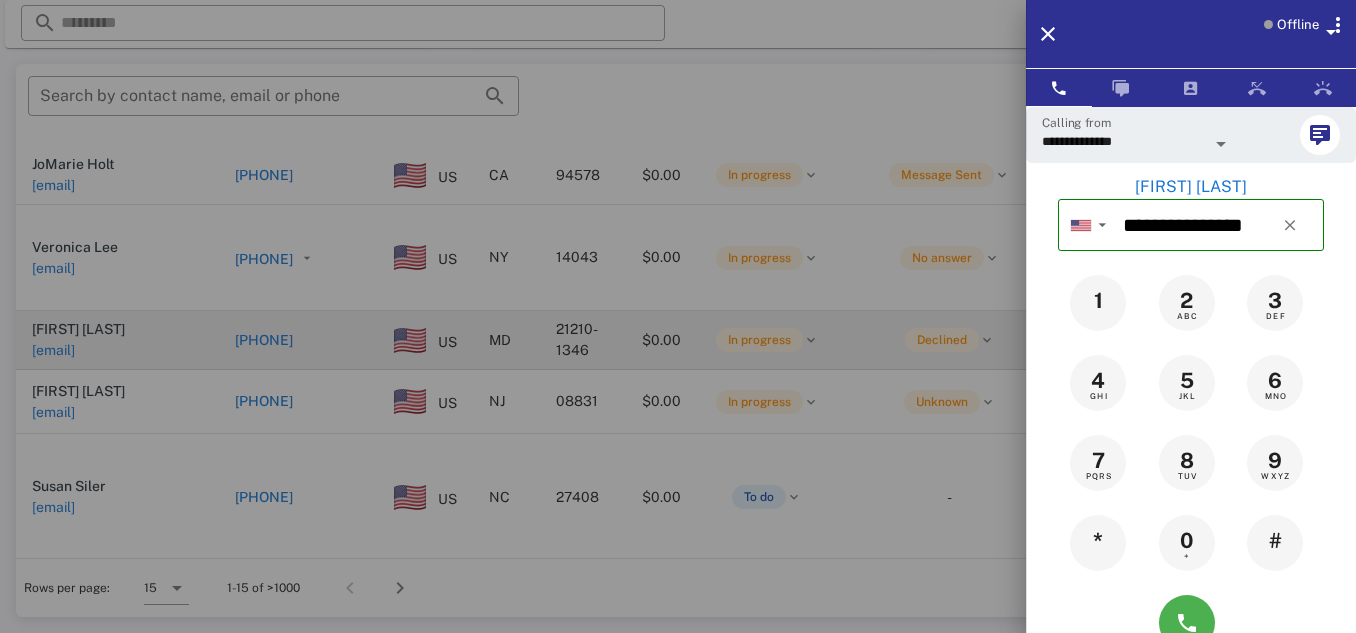 click at bounding box center (678, 316) 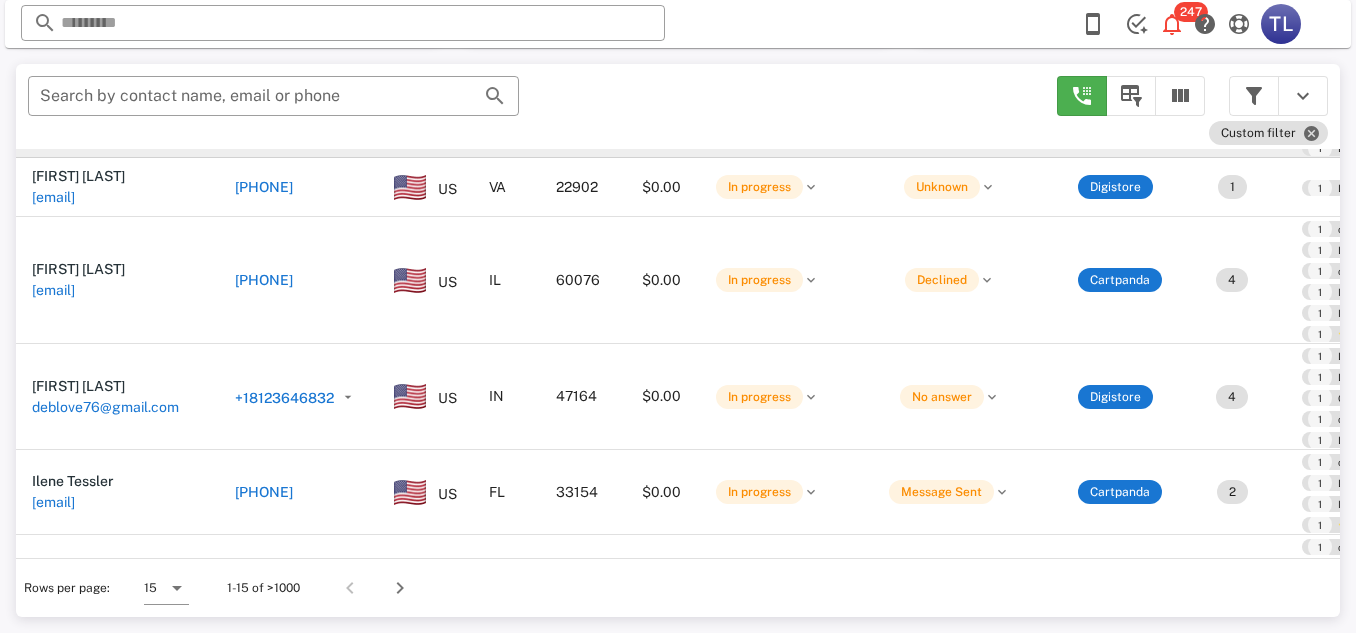 scroll, scrollTop: 1157, scrollLeft: 0, axis: vertical 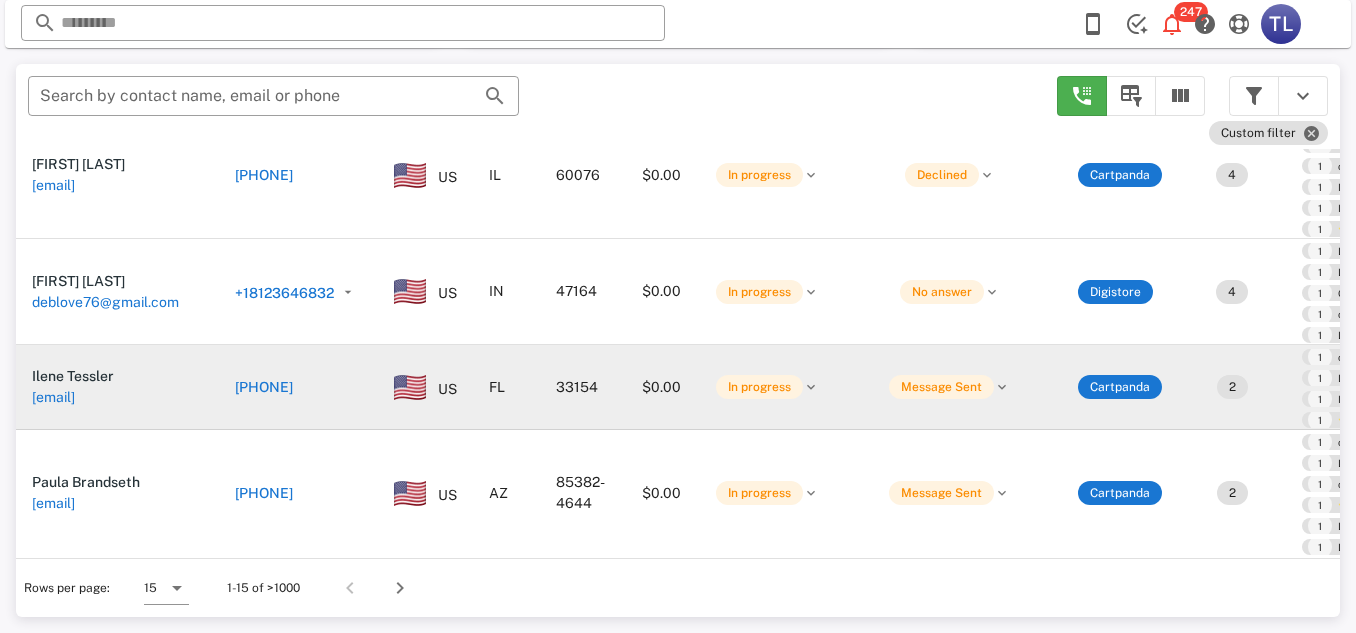 click on "[PHONE]" at bounding box center (264, 387) 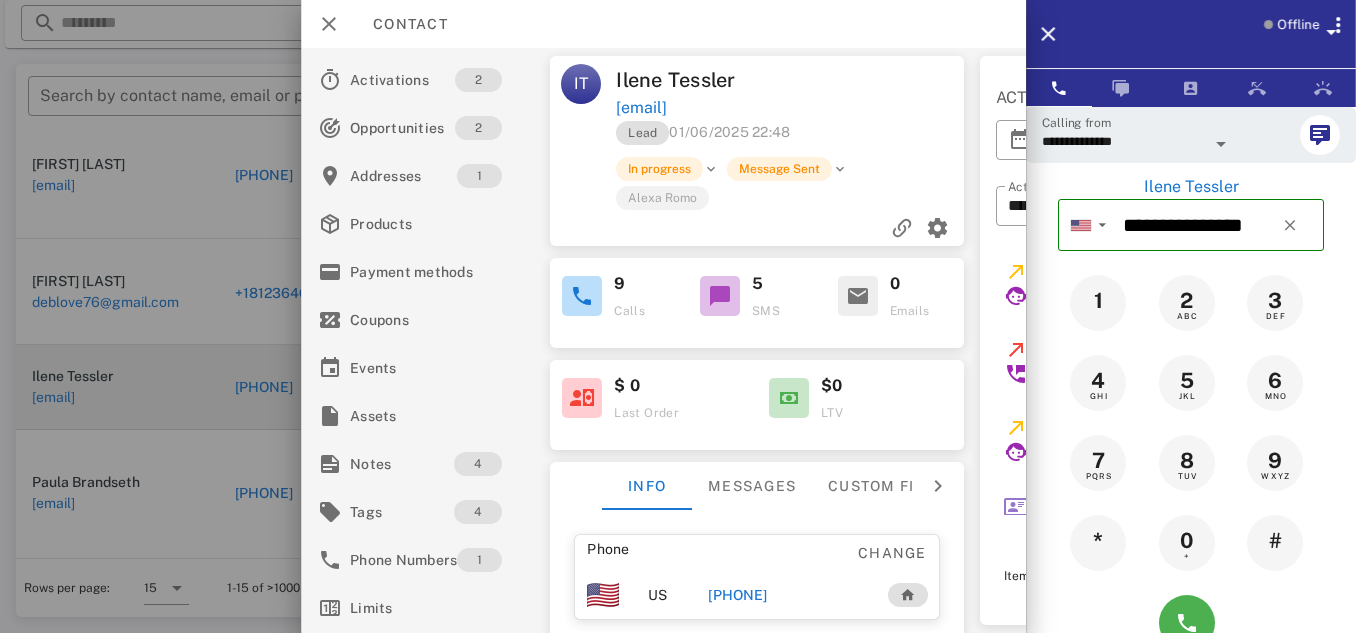 scroll, scrollTop: 0, scrollLeft: 0, axis: both 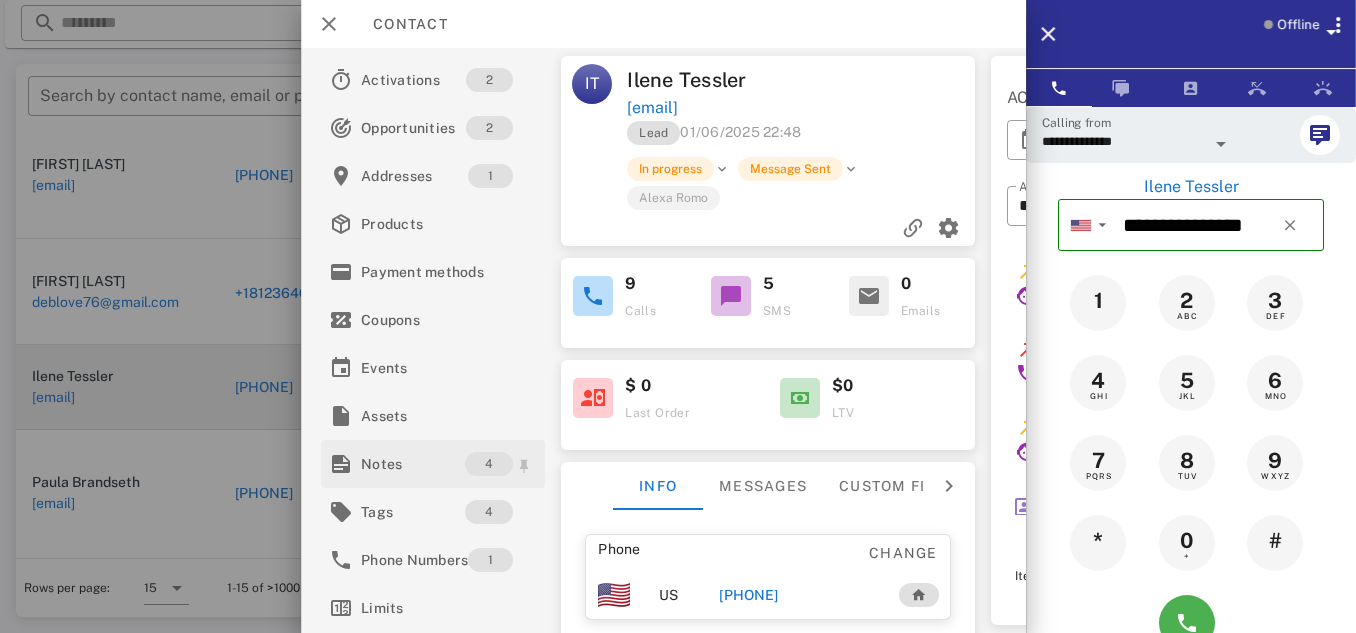 click on "Notes" at bounding box center (413, 464) 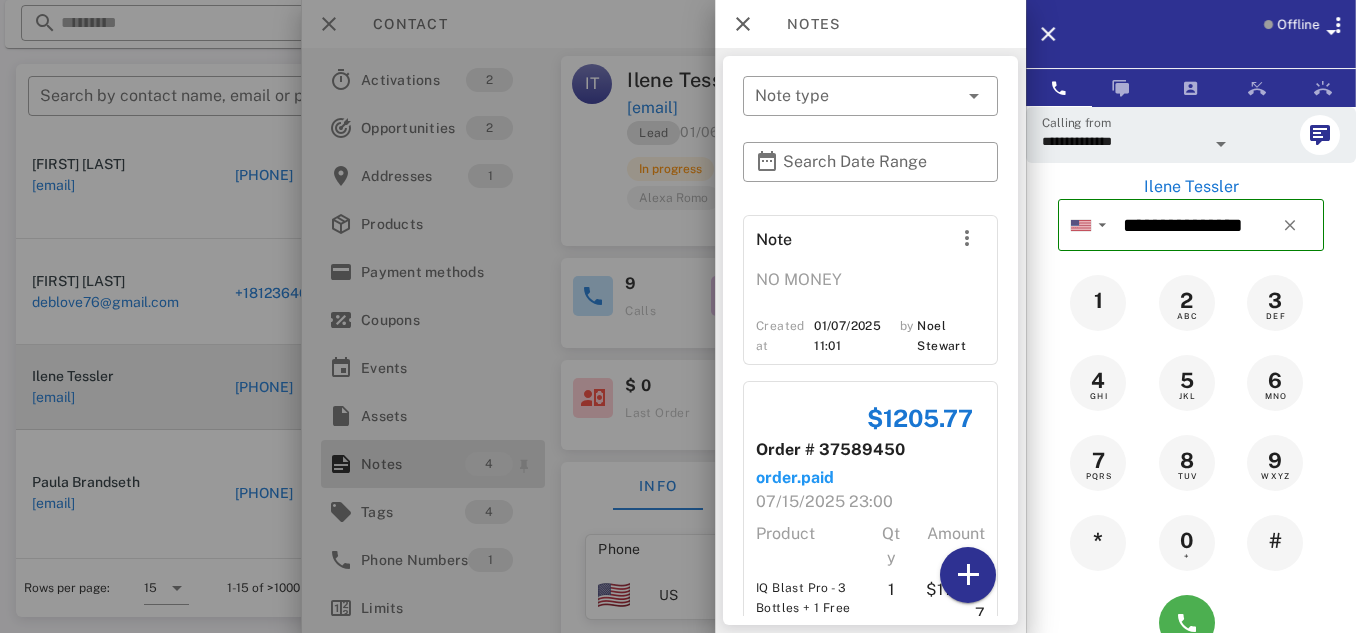 scroll, scrollTop: 528, scrollLeft: 0, axis: vertical 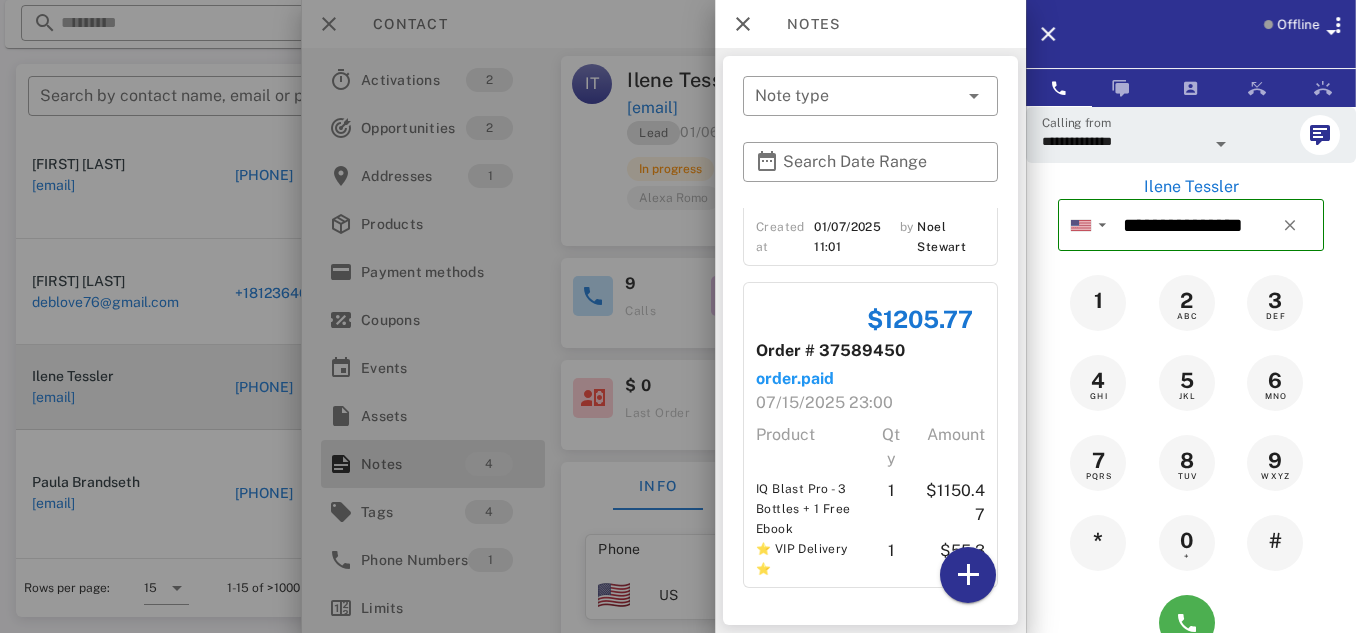 click at bounding box center [678, 316] 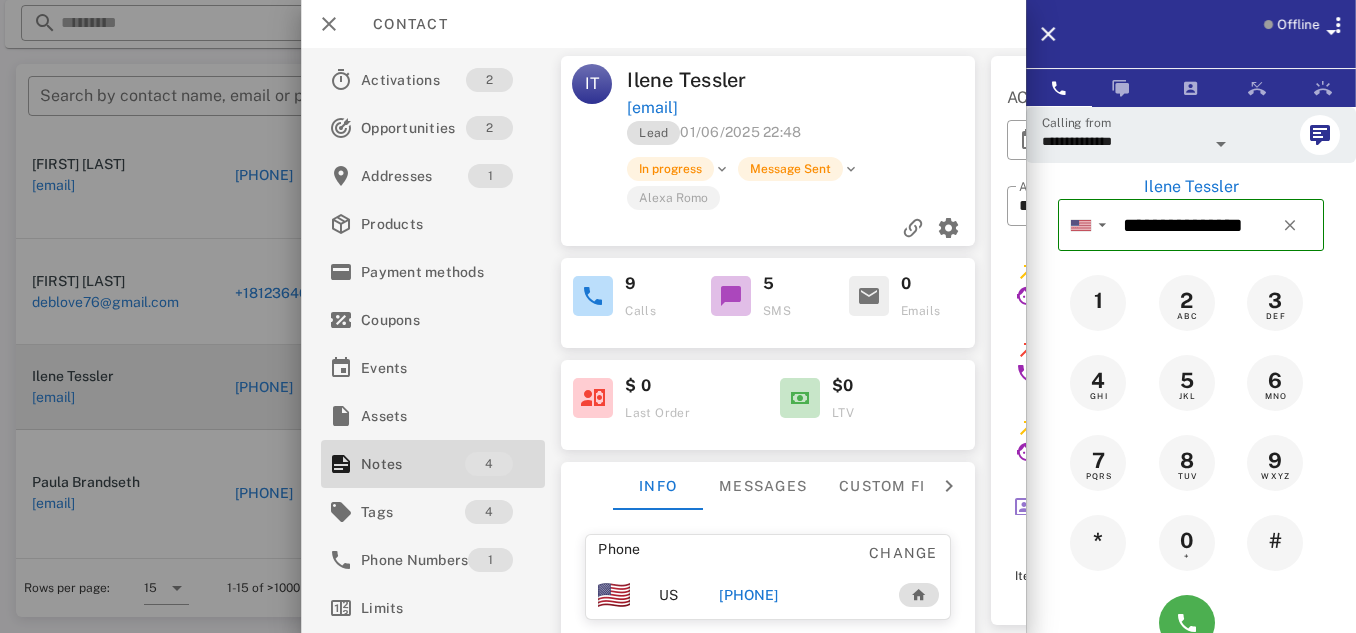 click at bounding box center [678, 316] 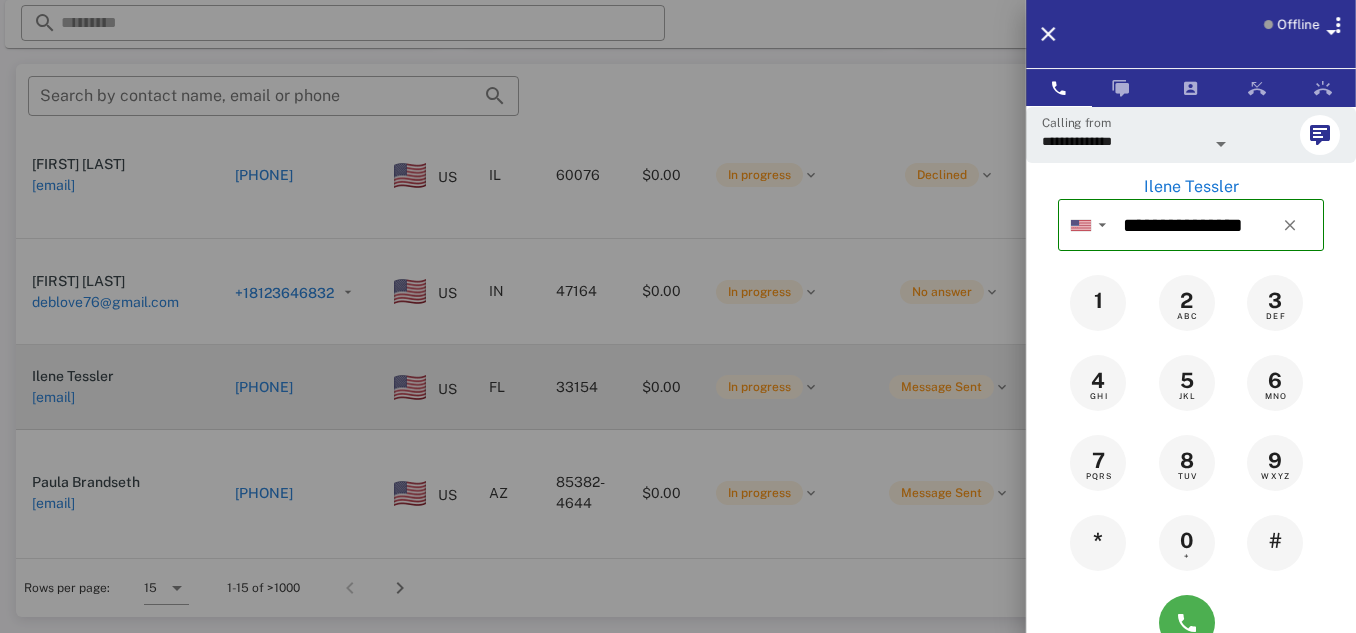 click at bounding box center (678, 316) 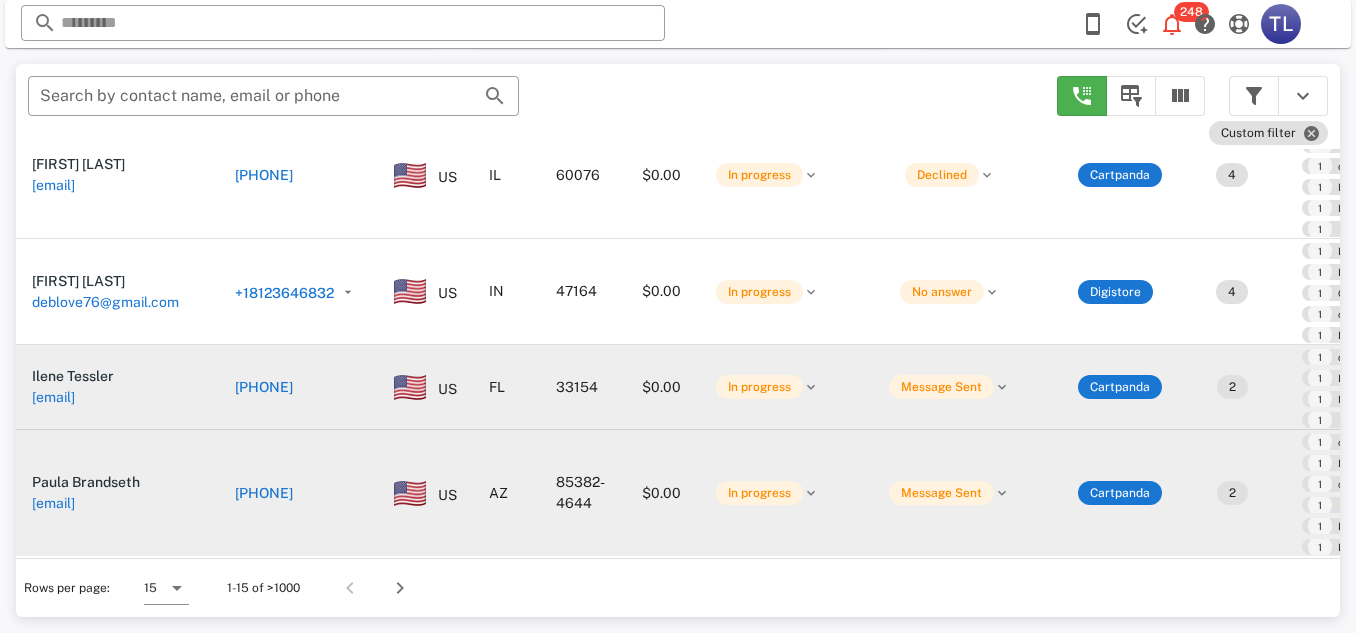 click on "[PHONE]" at bounding box center [264, 493] 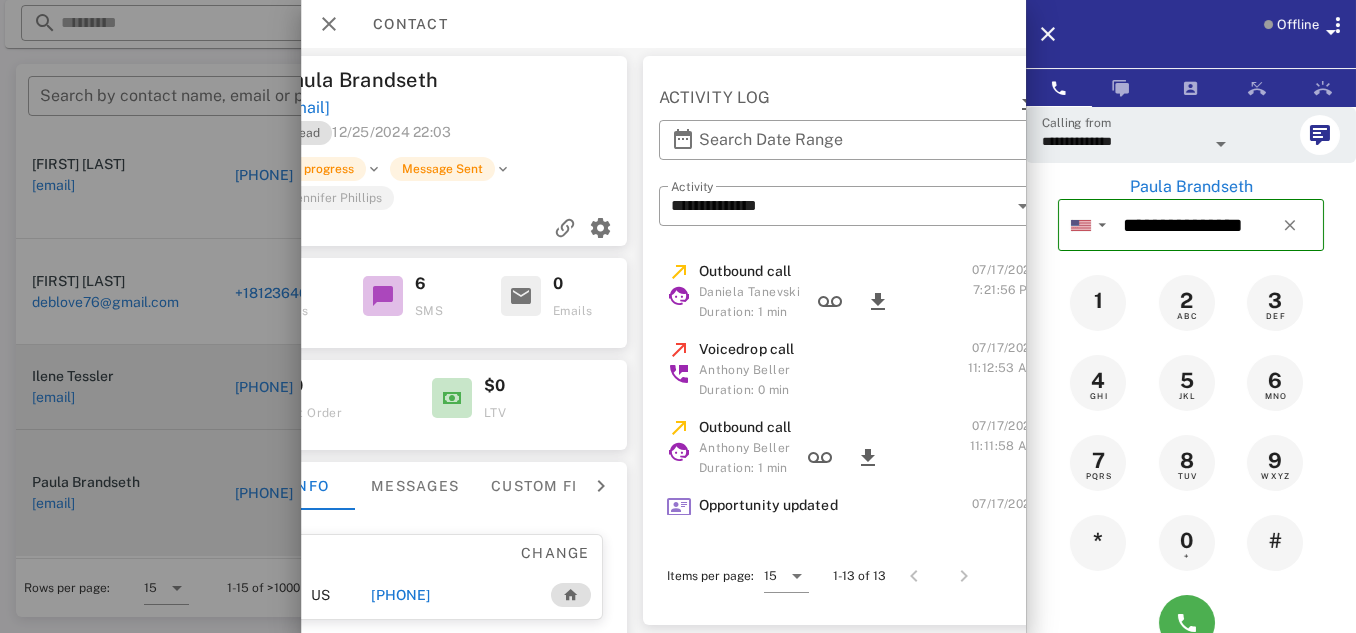 scroll, scrollTop: 0, scrollLeft: 405, axis: horizontal 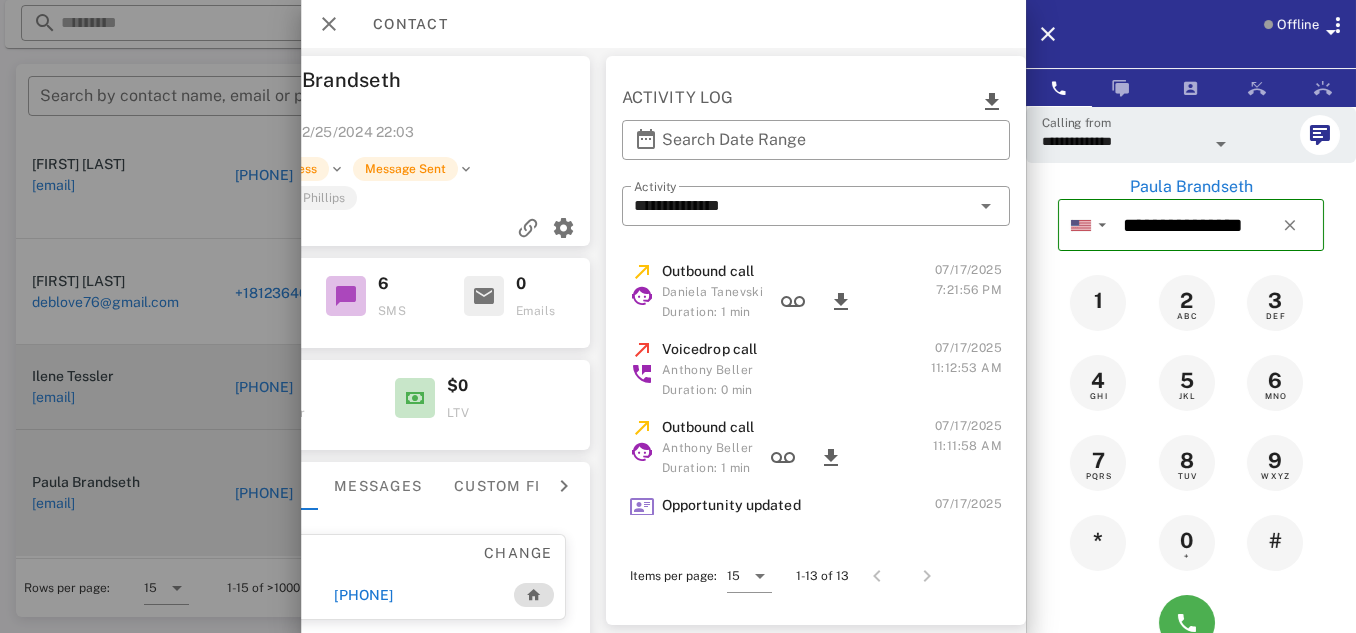 click at bounding box center (678, 316) 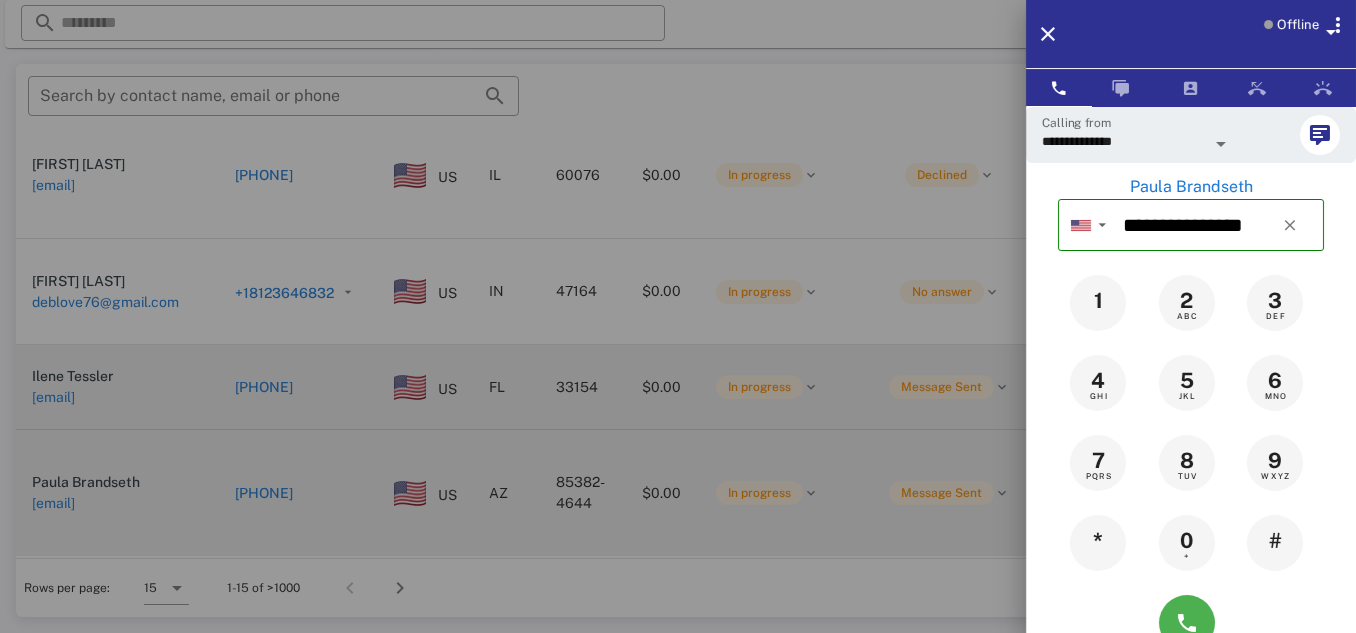 click at bounding box center (678, 316) 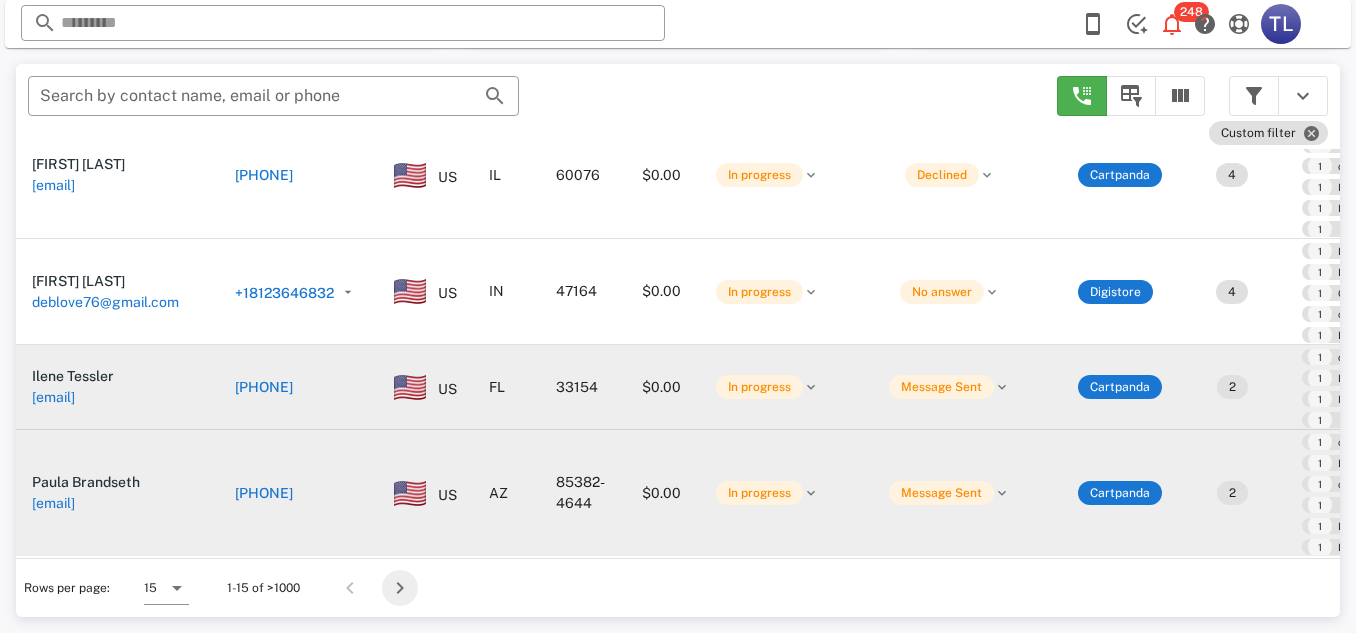 click at bounding box center [400, 588] 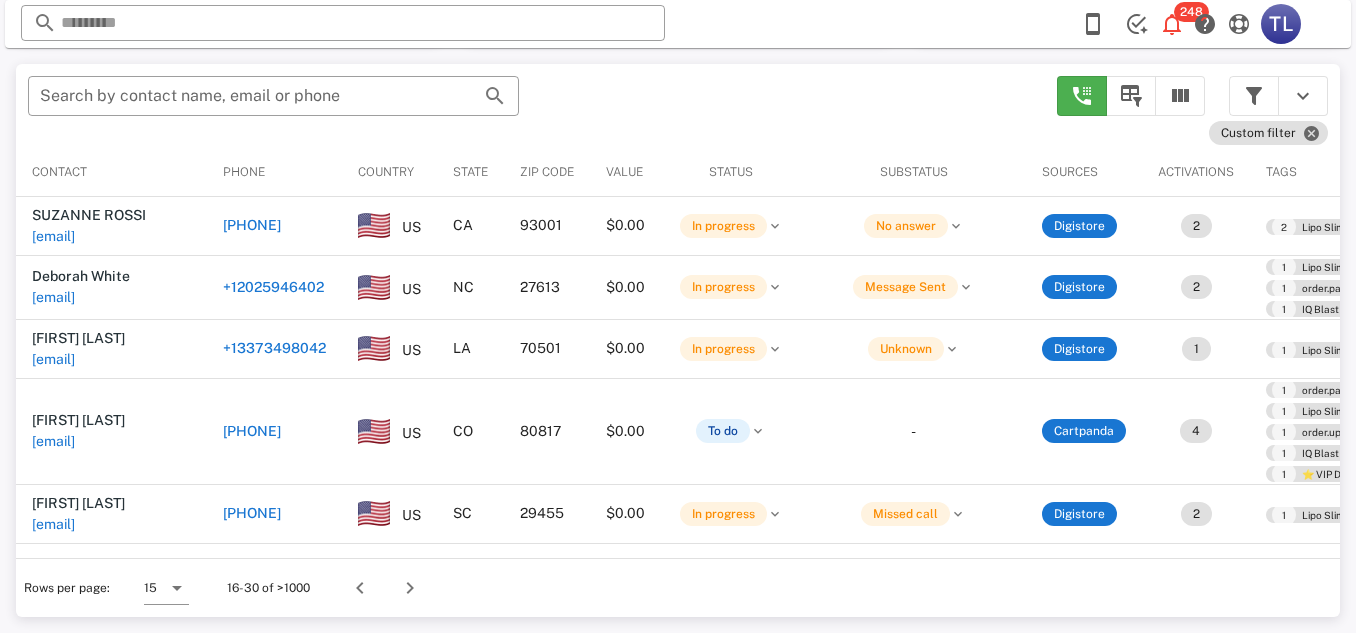 scroll, scrollTop: 380, scrollLeft: 0, axis: vertical 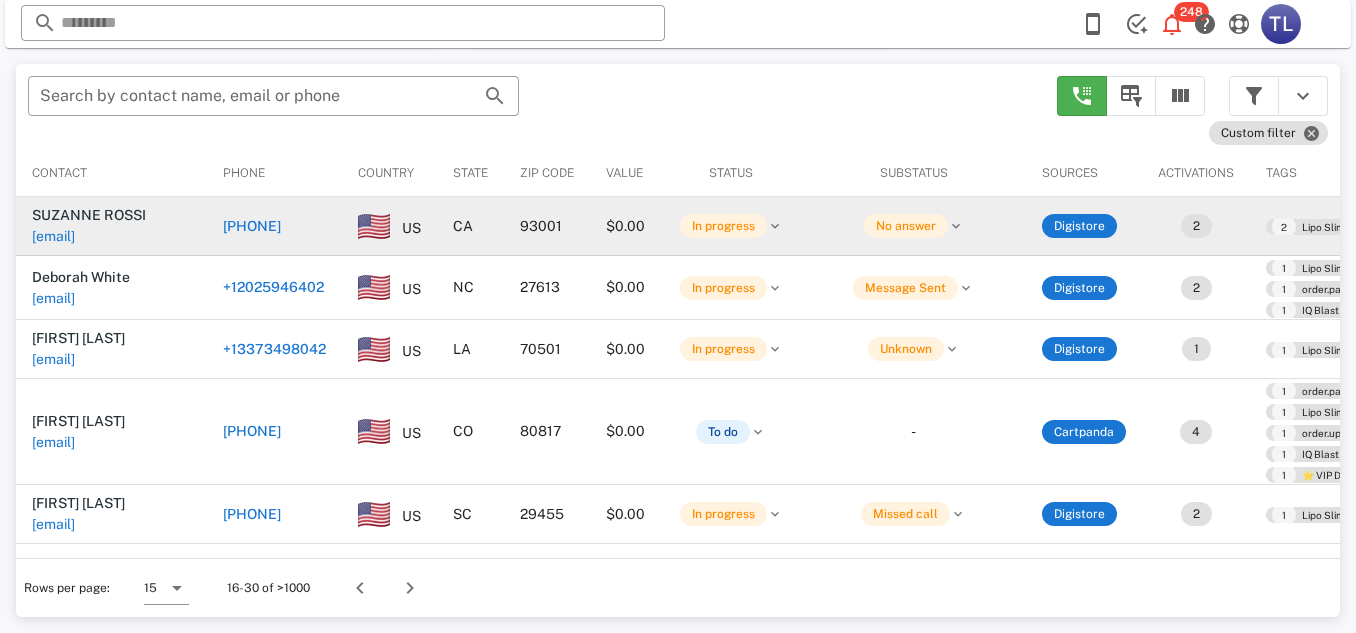 click on "[PHONE]" at bounding box center [252, 226] 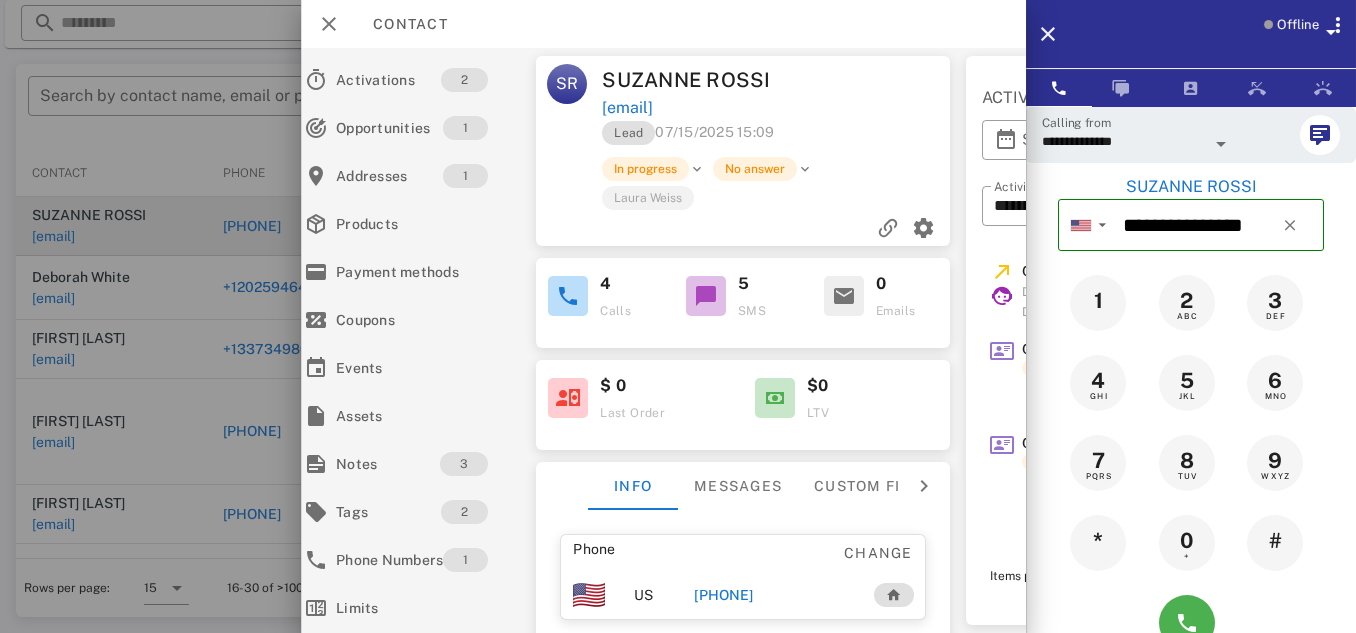 scroll, scrollTop: 0, scrollLeft: 0, axis: both 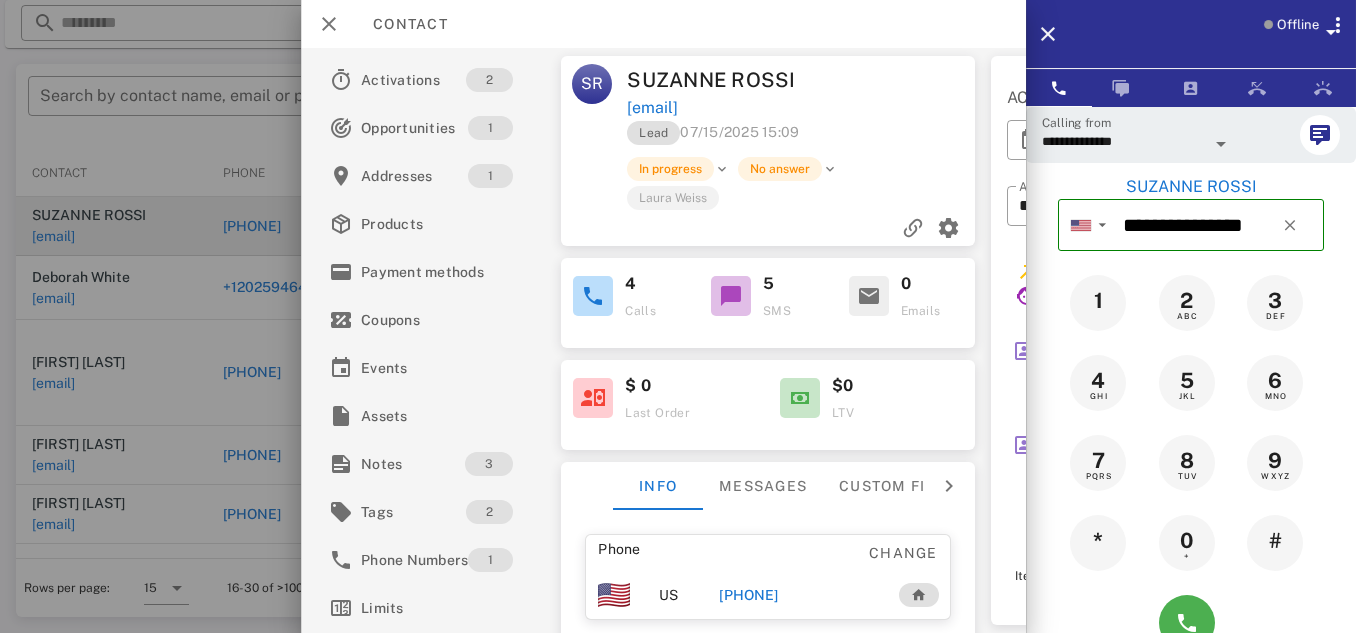 click on "Notes" at bounding box center [413, 464] 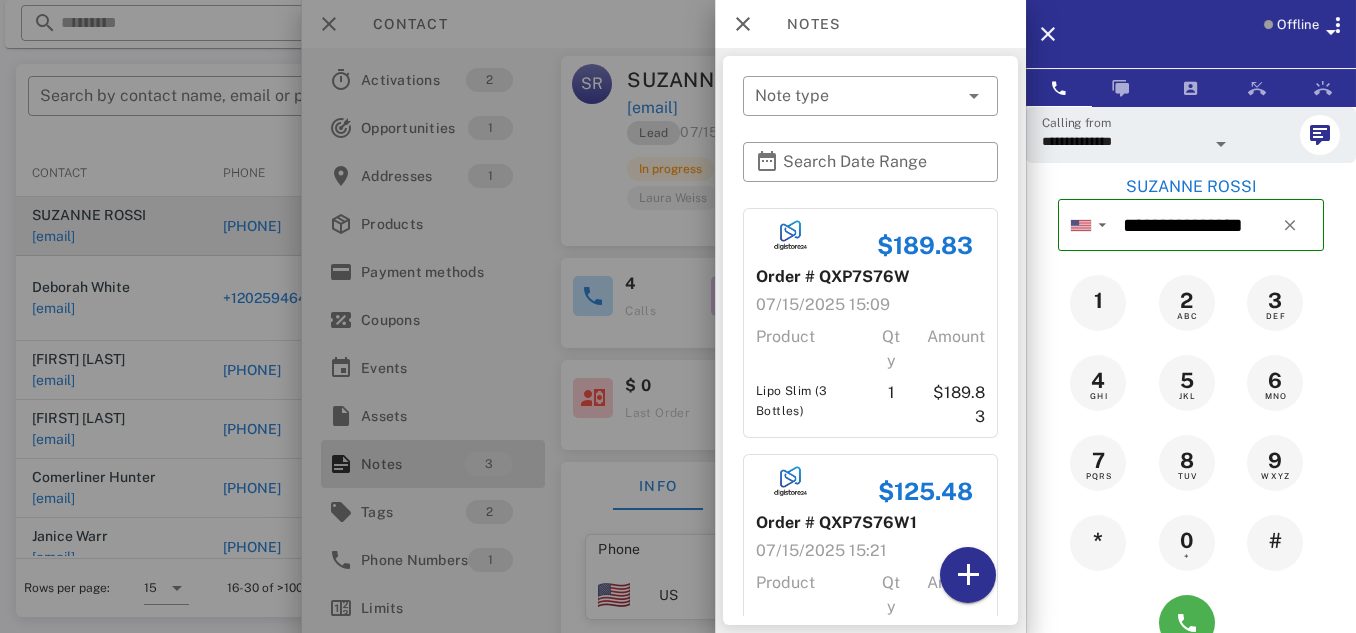 click at bounding box center [678, 316] 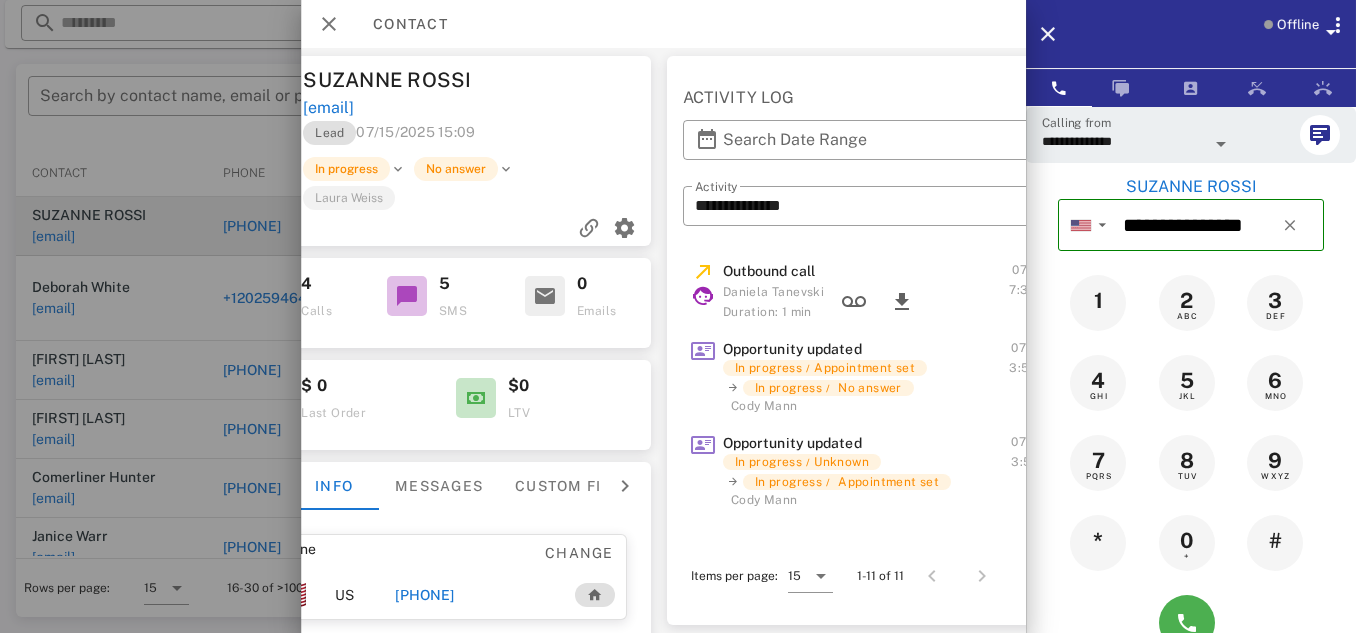scroll, scrollTop: 0, scrollLeft: 420, axis: horizontal 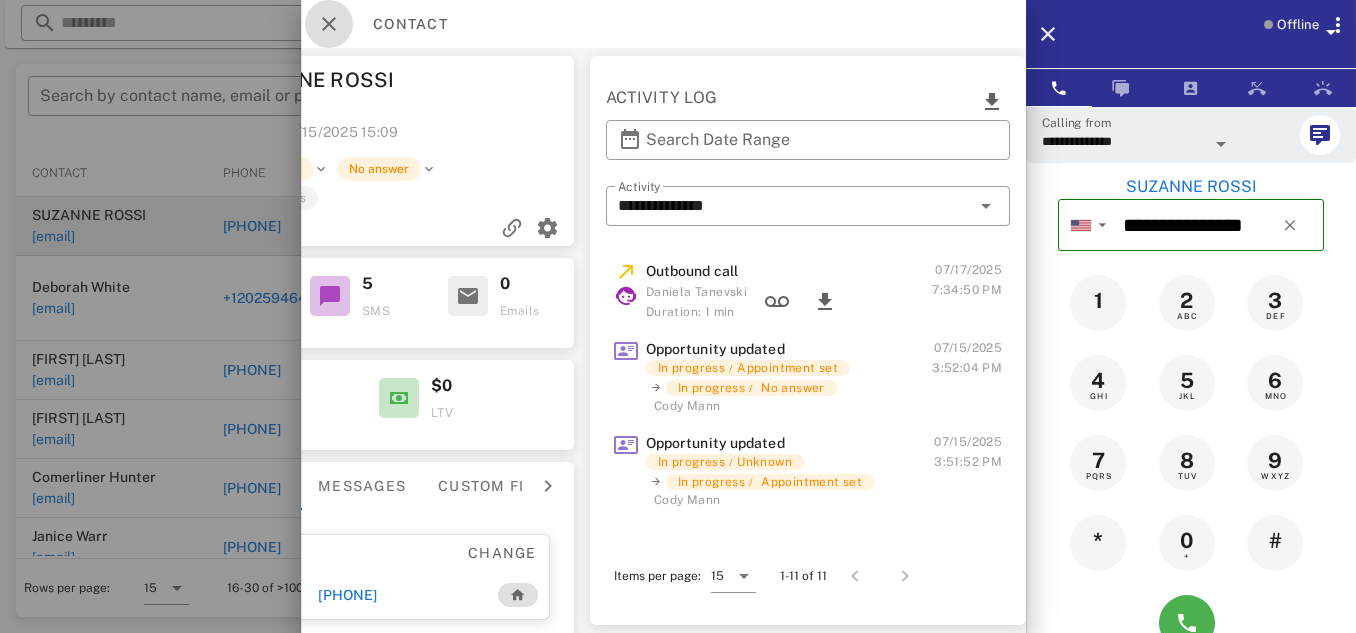 click at bounding box center [329, 24] 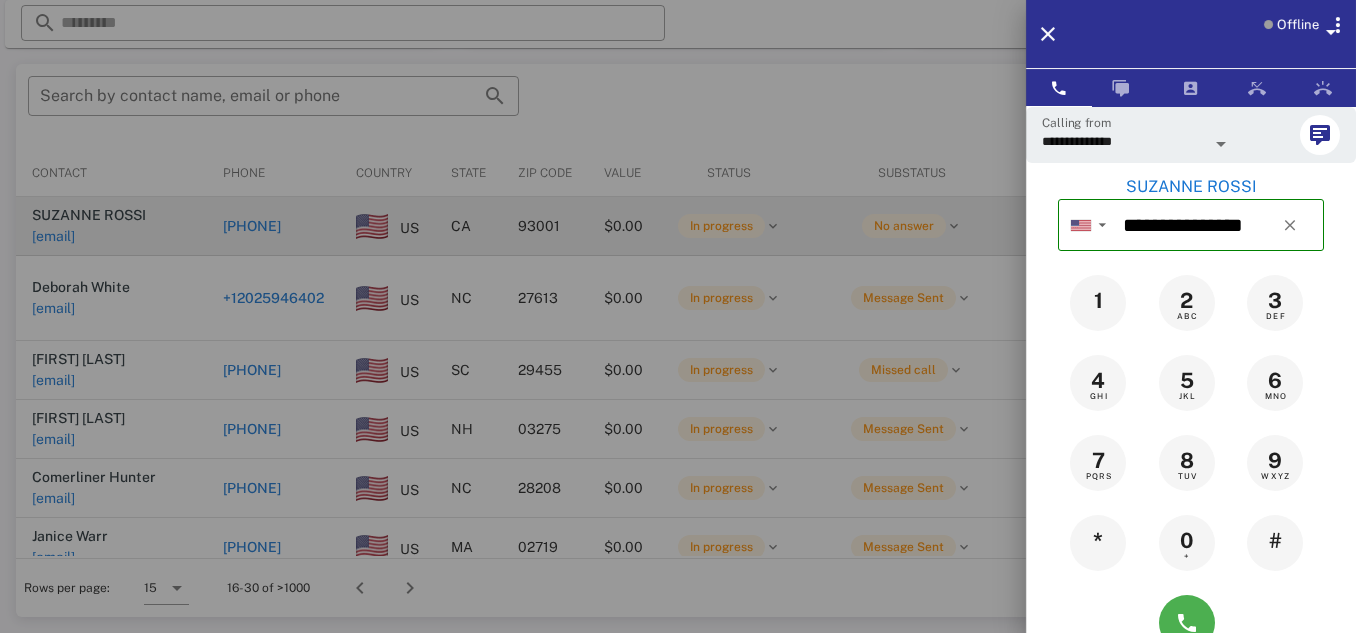 click at bounding box center (678, 316) 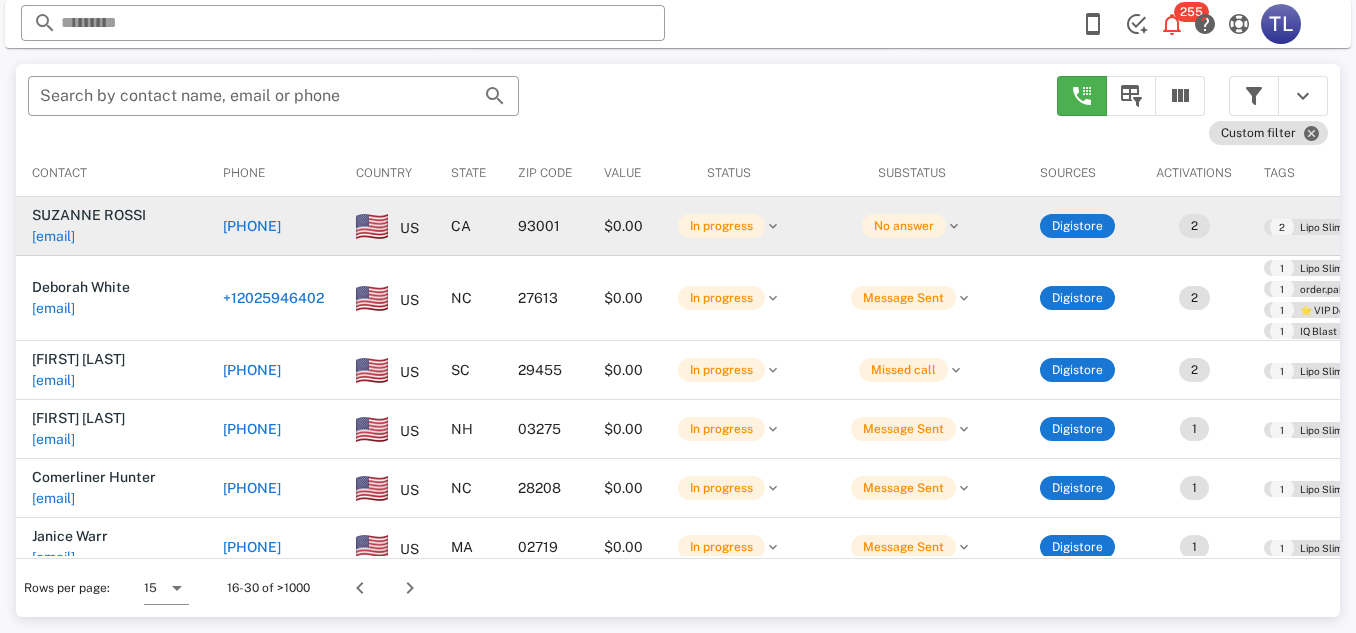 click on "[PHONE]" at bounding box center [252, 226] 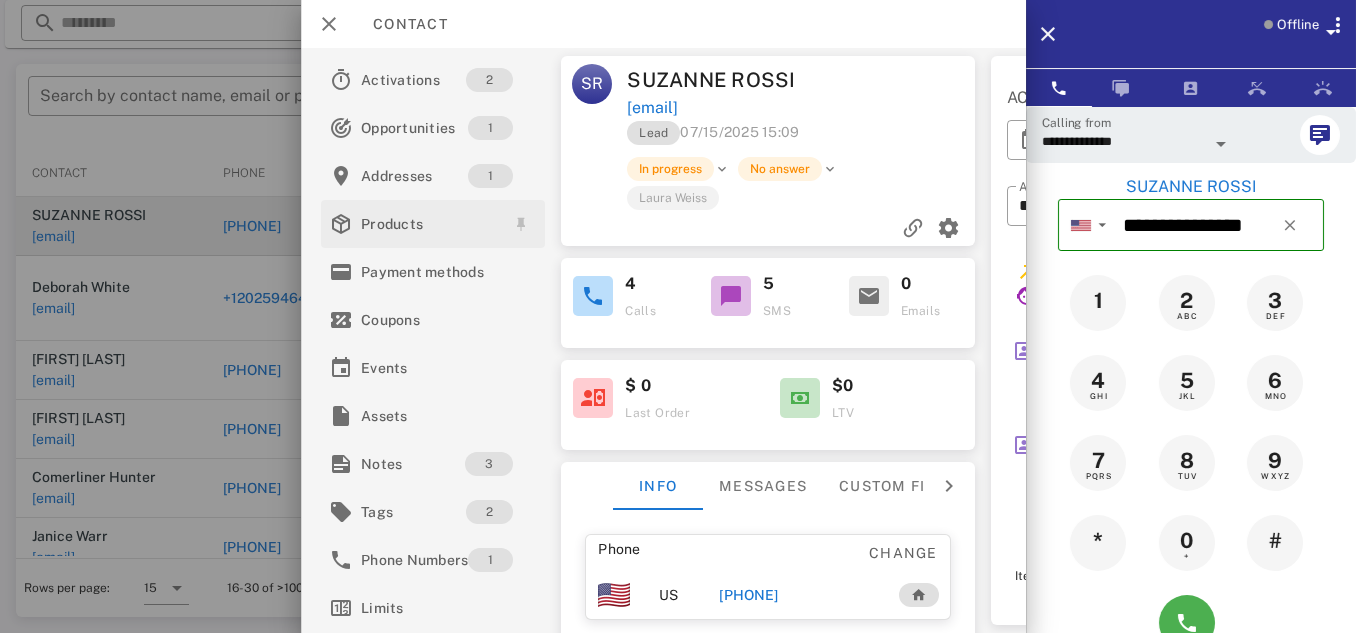 click on "Notes" at bounding box center [413, 464] 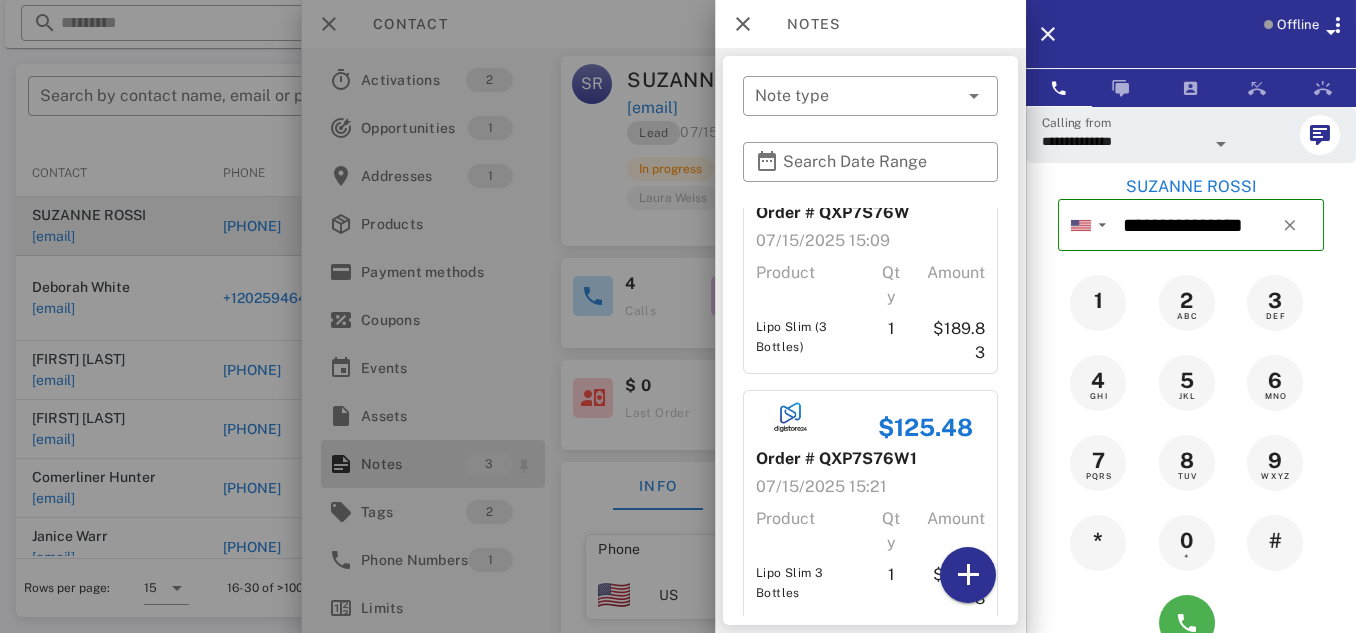 scroll, scrollTop: 0, scrollLeft: 0, axis: both 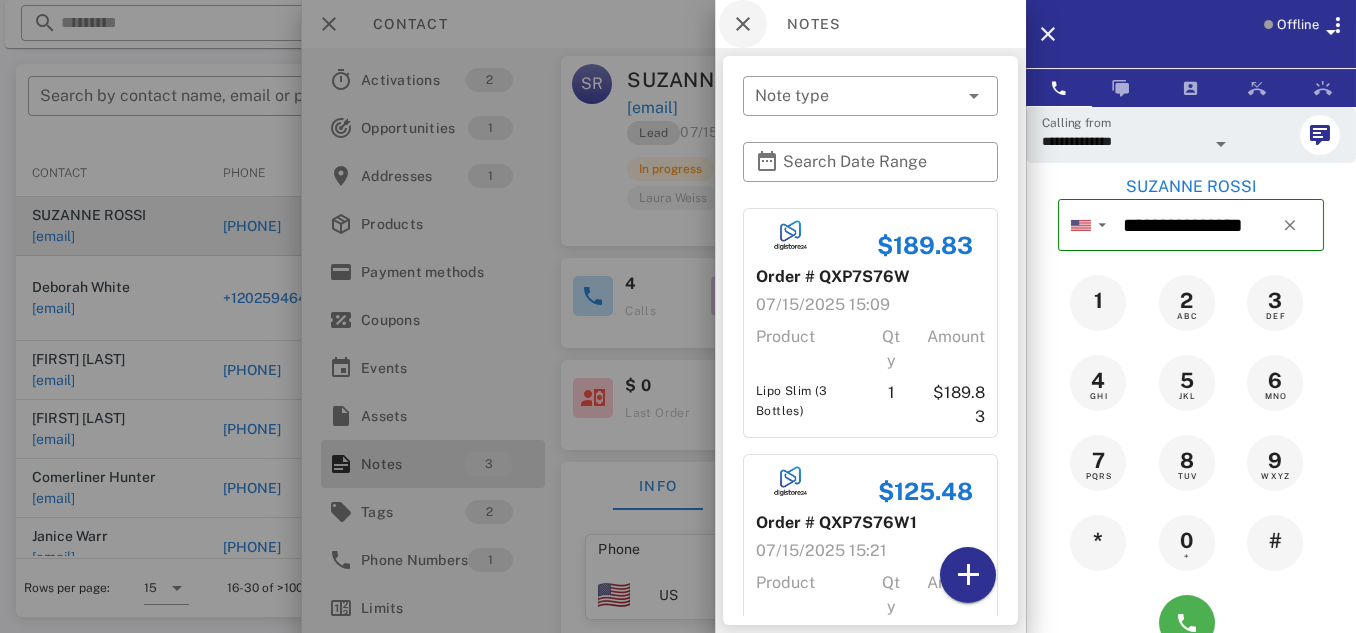 click at bounding box center [743, 24] 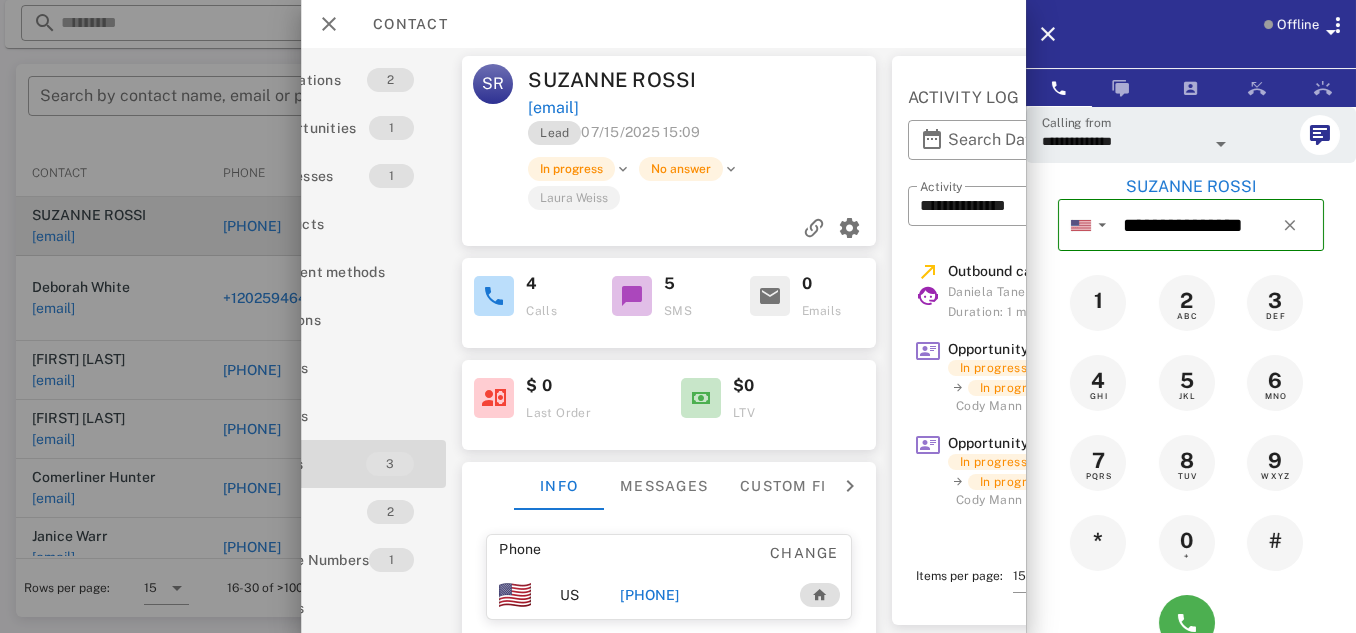 scroll, scrollTop: 0, scrollLeft: 81, axis: horizontal 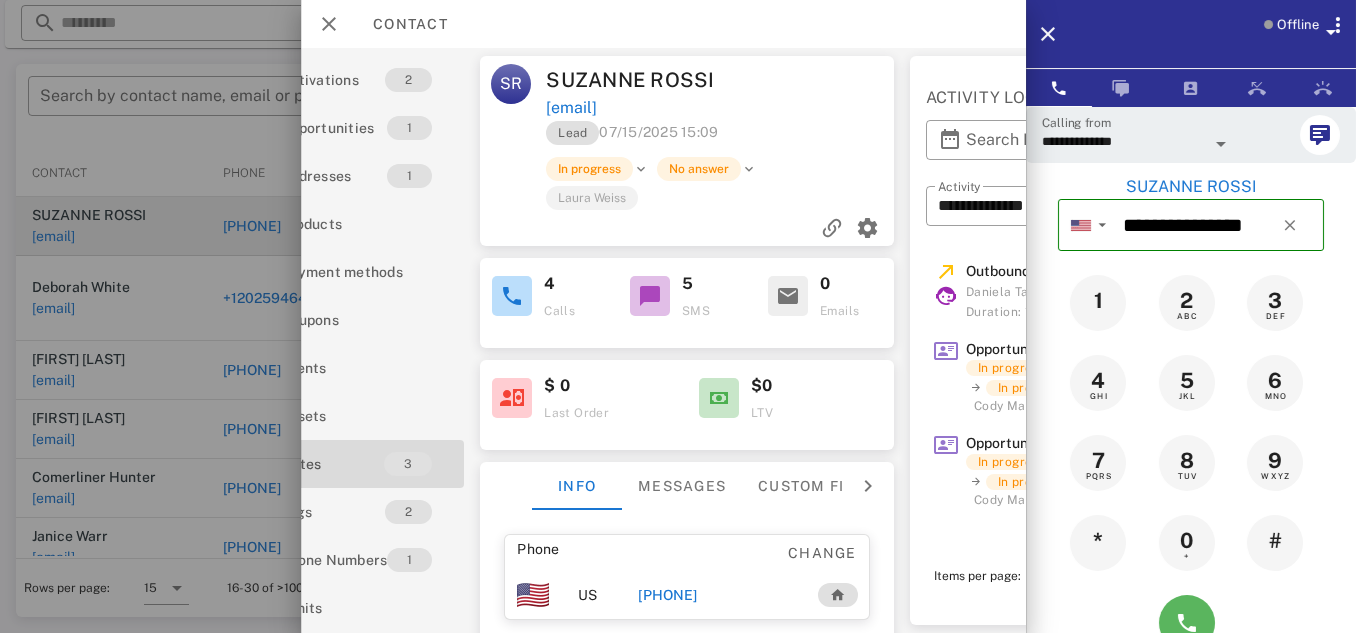 click at bounding box center [1187, 623] 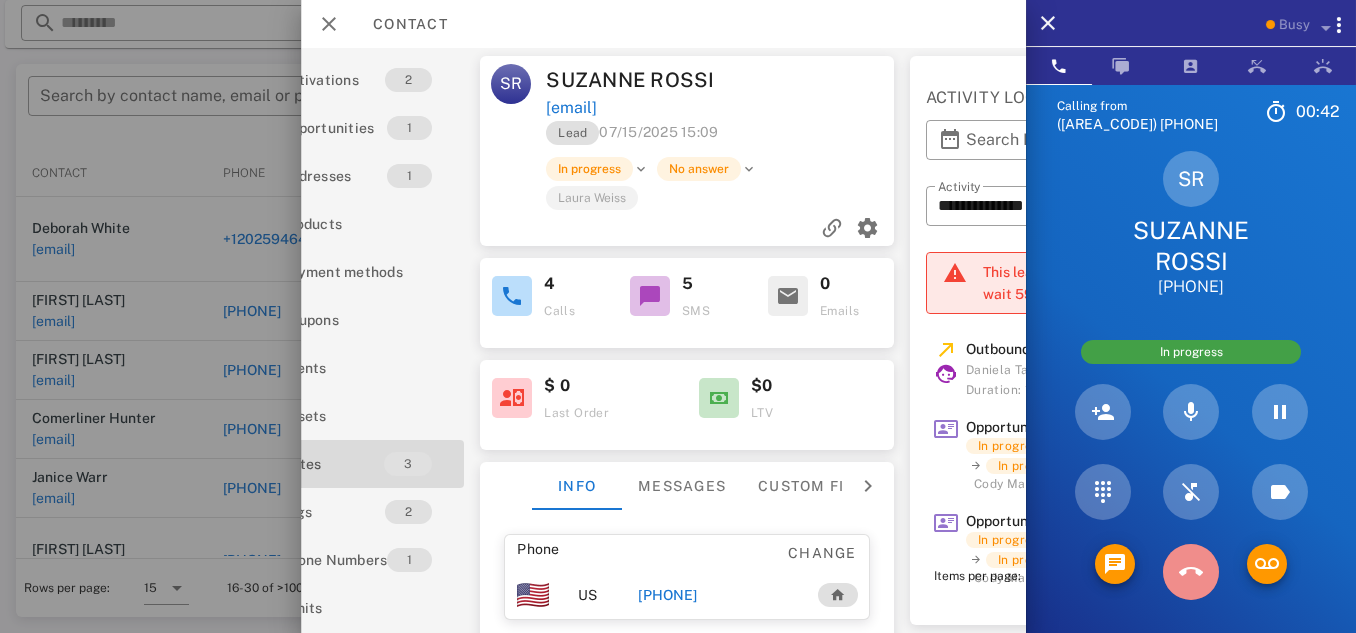 click at bounding box center [1191, 572] 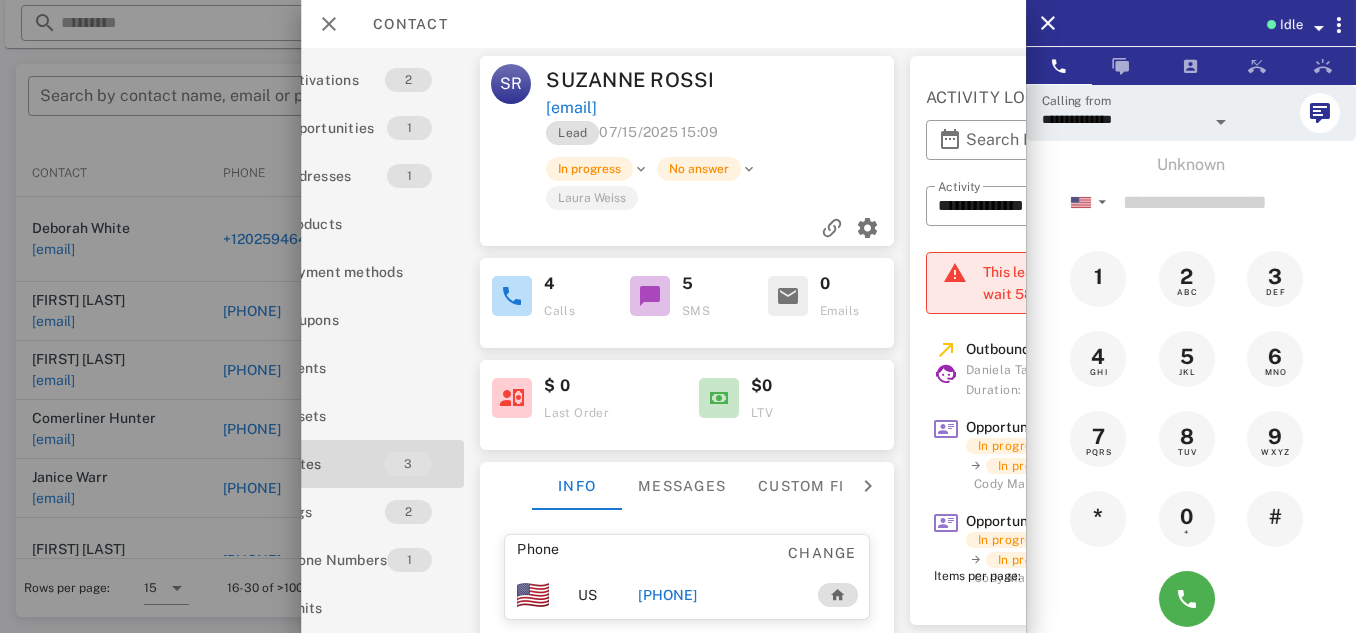 click at bounding box center (678, 316) 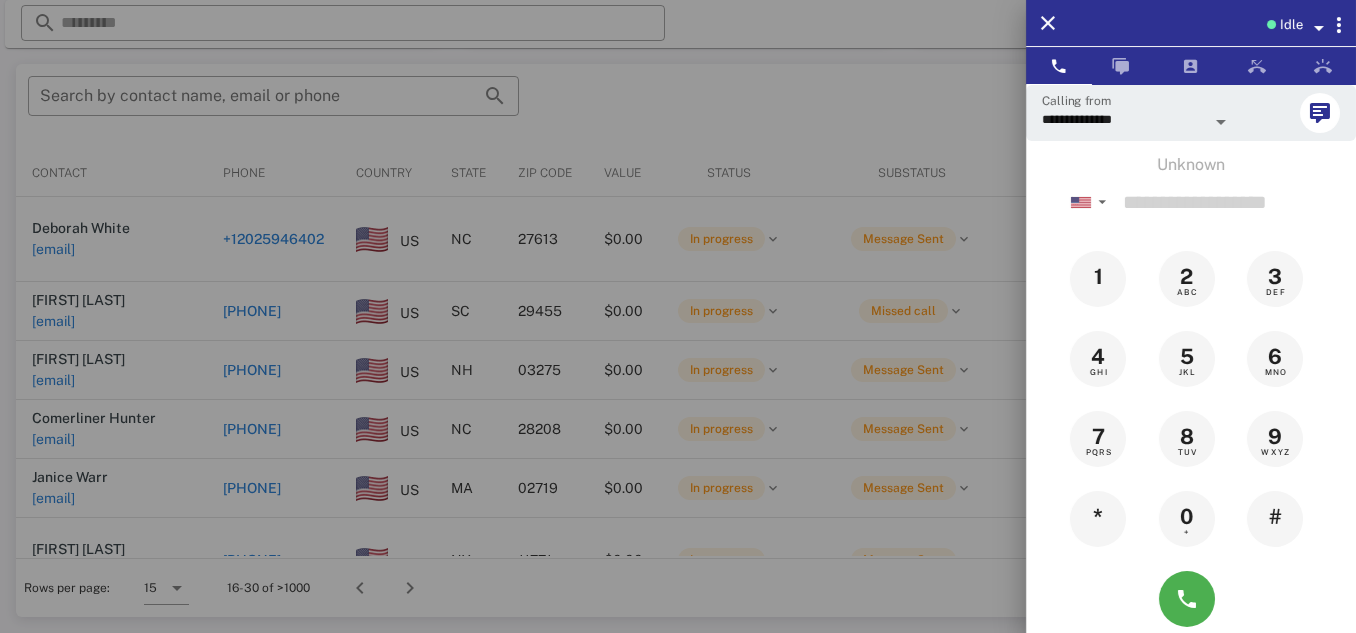 click at bounding box center (678, 316) 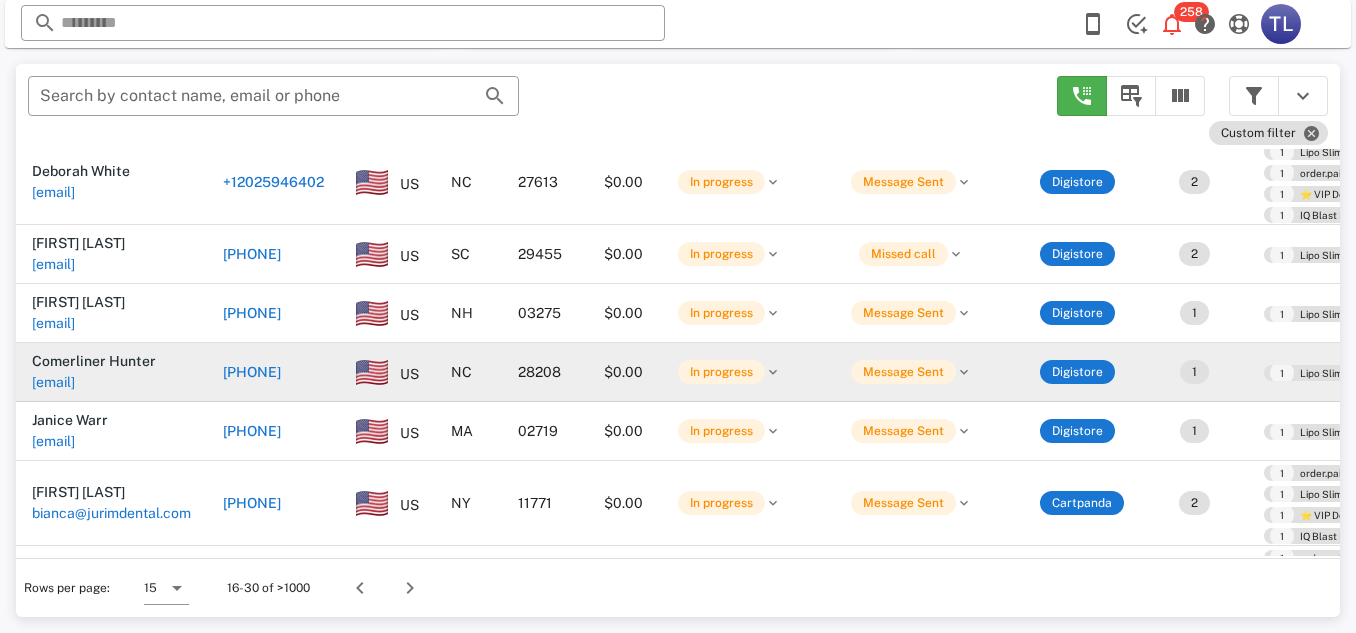 scroll, scrollTop: 0, scrollLeft: 0, axis: both 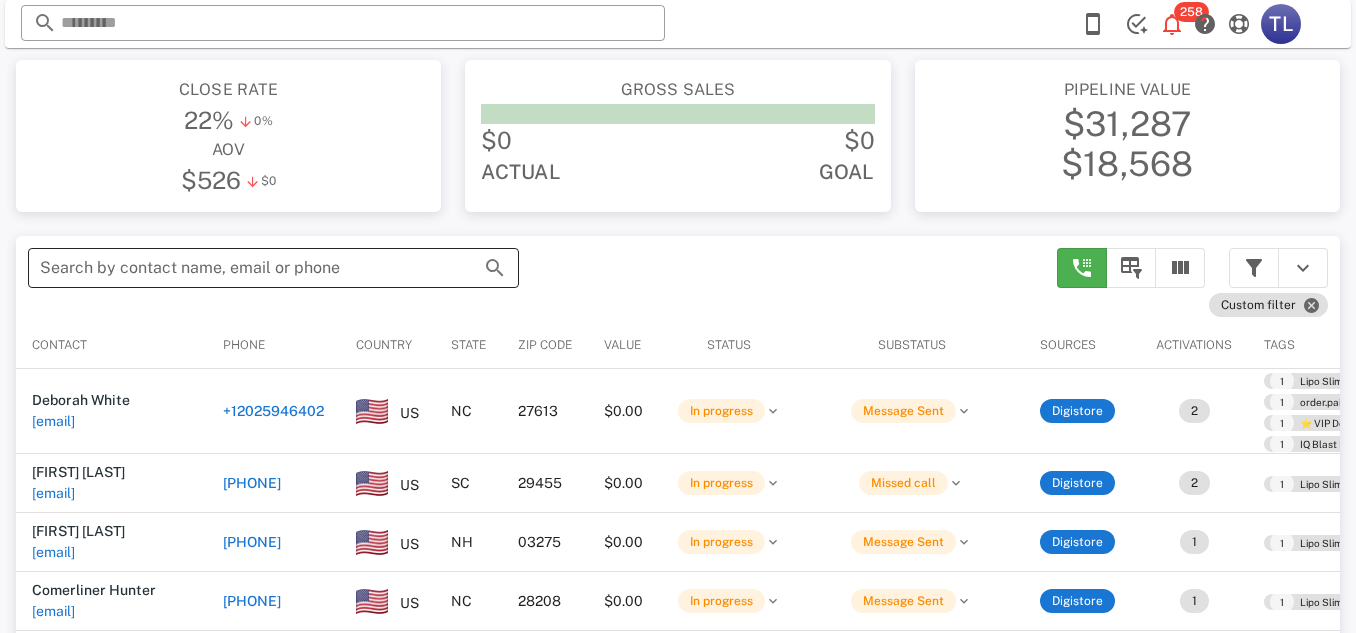 click on "Search by contact name, email or phone" at bounding box center (245, 268) 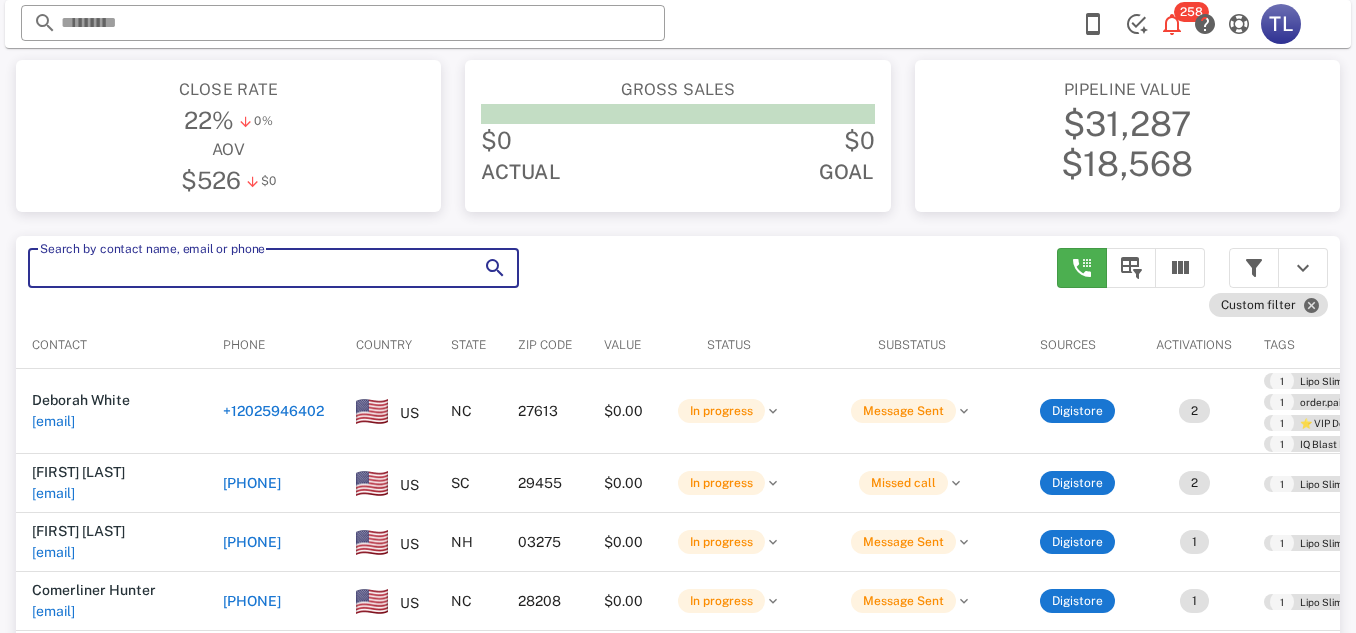 type on "*" 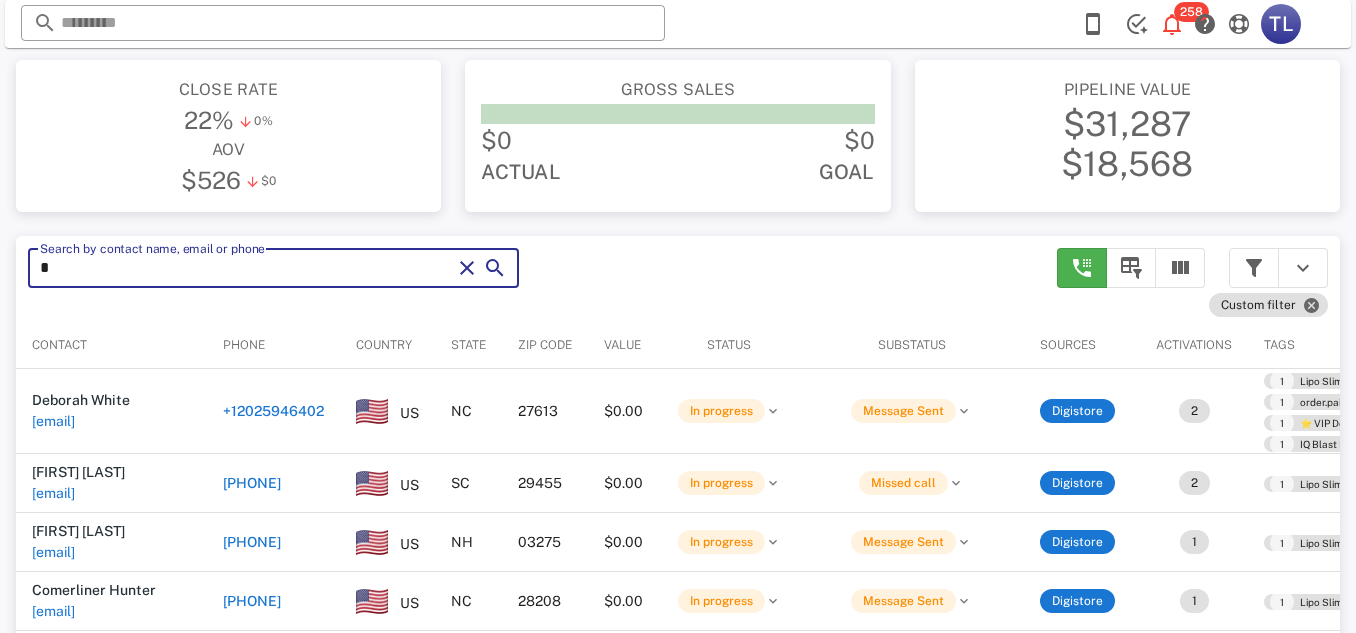 type on "*" 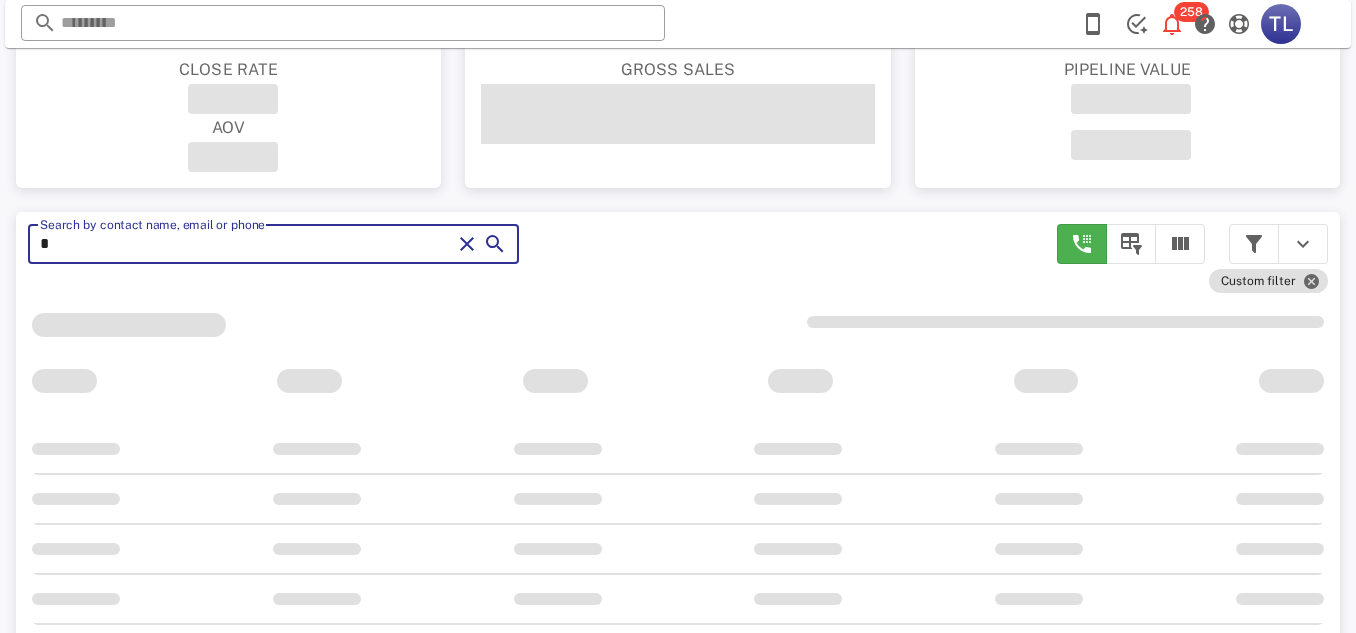 type on "**" 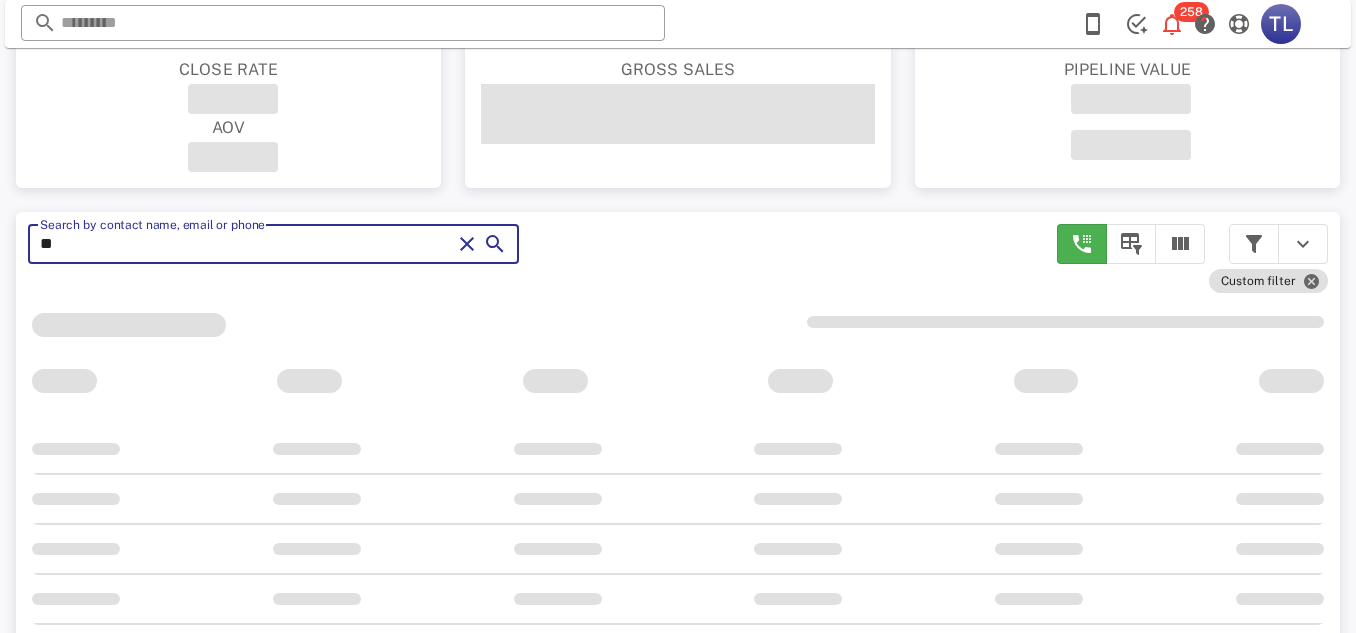 type on "**" 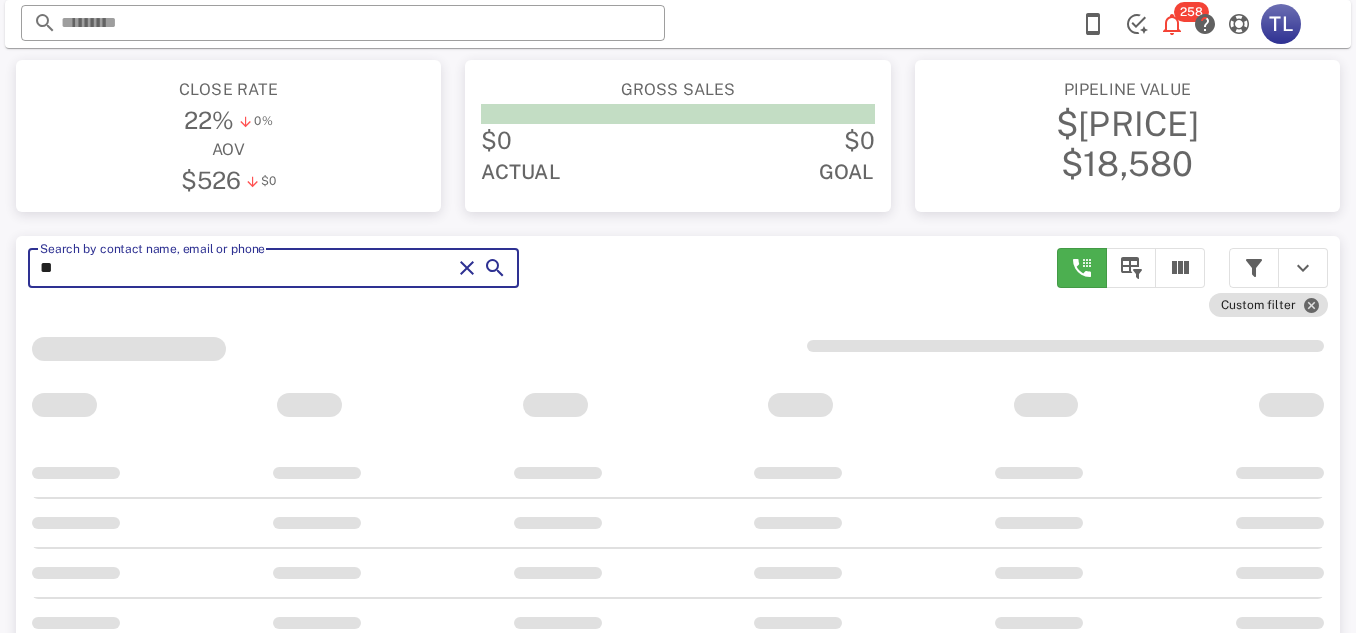 type on "***" 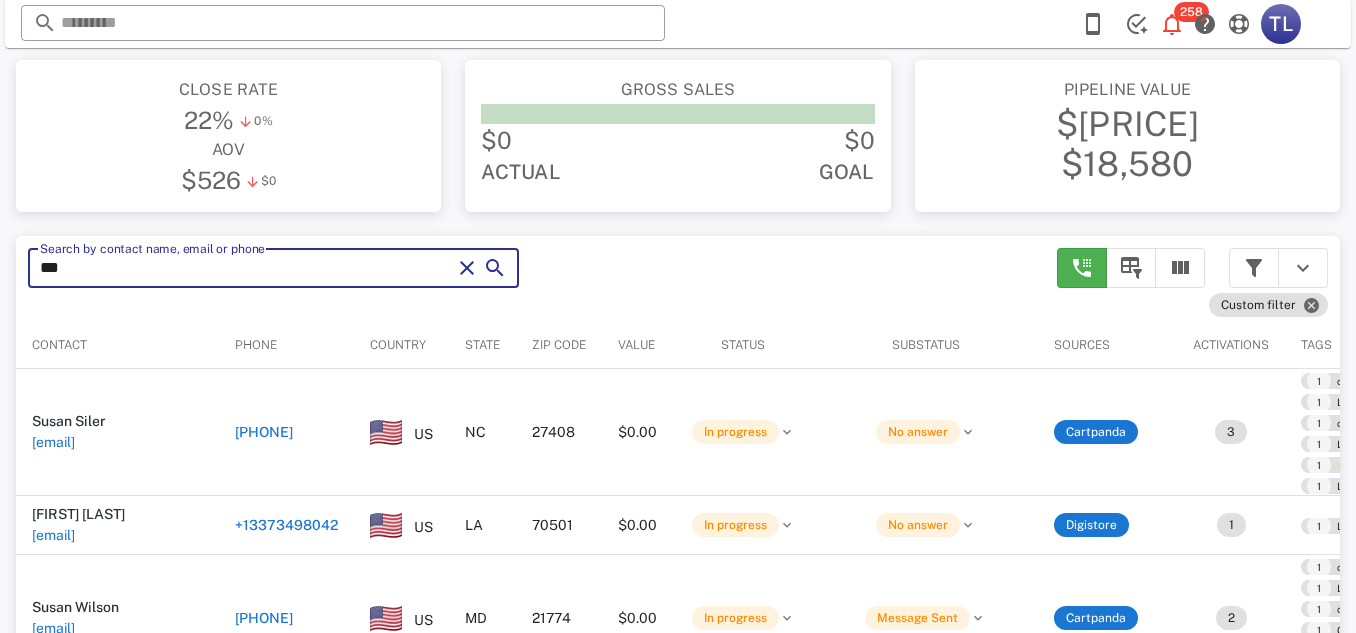 type on "***" 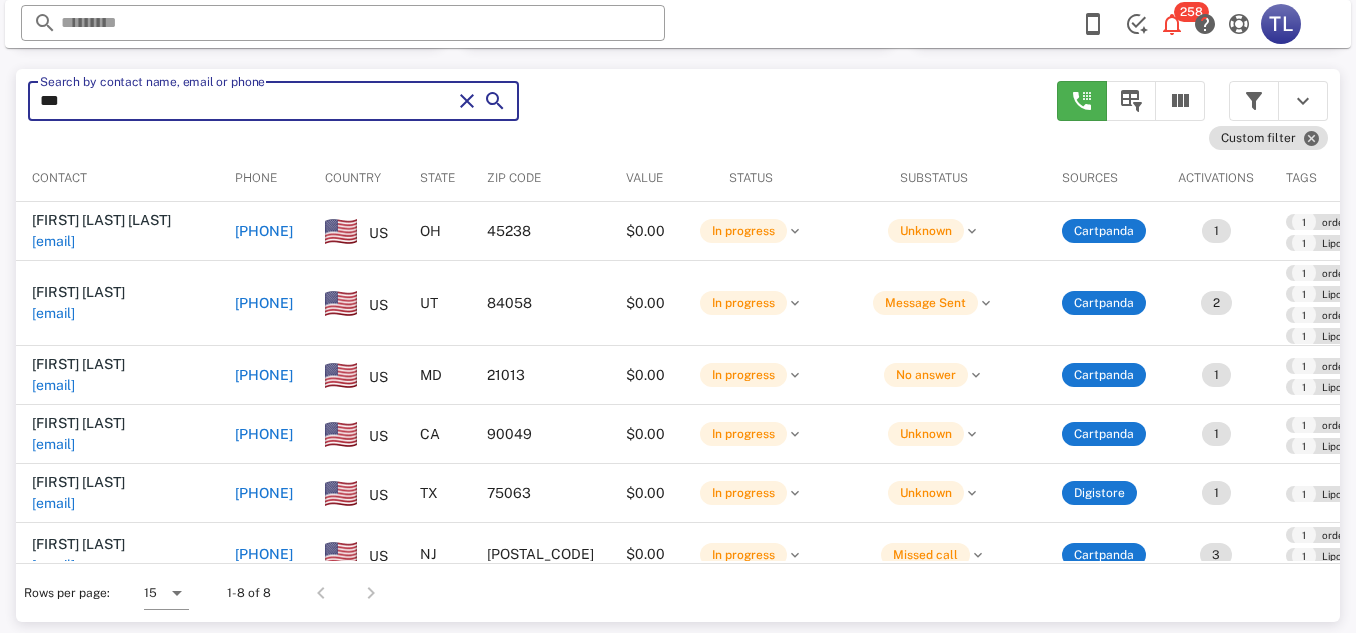 scroll, scrollTop: 380, scrollLeft: 0, axis: vertical 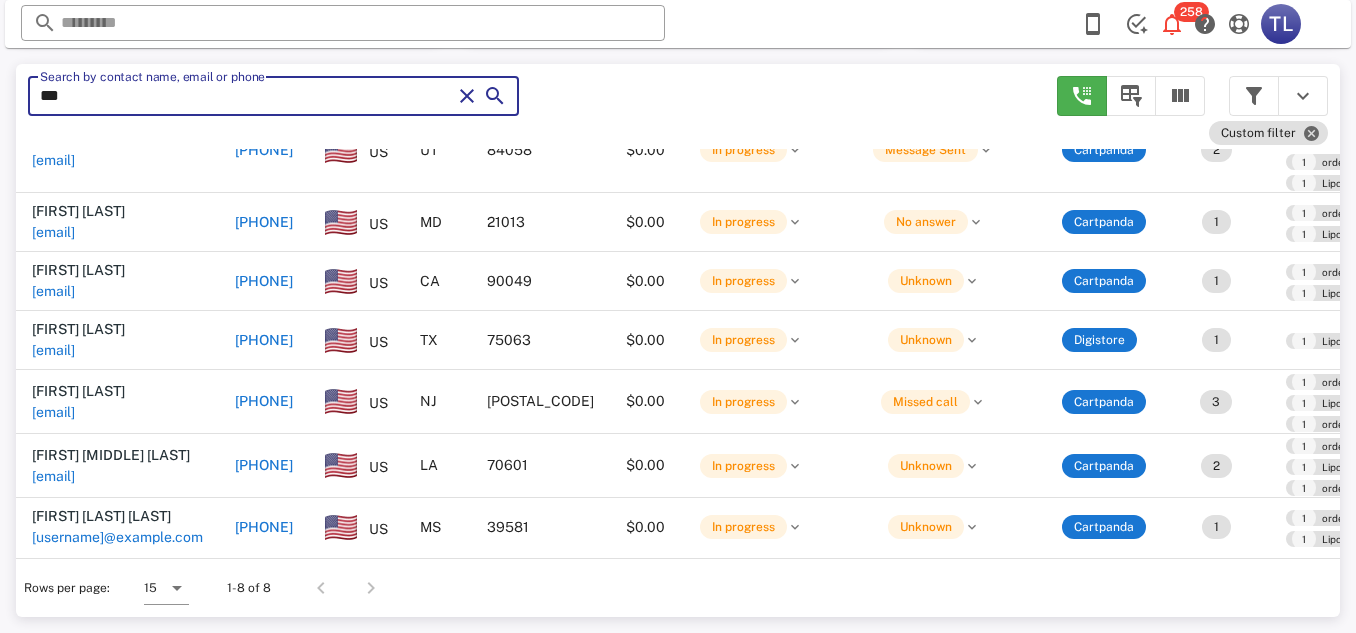 click at bounding box center (467, 96) 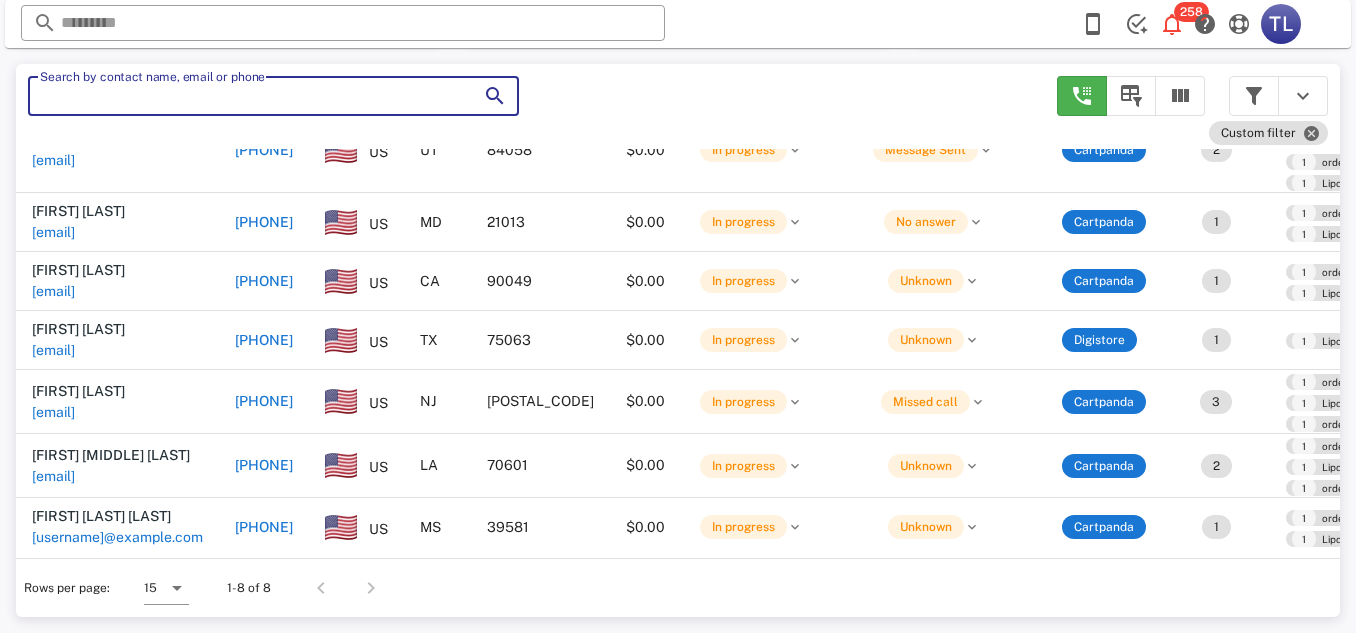 type 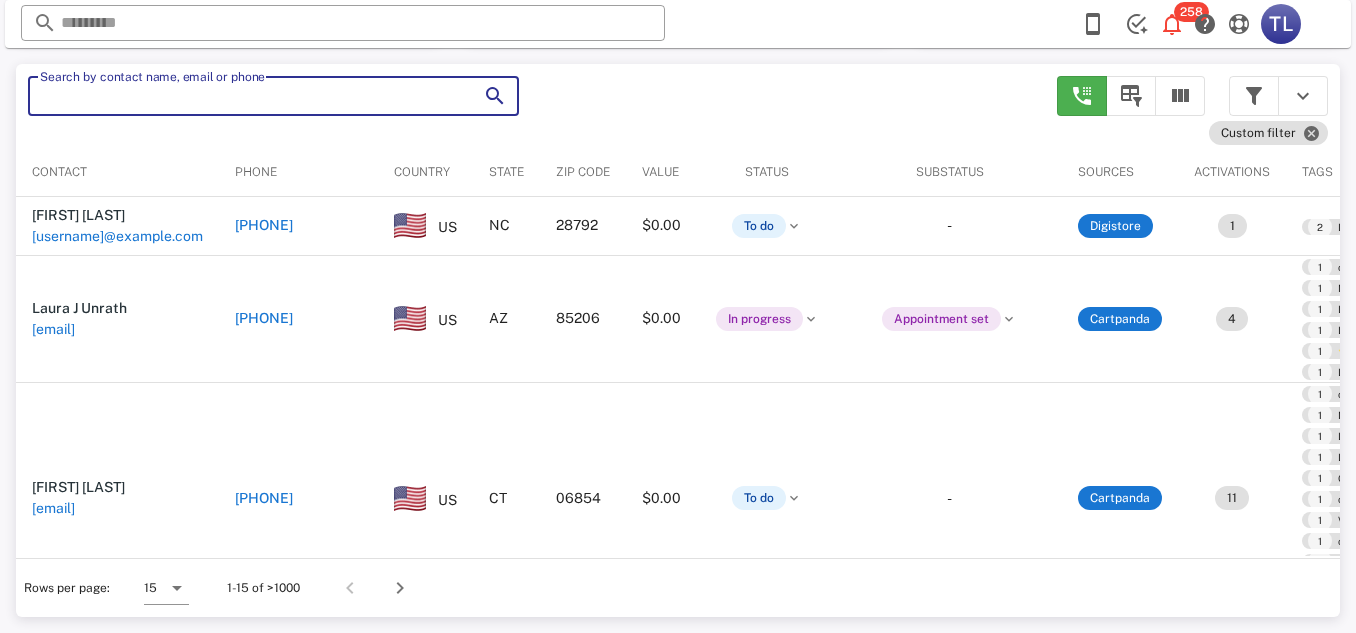scroll, scrollTop: 380, scrollLeft: 0, axis: vertical 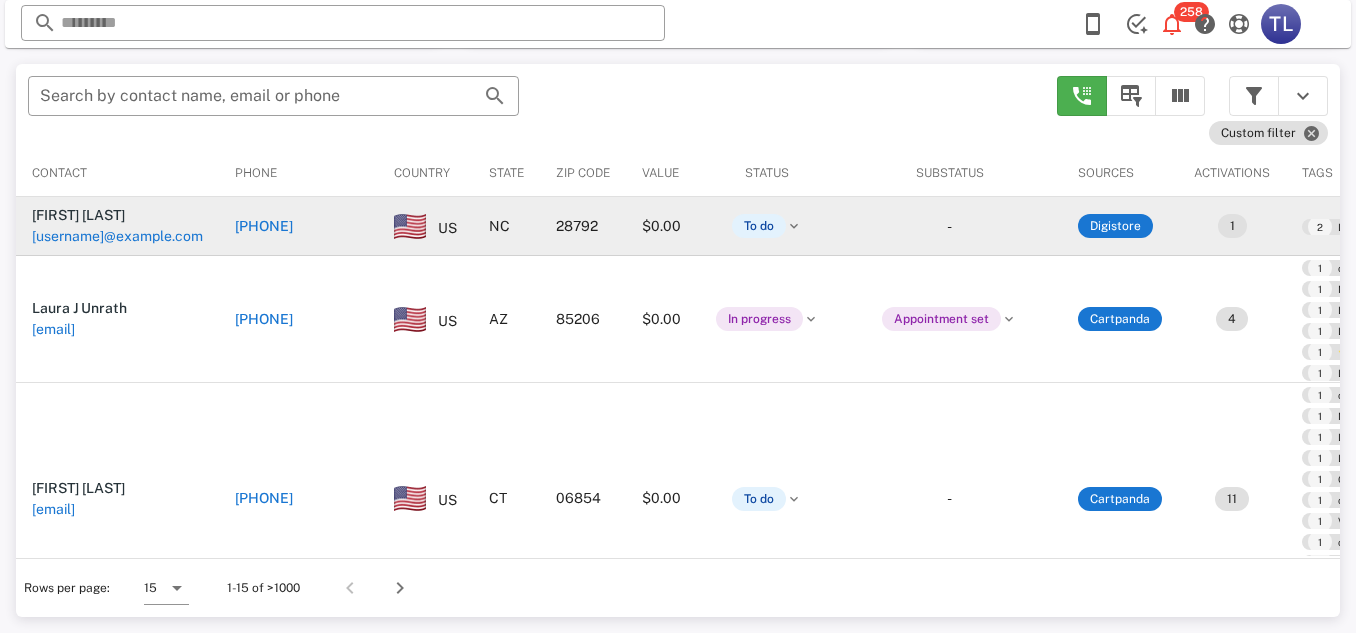 click on "[PHONE]" at bounding box center (264, 226) 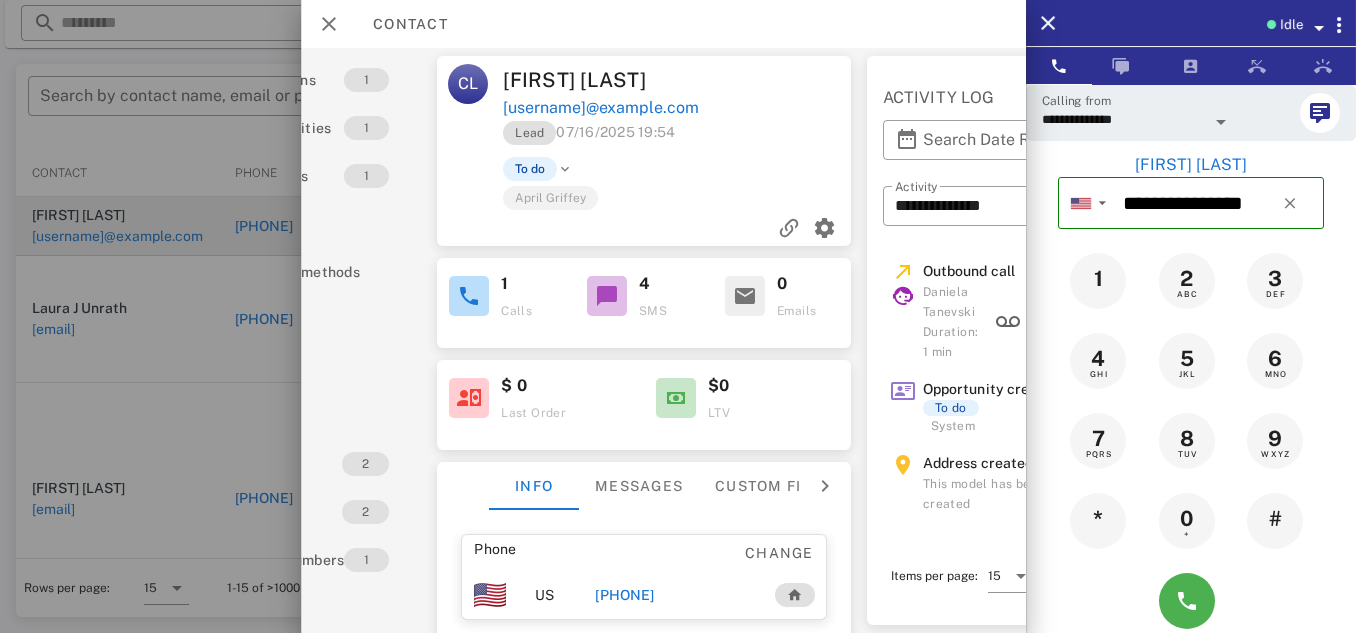 scroll, scrollTop: 0, scrollLeft: 0, axis: both 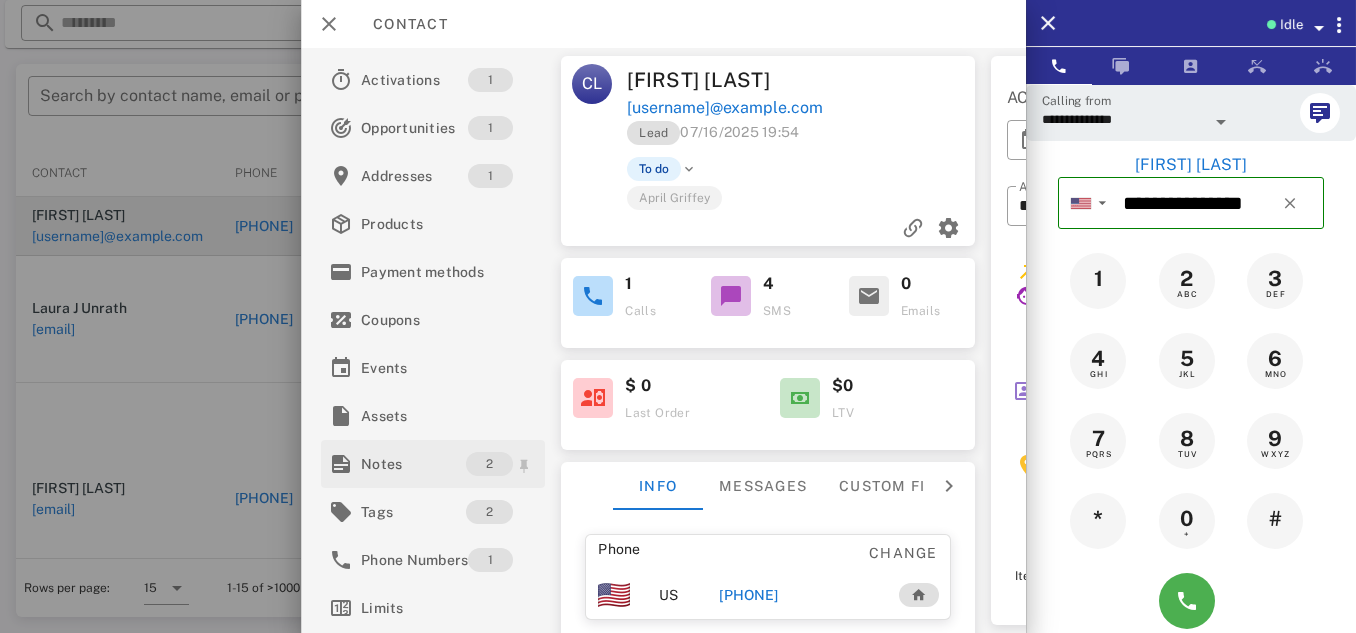 click on "Notes" at bounding box center (413, 464) 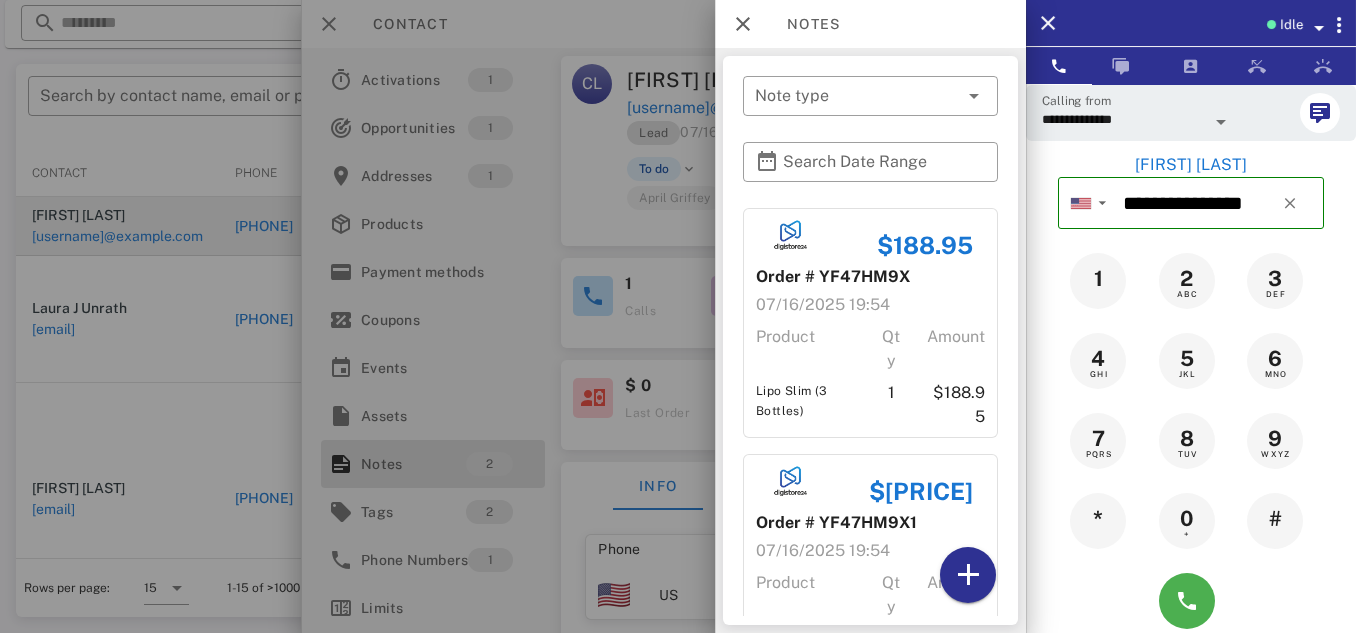 click at bounding box center (678, 316) 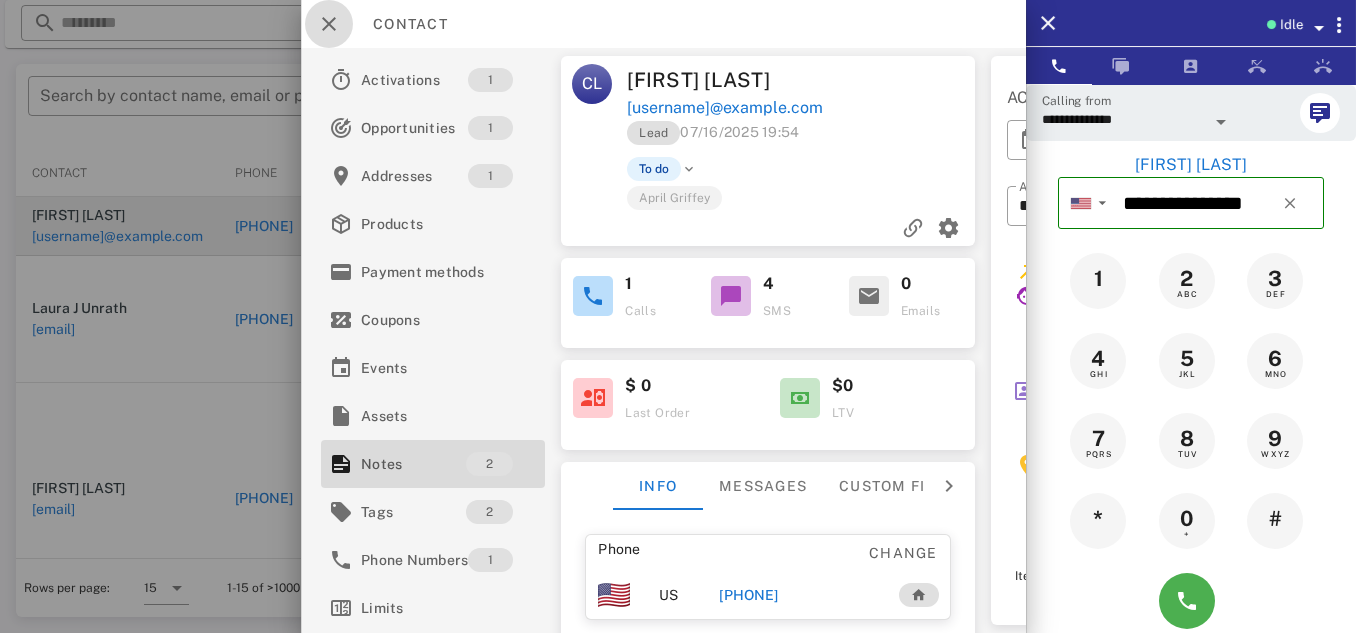 click at bounding box center [329, 24] 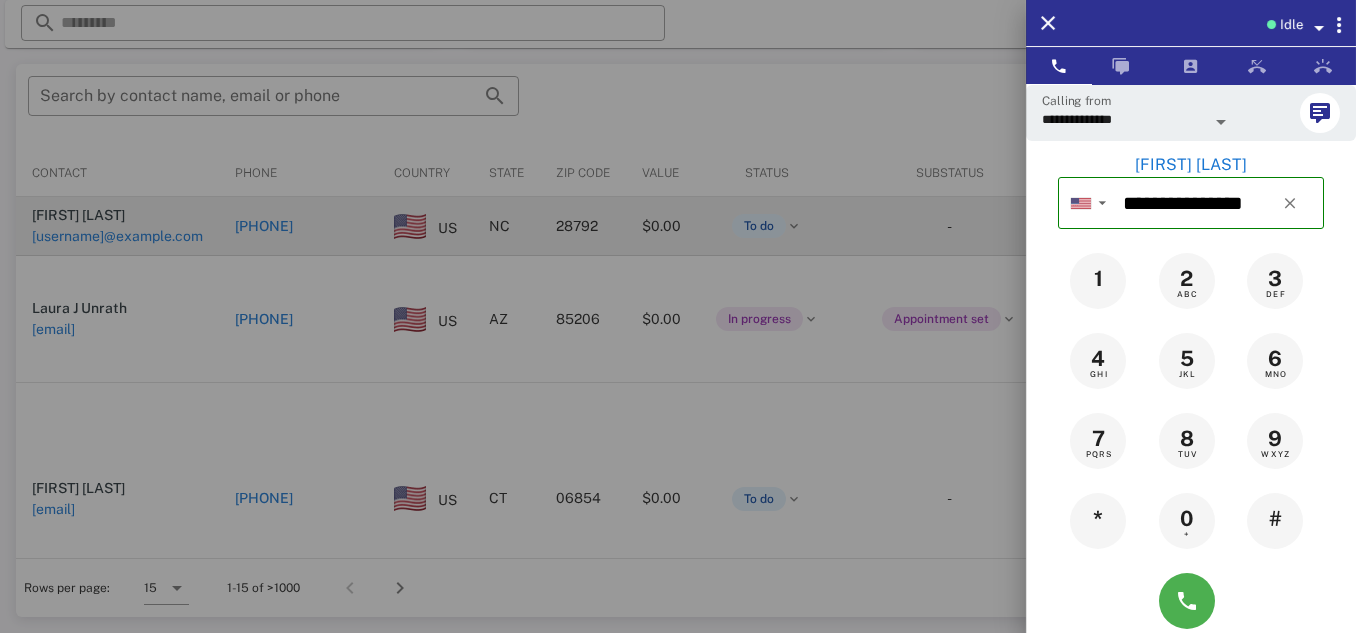 click at bounding box center [678, 316] 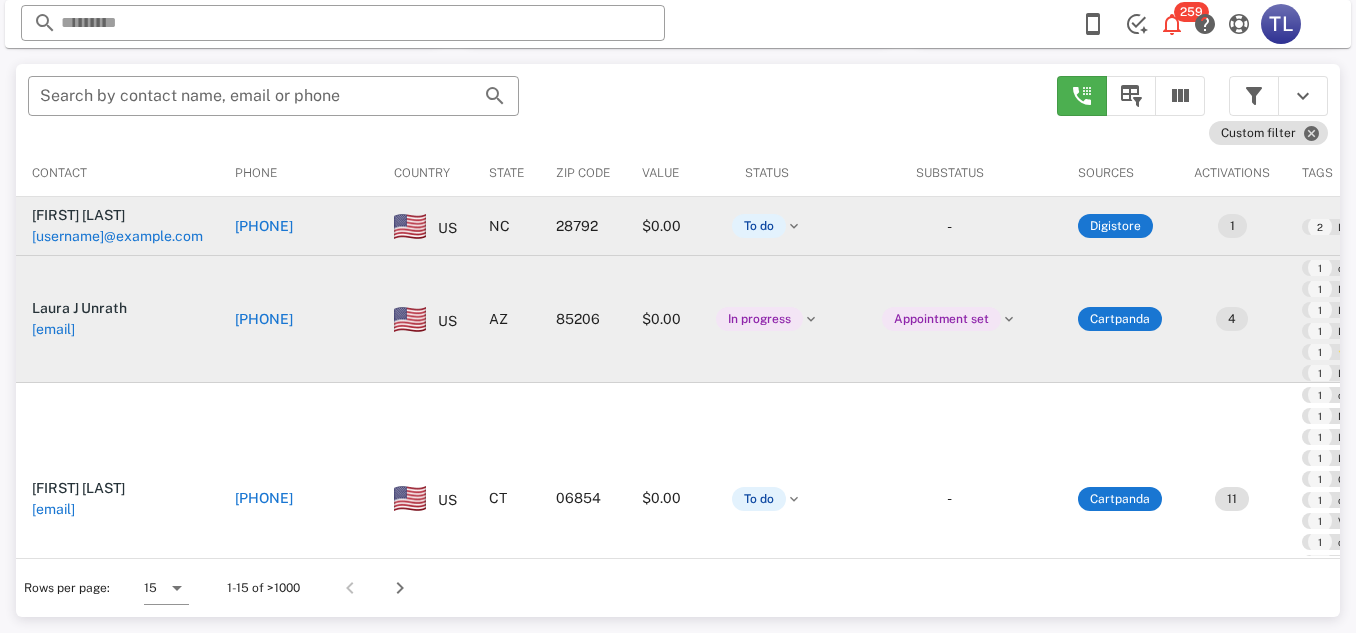 click on "[PHONE]" at bounding box center (264, 319) 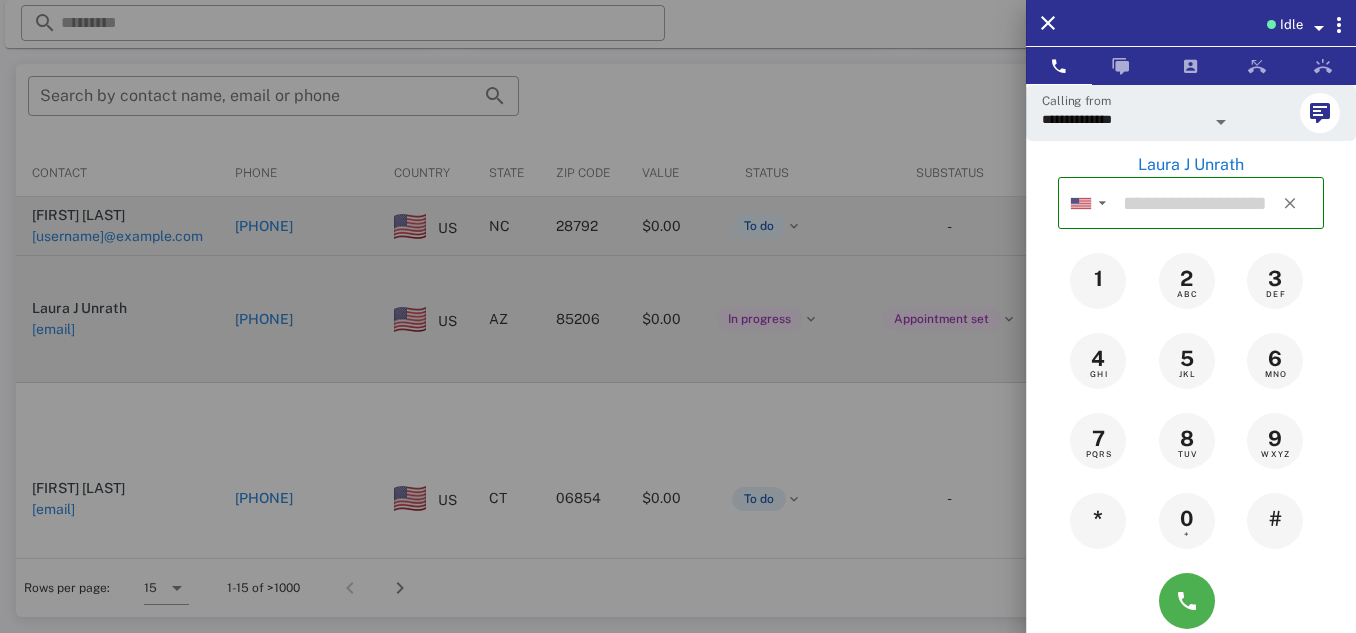 type on "**********" 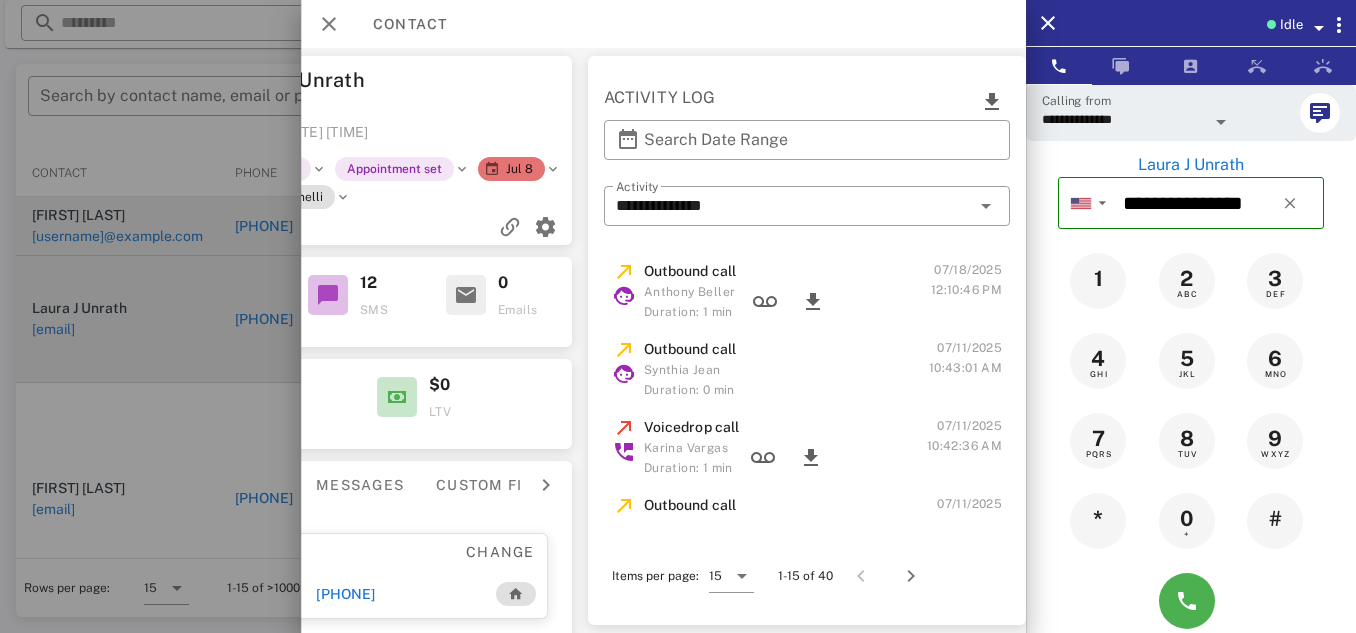scroll, scrollTop: 0, scrollLeft: 422, axis: horizontal 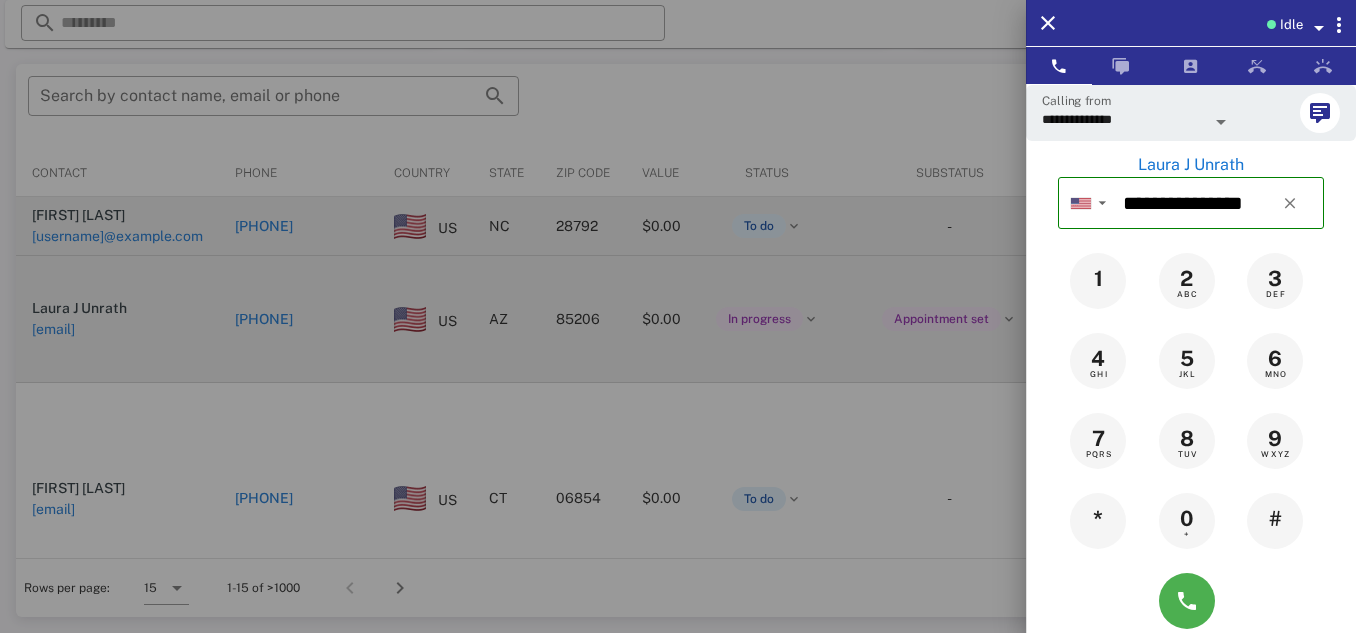 click at bounding box center (678, 316) 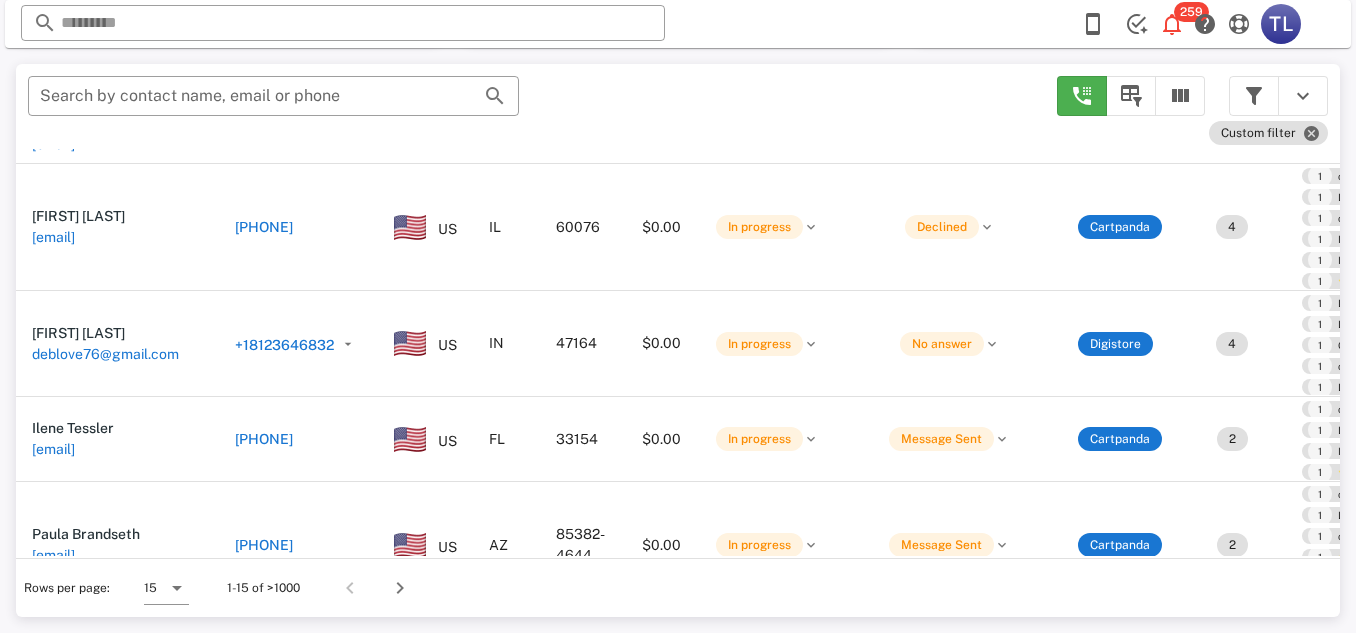 scroll, scrollTop: 1157, scrollLeft: 0, axis: vertical 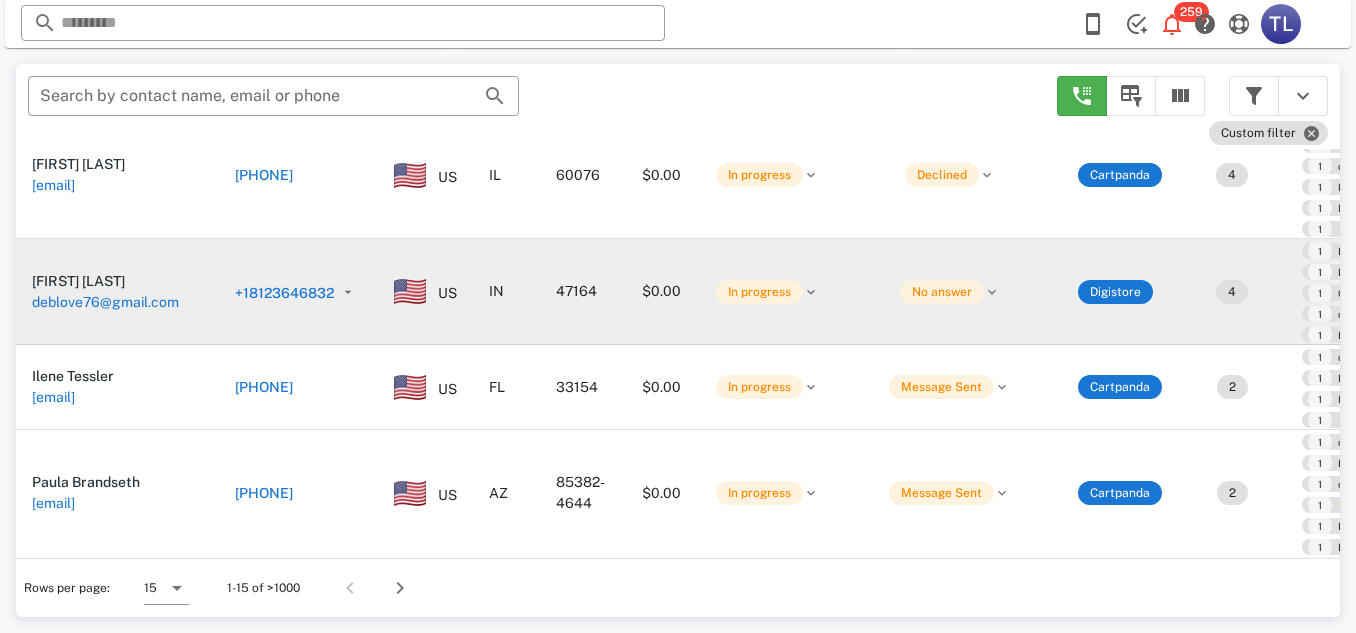 click on "+18123646832" at bounding box center (284, 293) 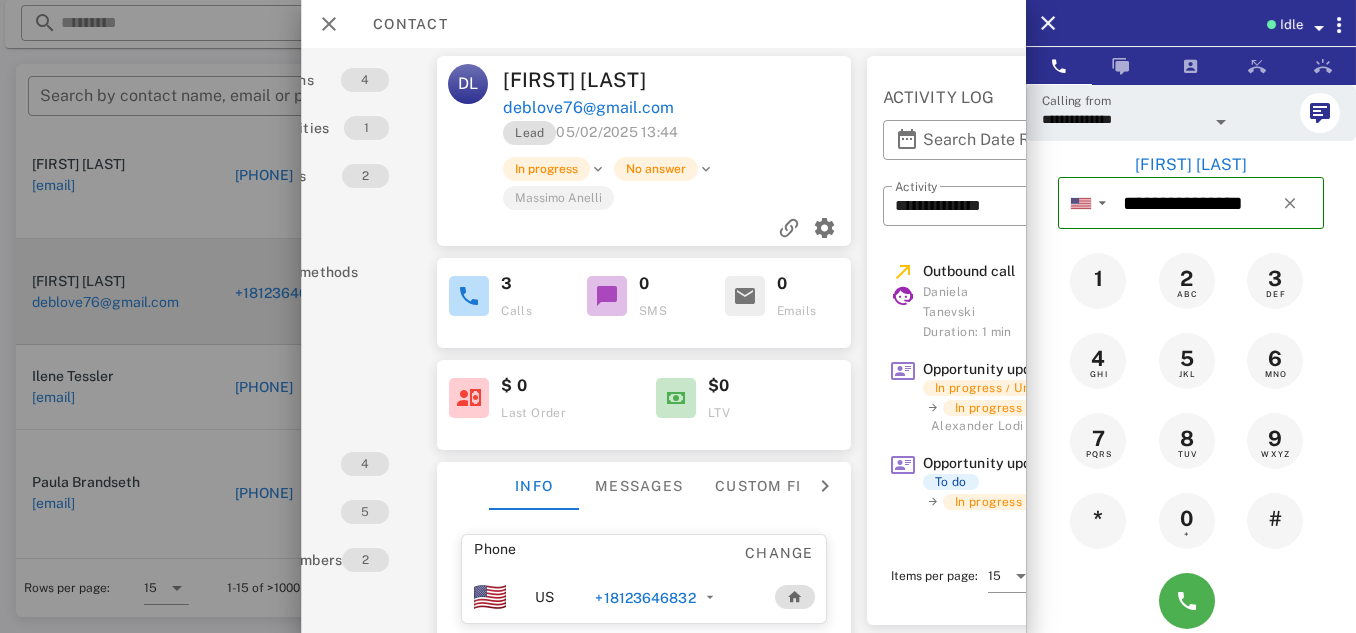 scroll, scrollTop: 0, scrollLeft: 0, axis: both 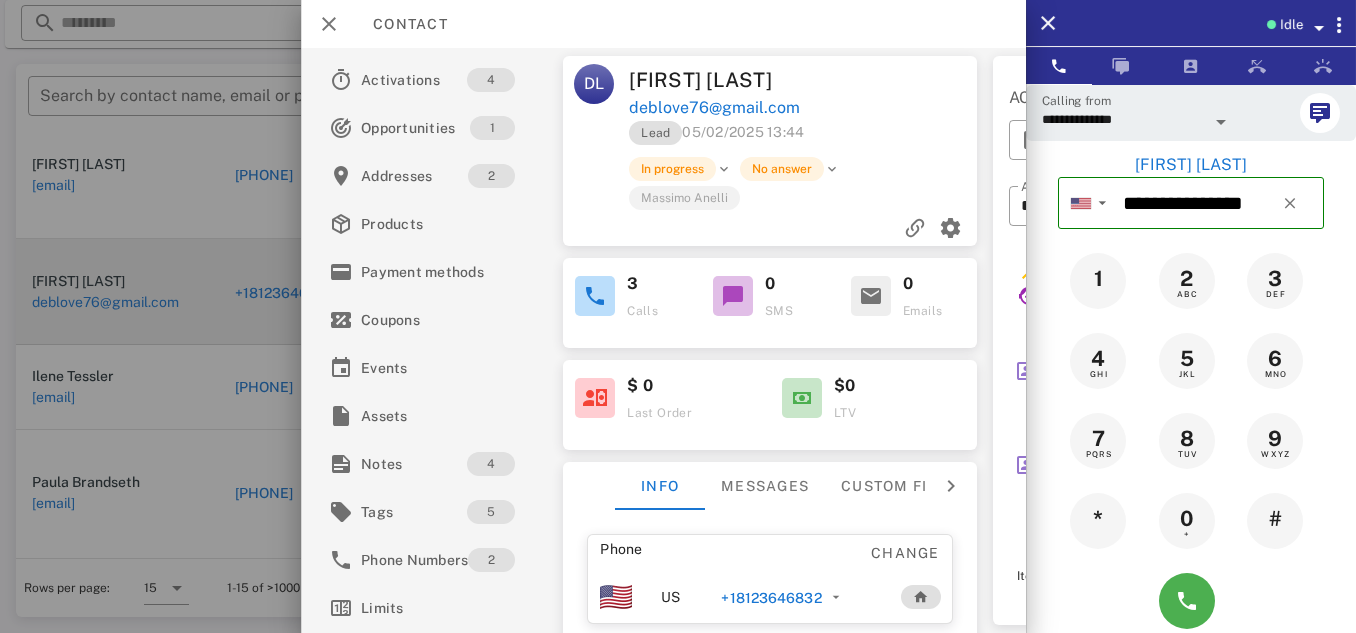 click on "4" at bounding box center [491, 464] 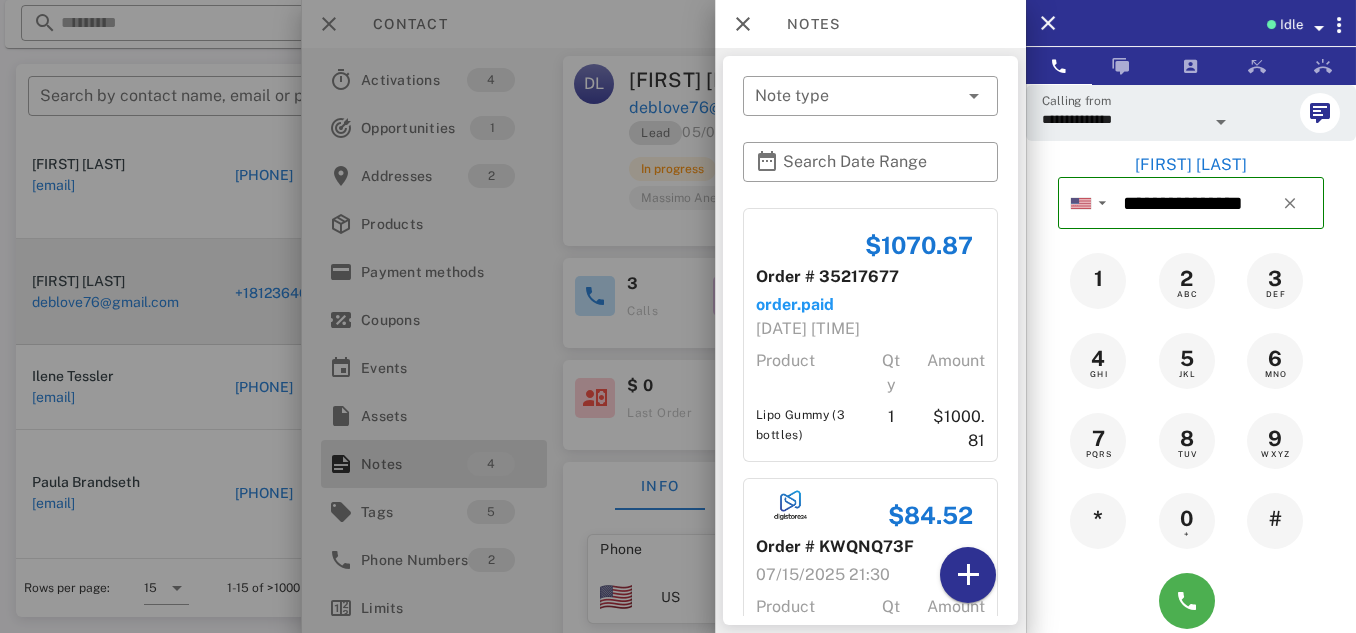 click at bounding box center [678, 316] 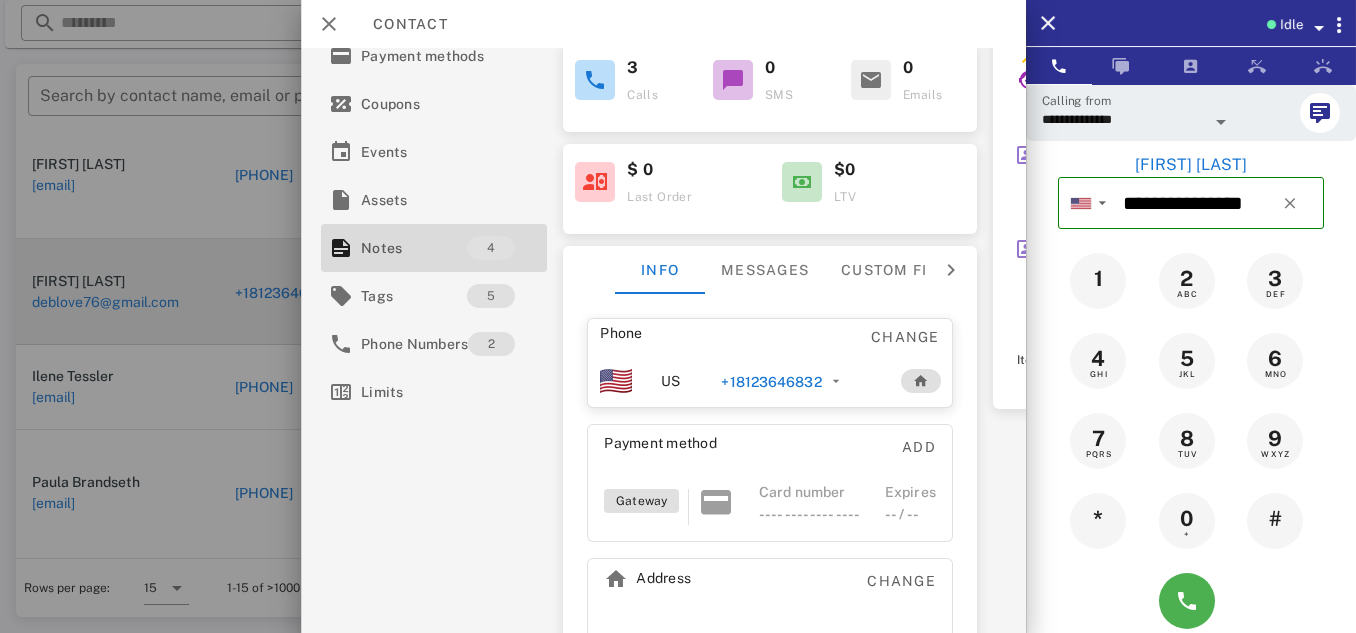 scroll, scrollTop: 0, scrollLeft: 0, axis: both 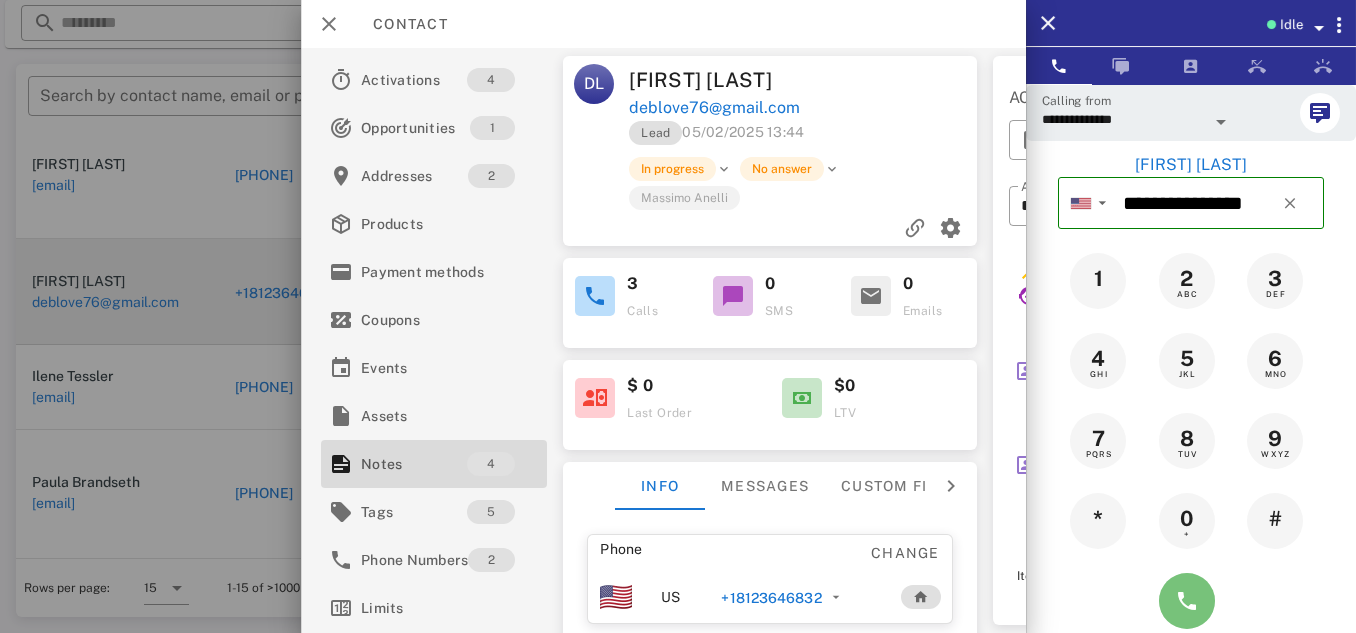 click at bounding box center (1187, 601) 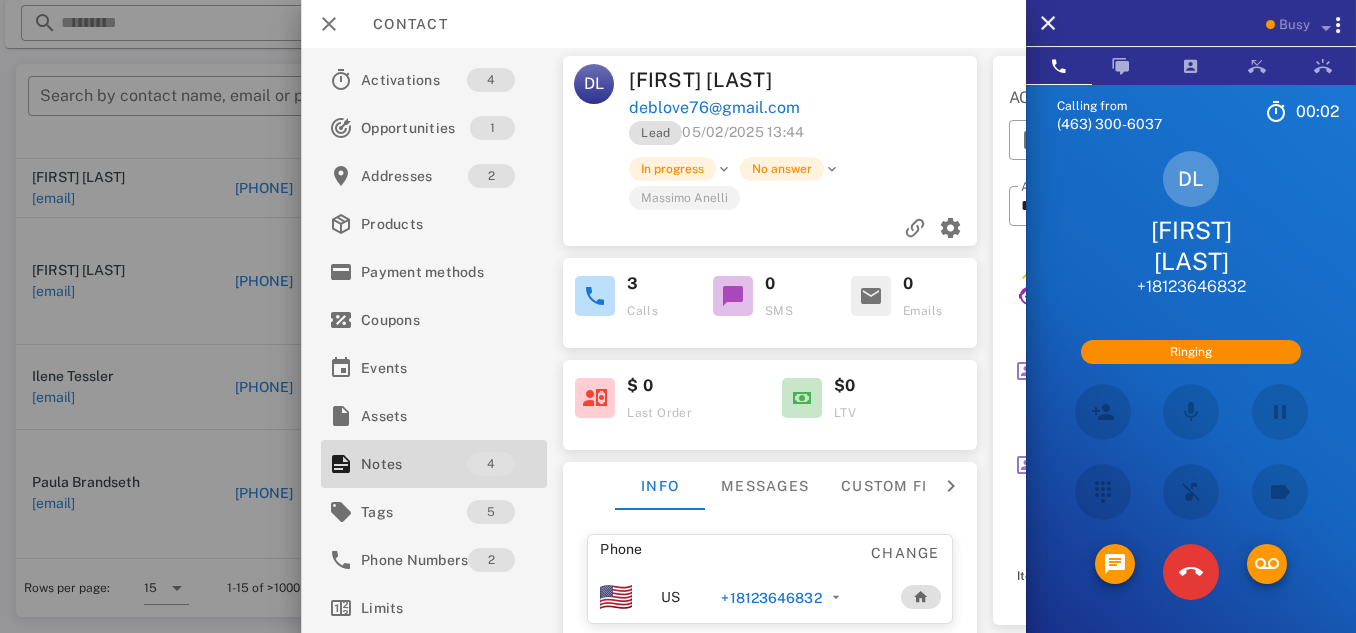 scroll, scrollTop: 1051, scrollLeft: 0, axis: vertical 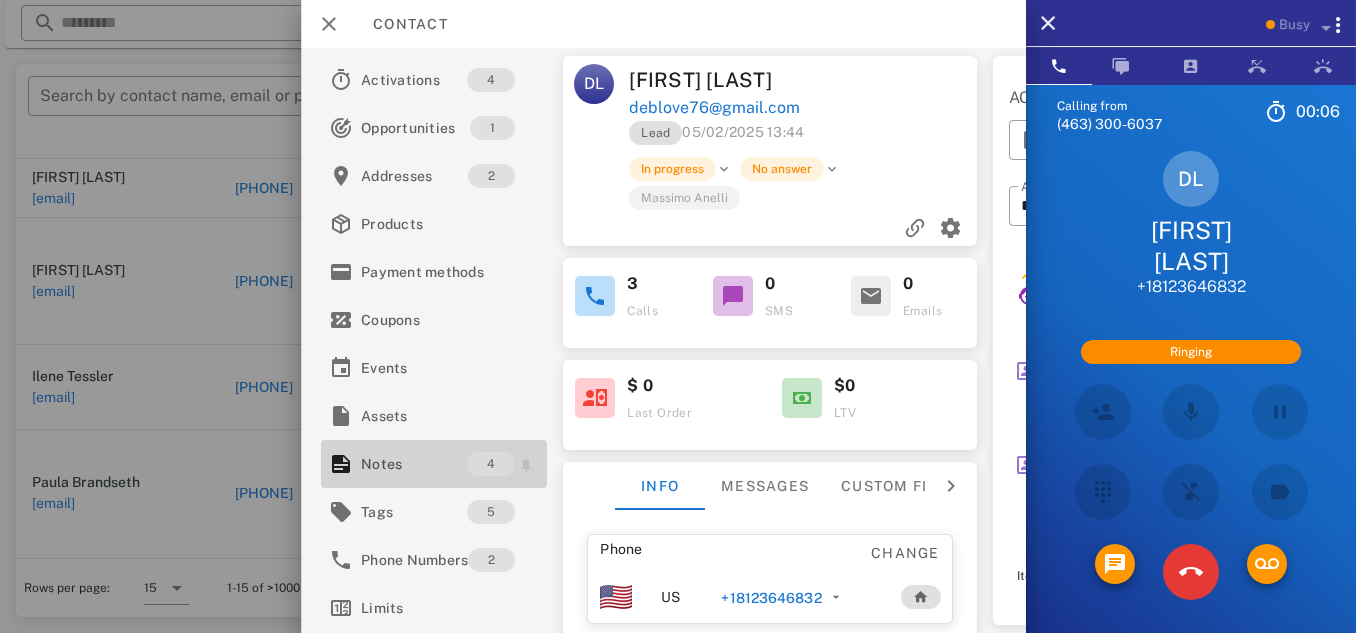 click on "4" at bounding box center (491, 464) 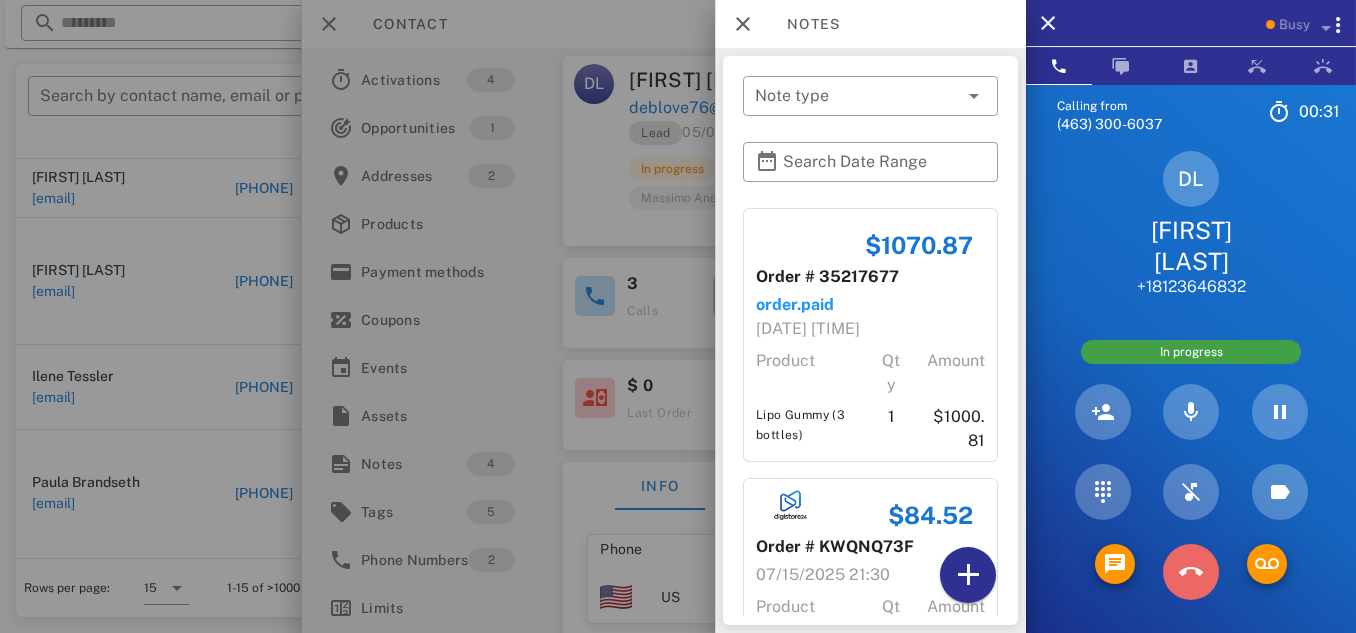 click at bounding box center [1191, 572] 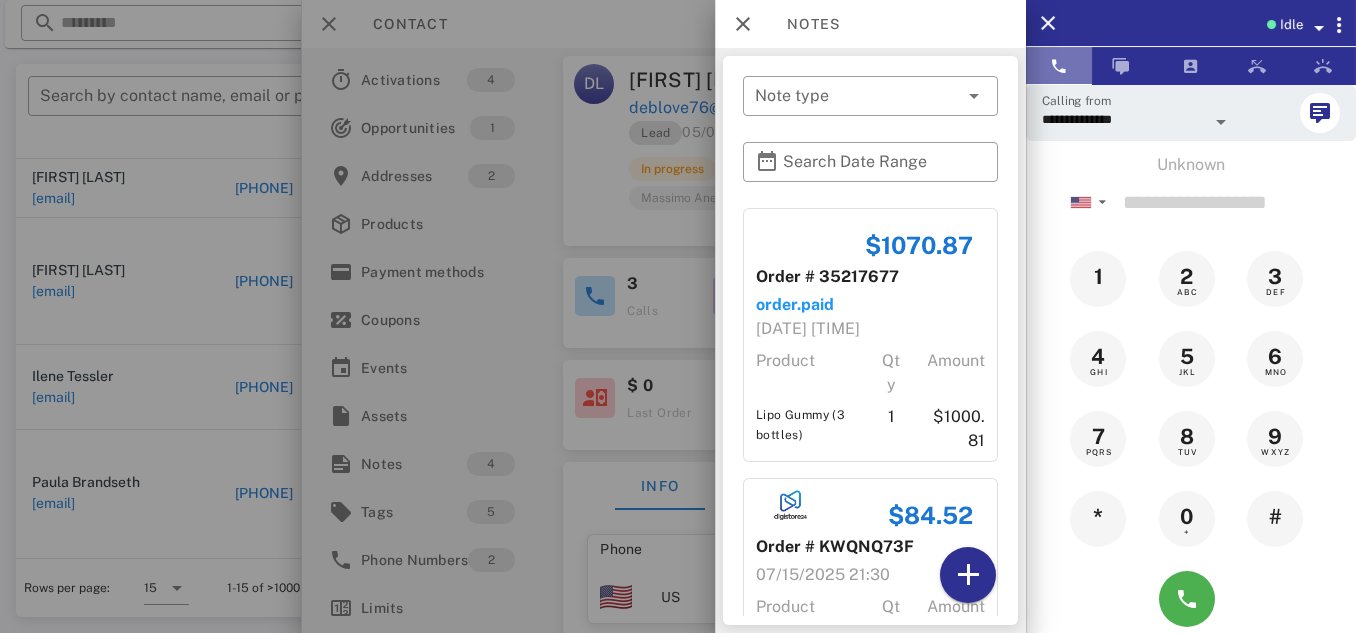 click at bounding box center [1059, 66] 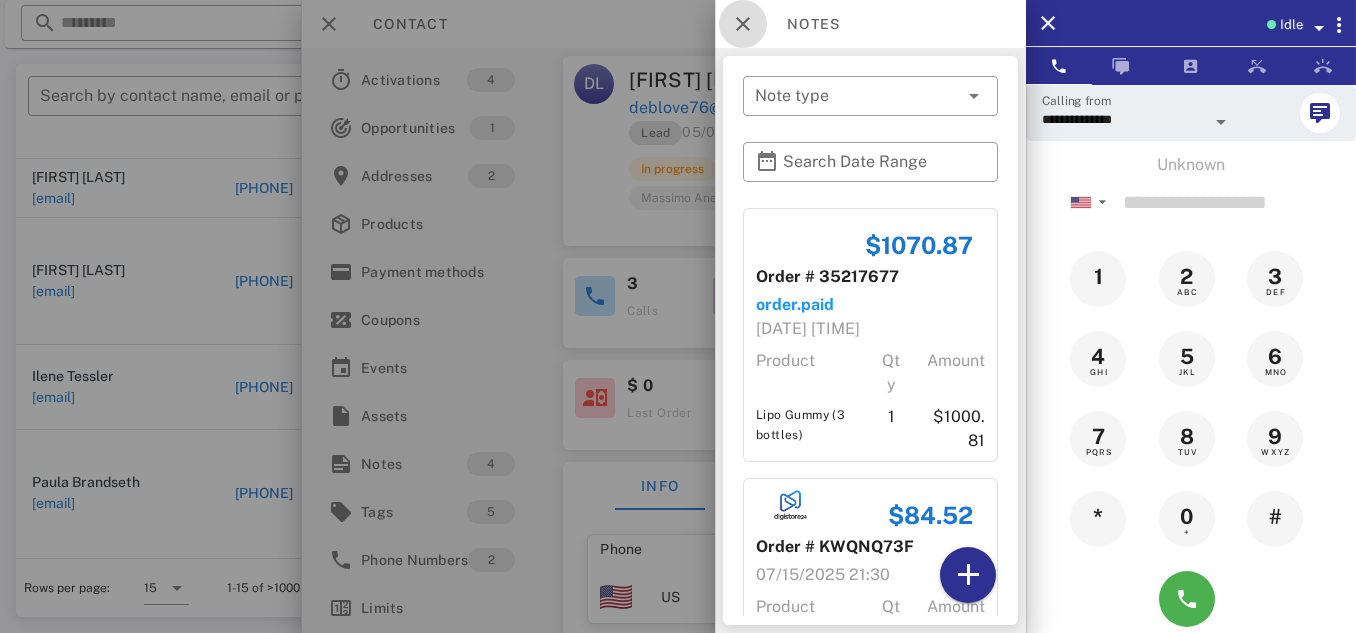 click at bounding box center [743, 24] 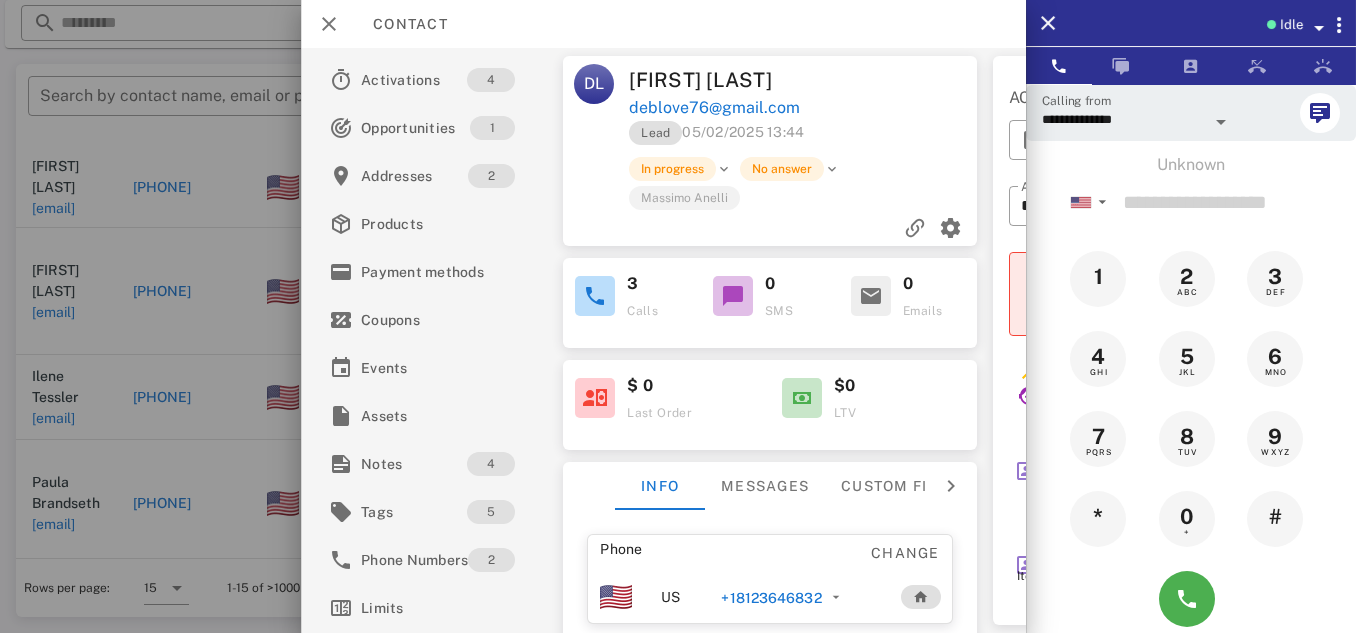 scroll, scrollTop: 992, scrollLeft: 0, axis: vertical 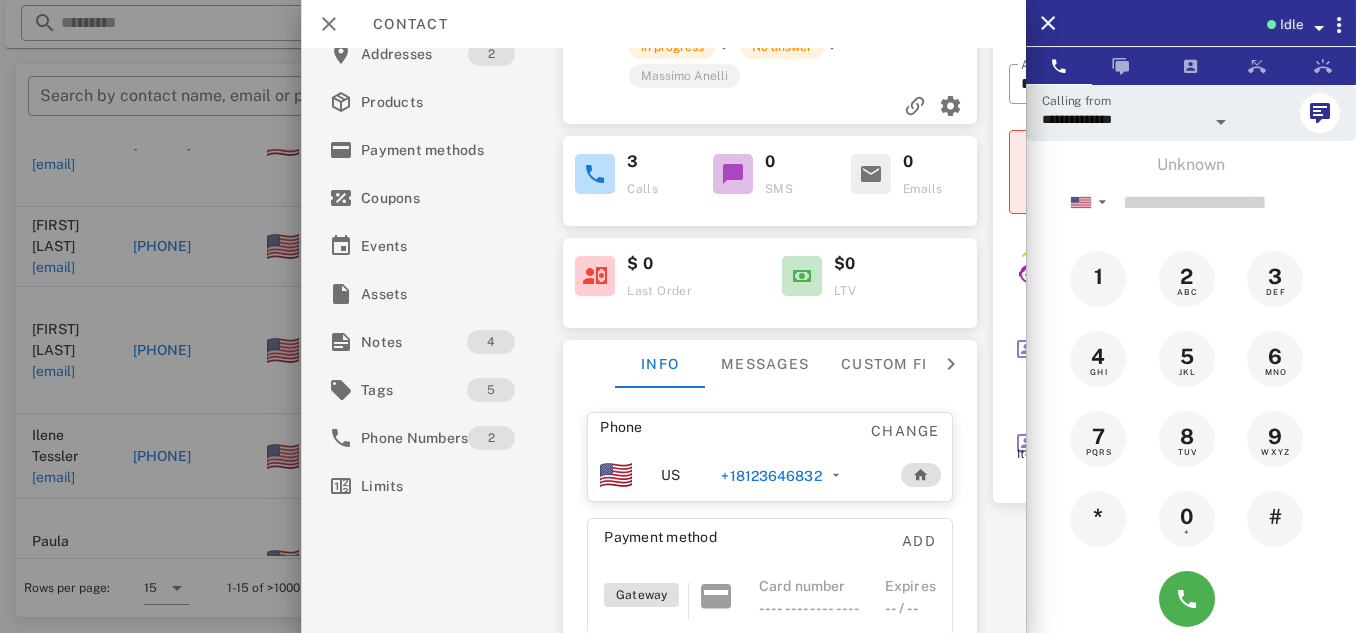 click on "1" at bounding box center [1098, 277] 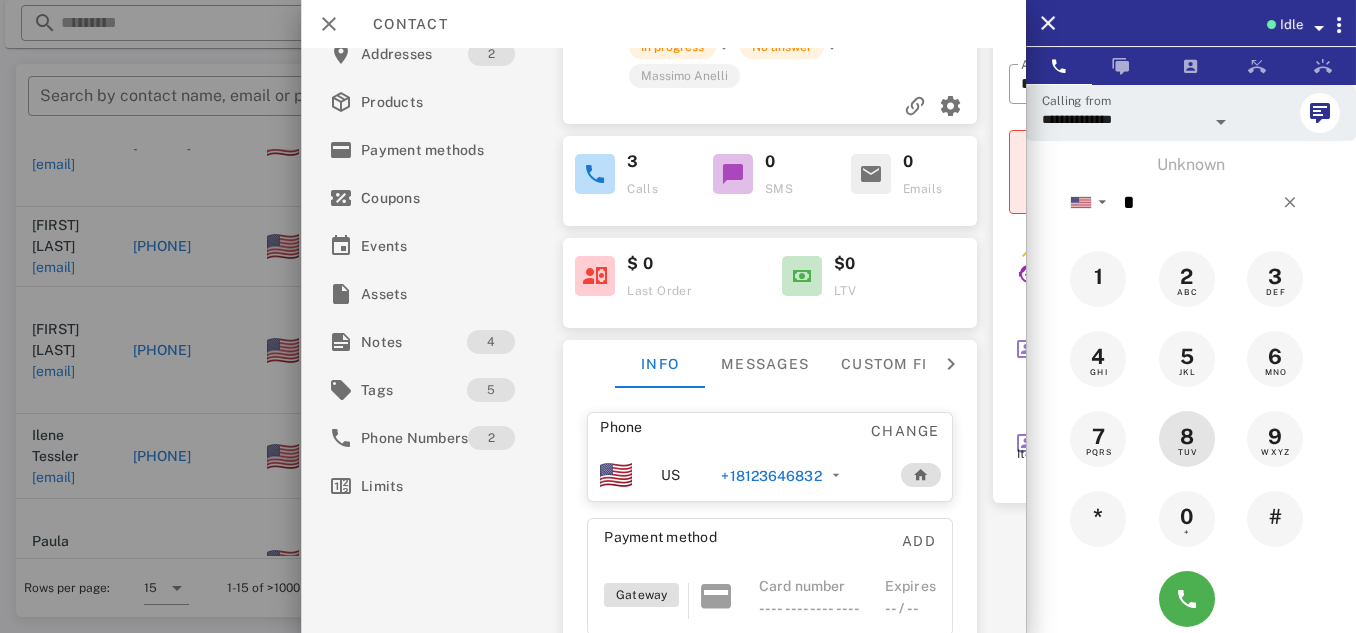 click on "TUV" at bounding box center (1187, 452) 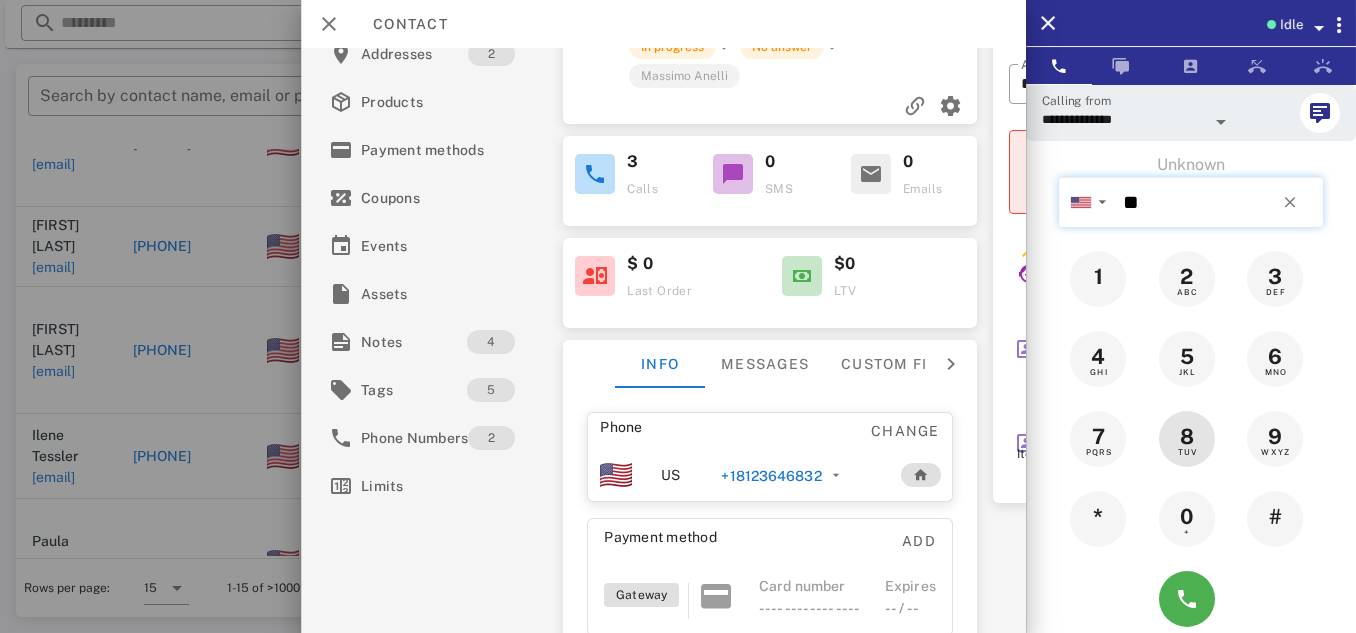 click on "1" at bounding box center (1098, 279) 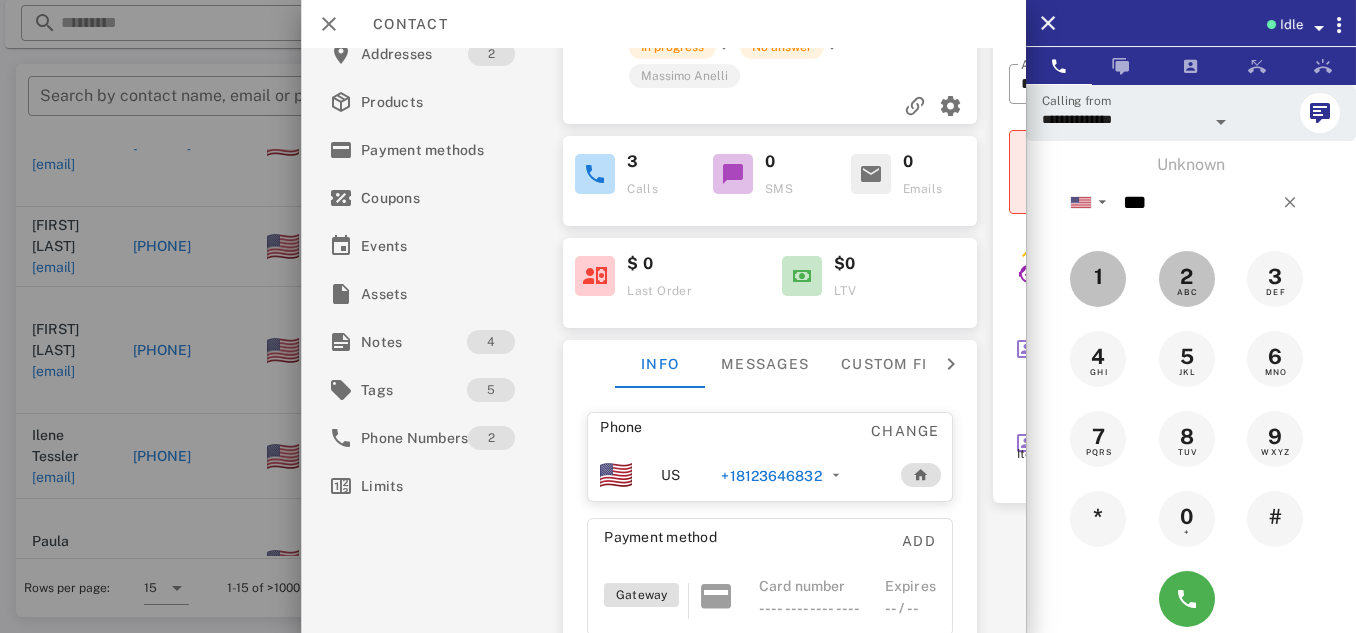 click on "2" at bounding box center [1187, 277] 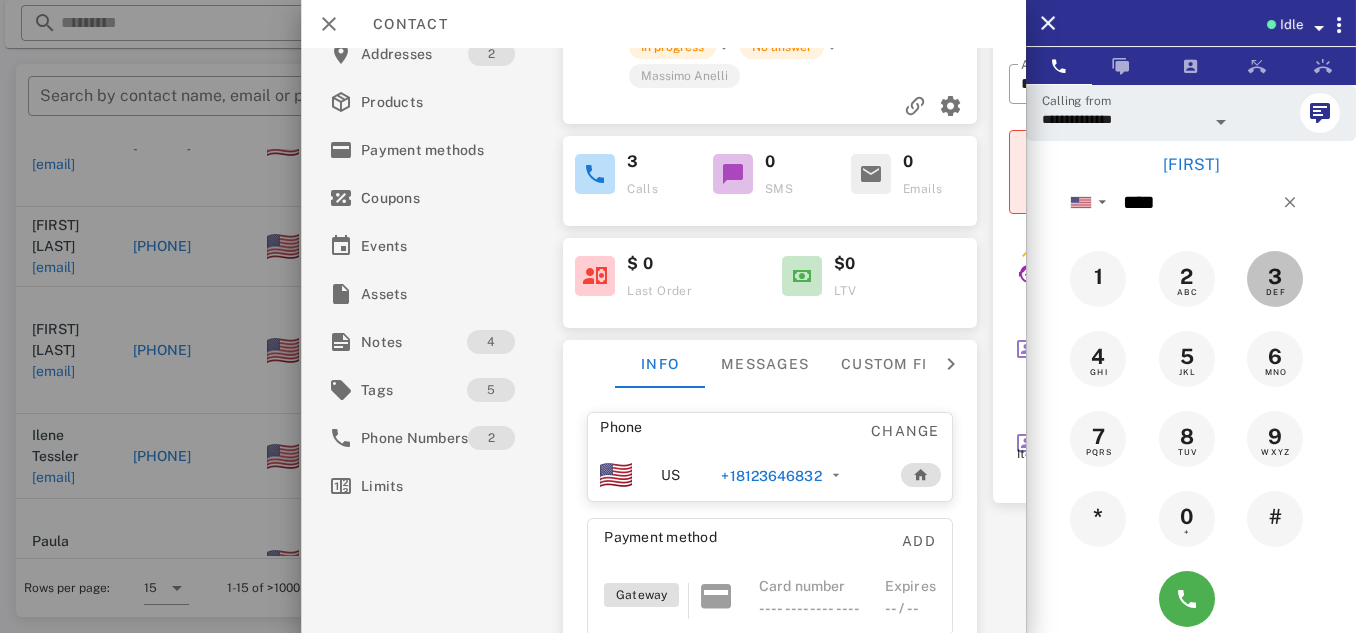 click on "3 DEF" at bounding box center (1275, 277) 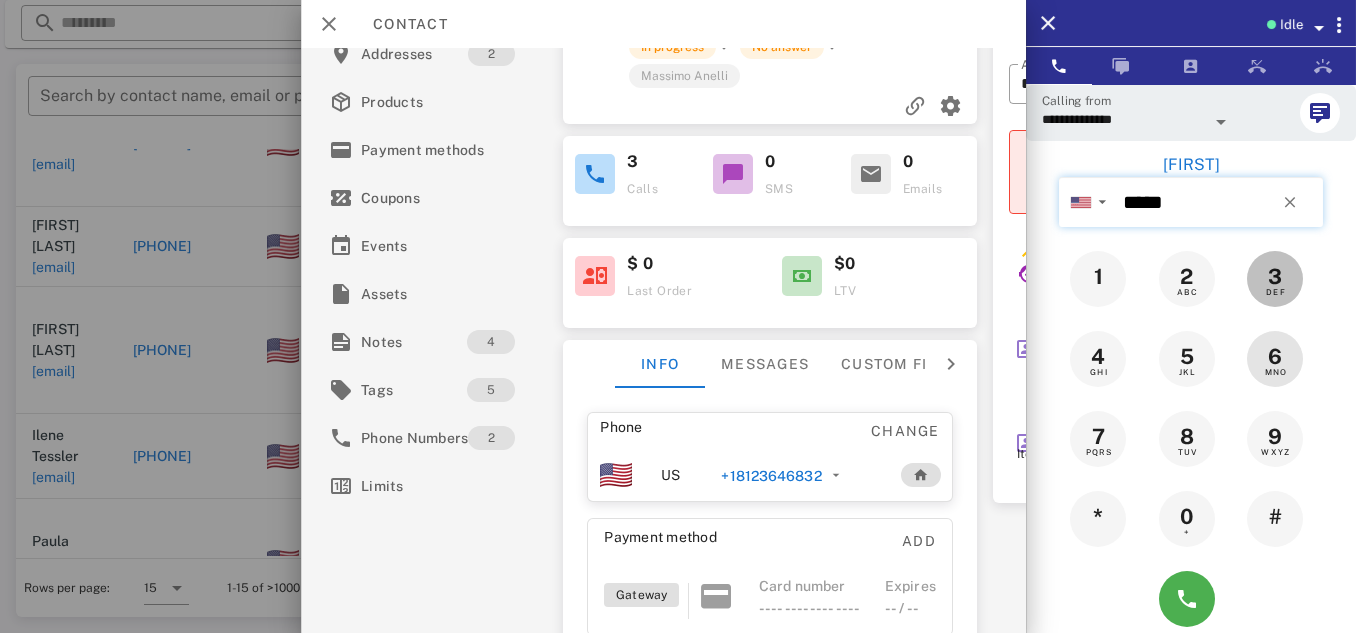 click on "6" at bounding box center [1275, 357] 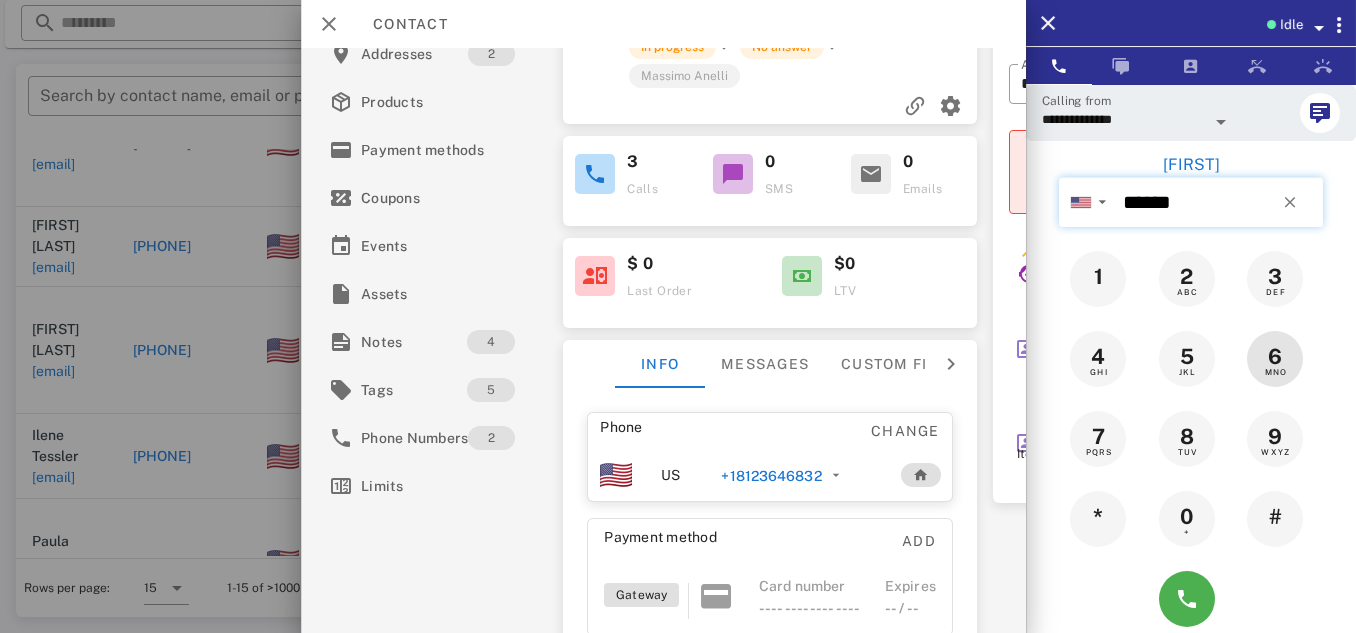 click on "4" at bounding box center (1098, 357) 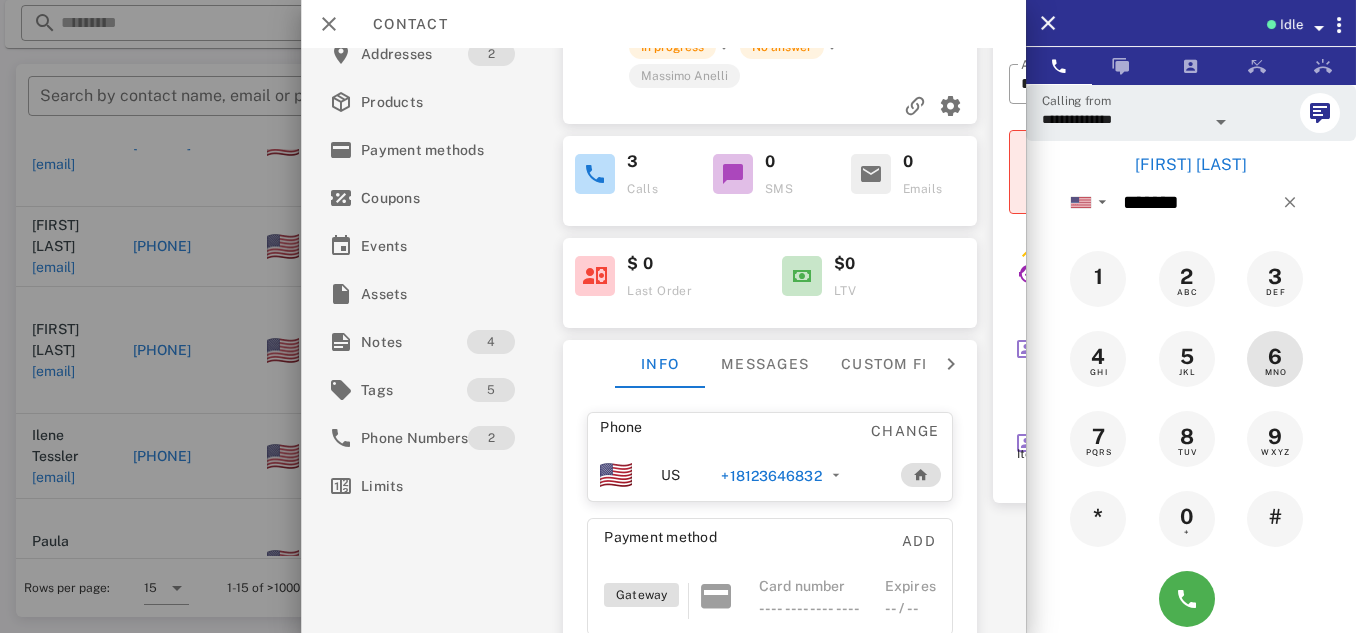 click on "6 MNO" at bounding box center [1275, 357] 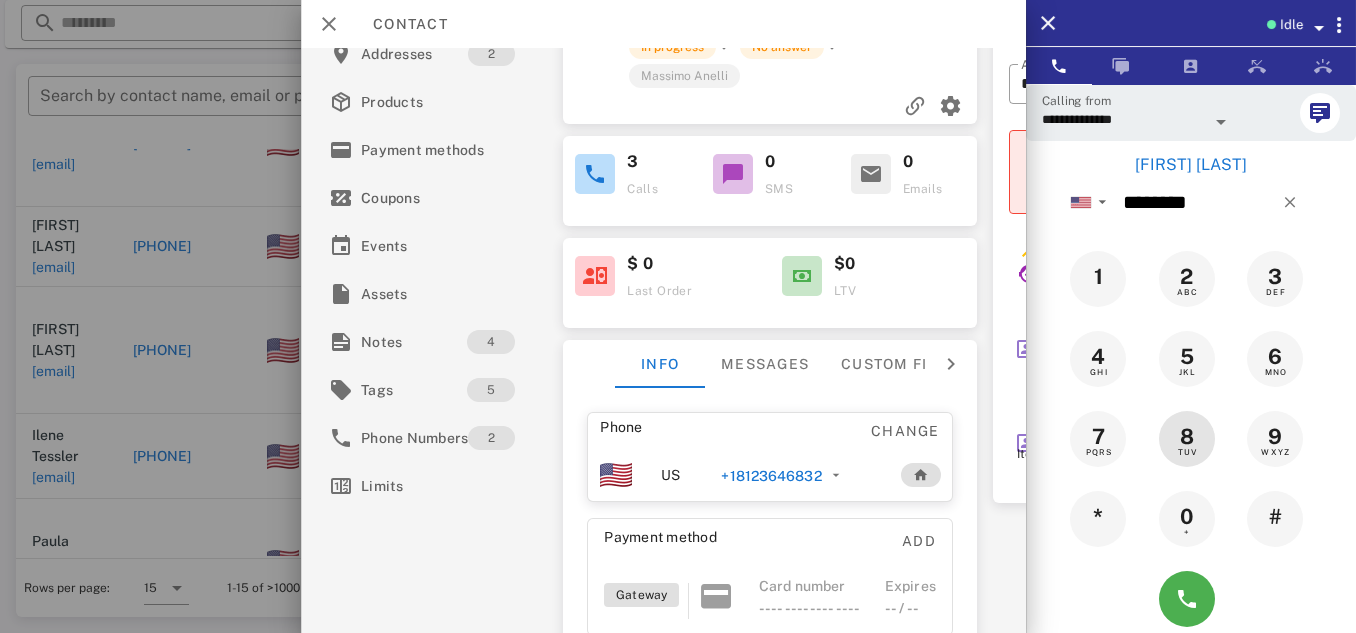 click on "TUV" at bounding box center [1187, 452] 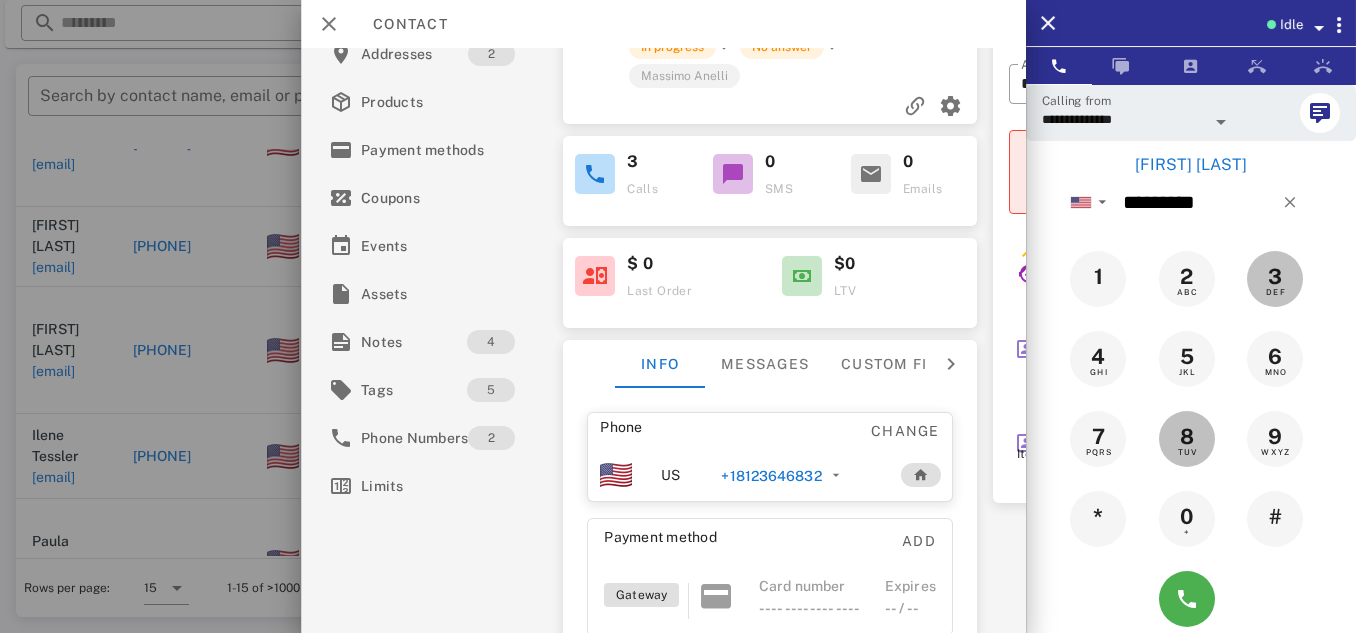 click on "3 DEF" at bounding box center (1275, 279) 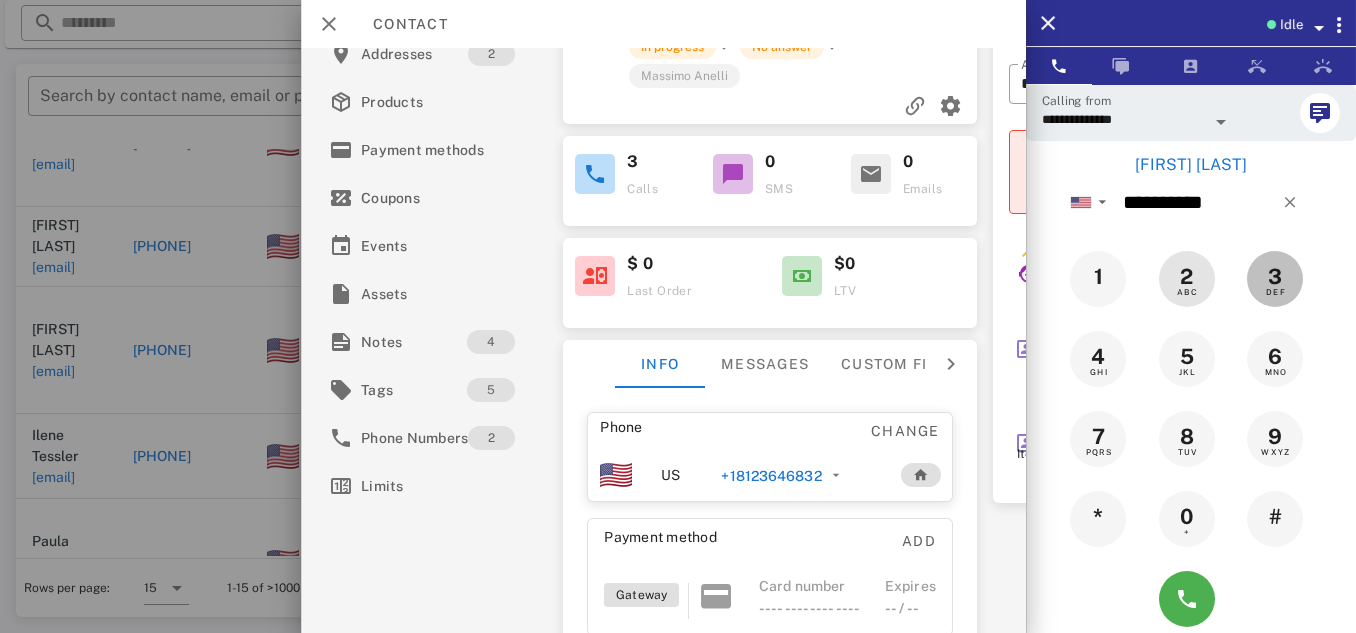 click on "2" at bounding box center [1187, 277] 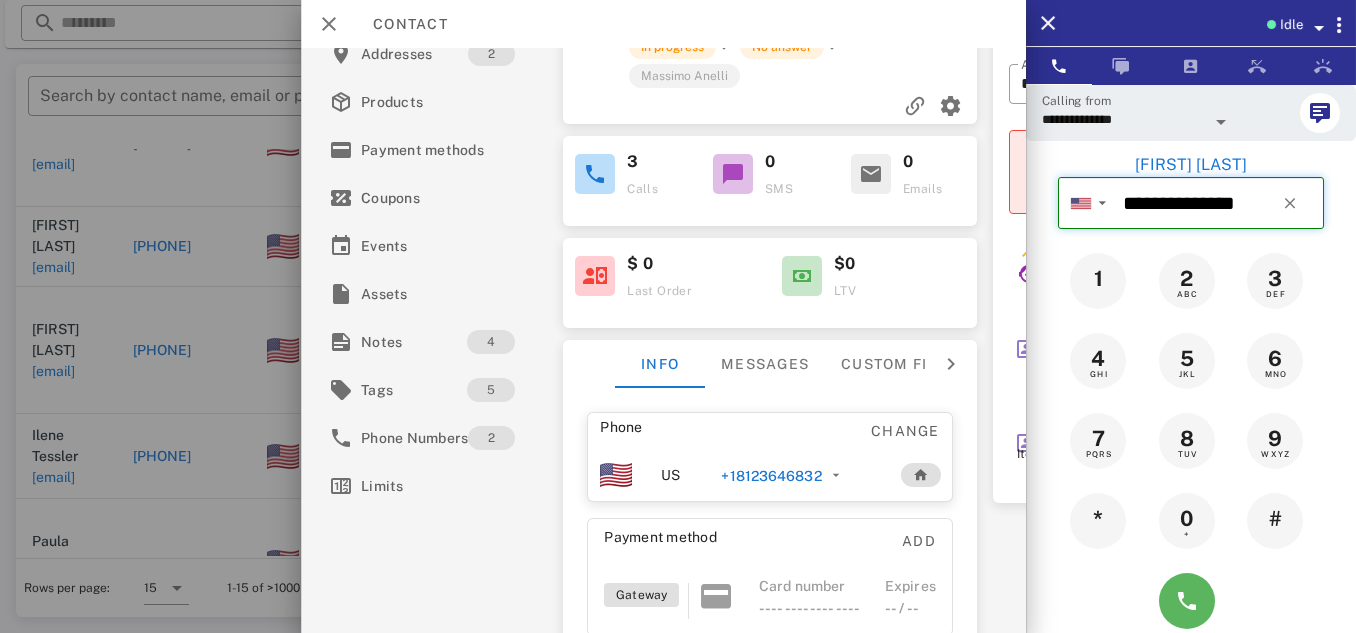 click at bounding box center (1187, 601) 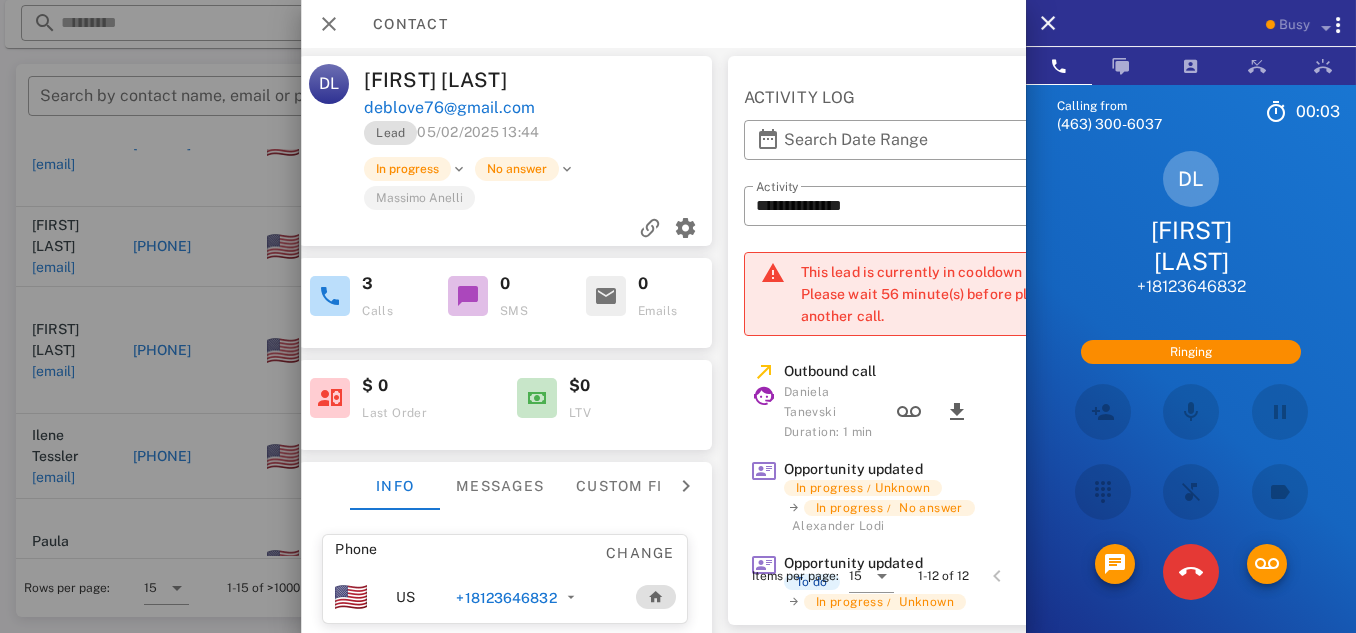 scroll, scrollTop: 0, scrollLeft: 385, axis: horizontal 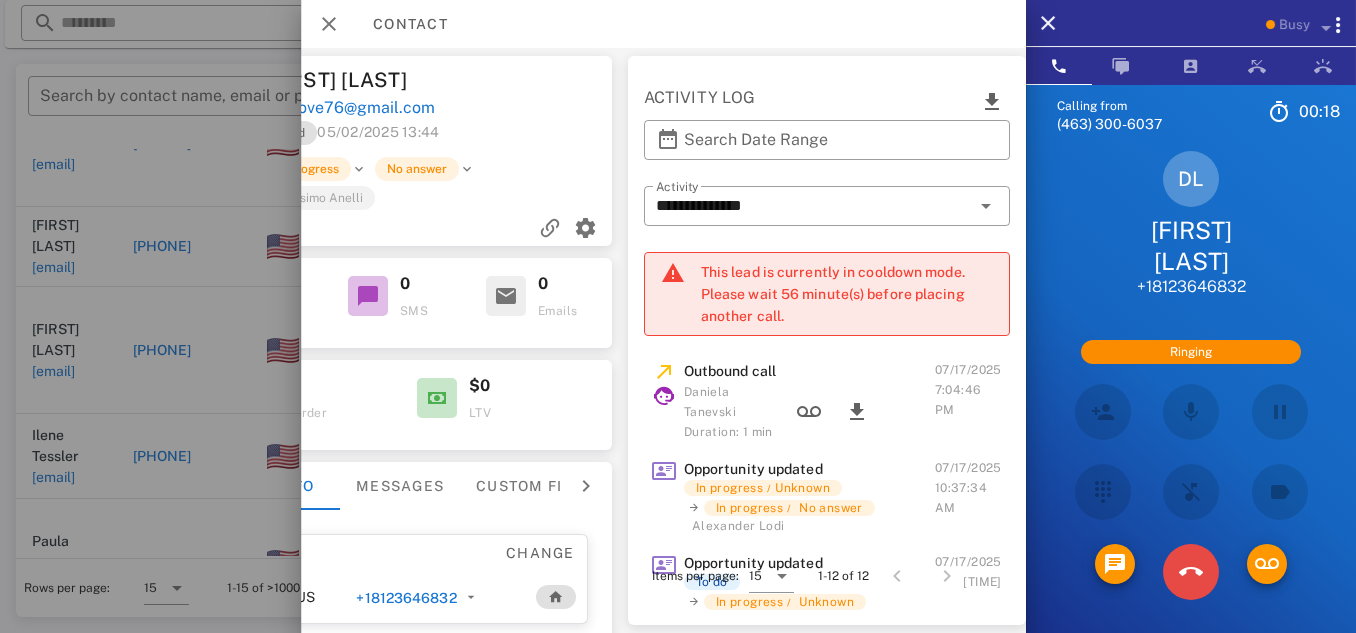 click at bounding box center [1191, 572] 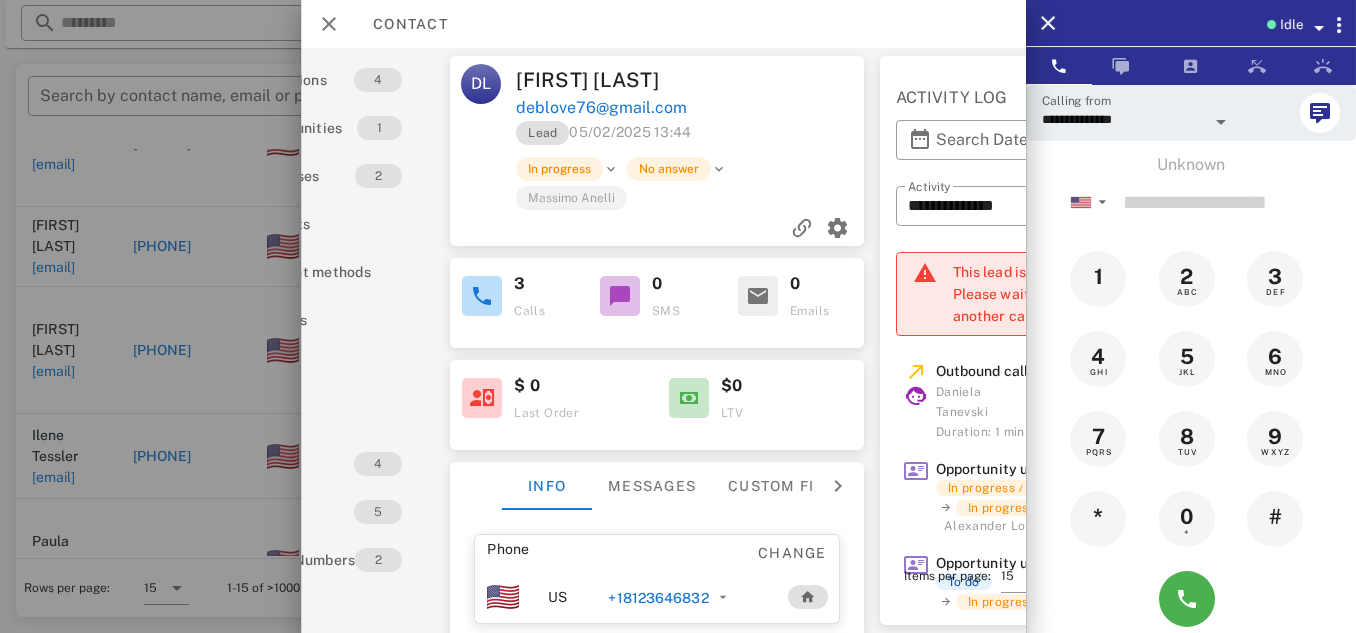scroll, scrollTop: 0, scrollLeft: 0, axis: both 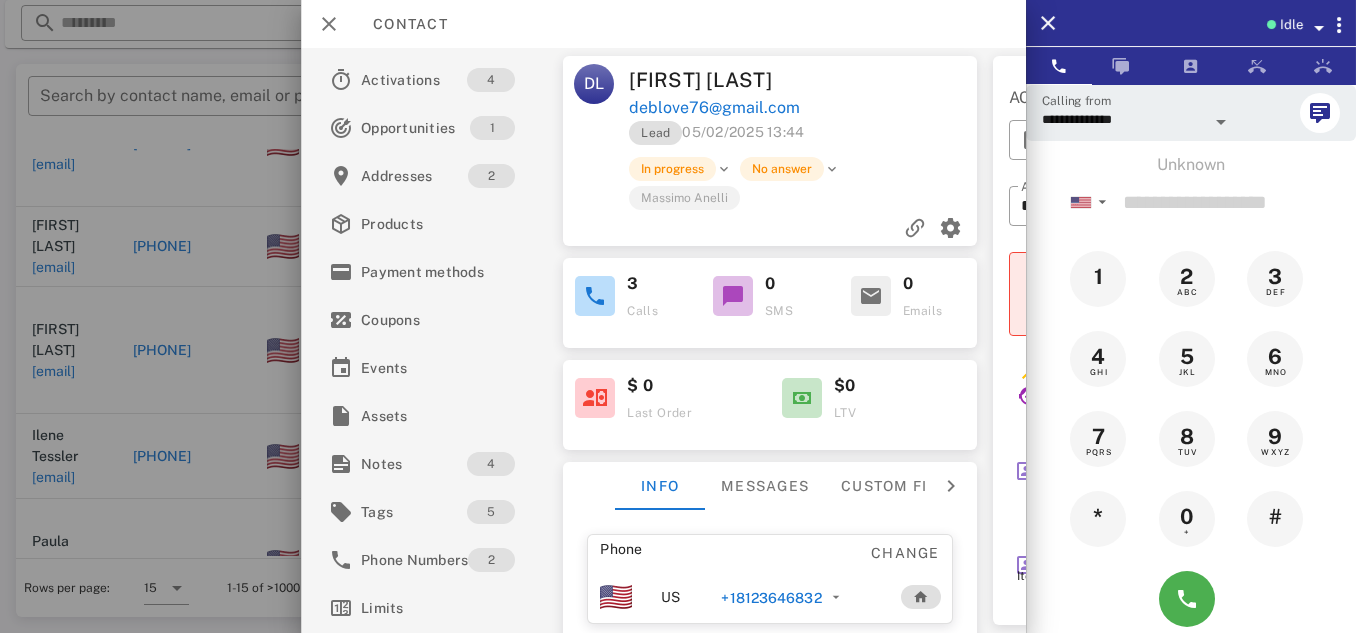 click on "Messages" at bounding box center [765, 486] 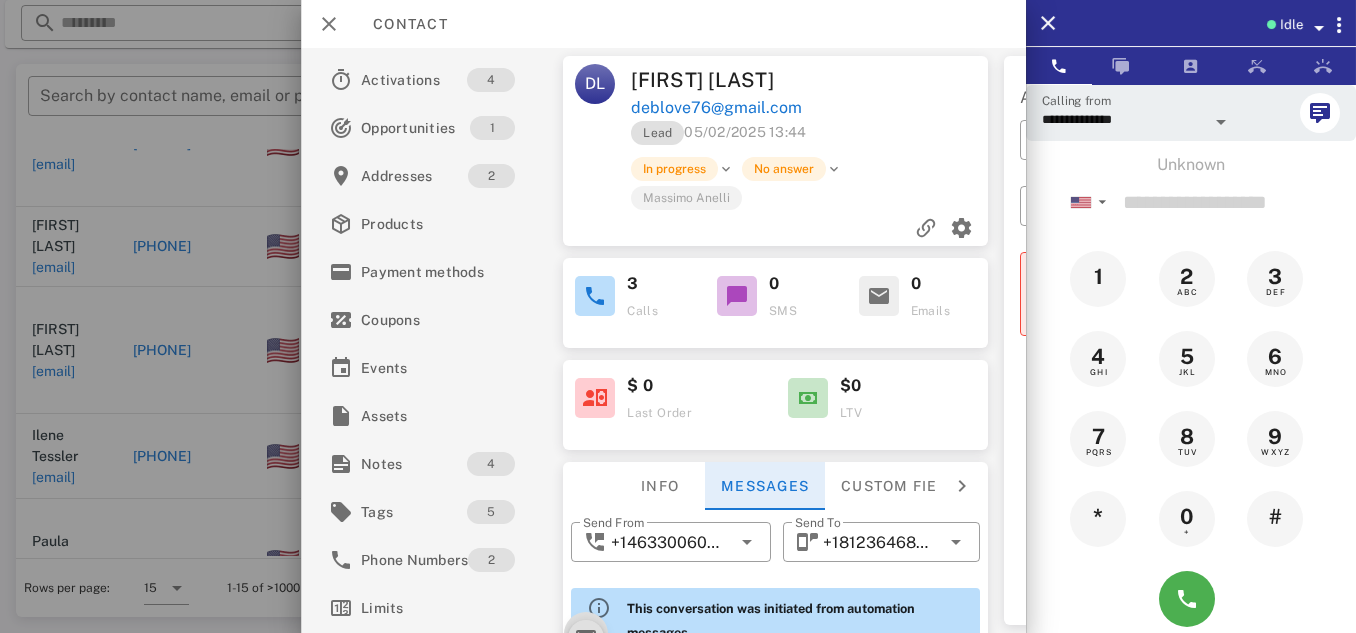 scroll, scrollTop: 1505, scrollLeft: 0, axis: vertical 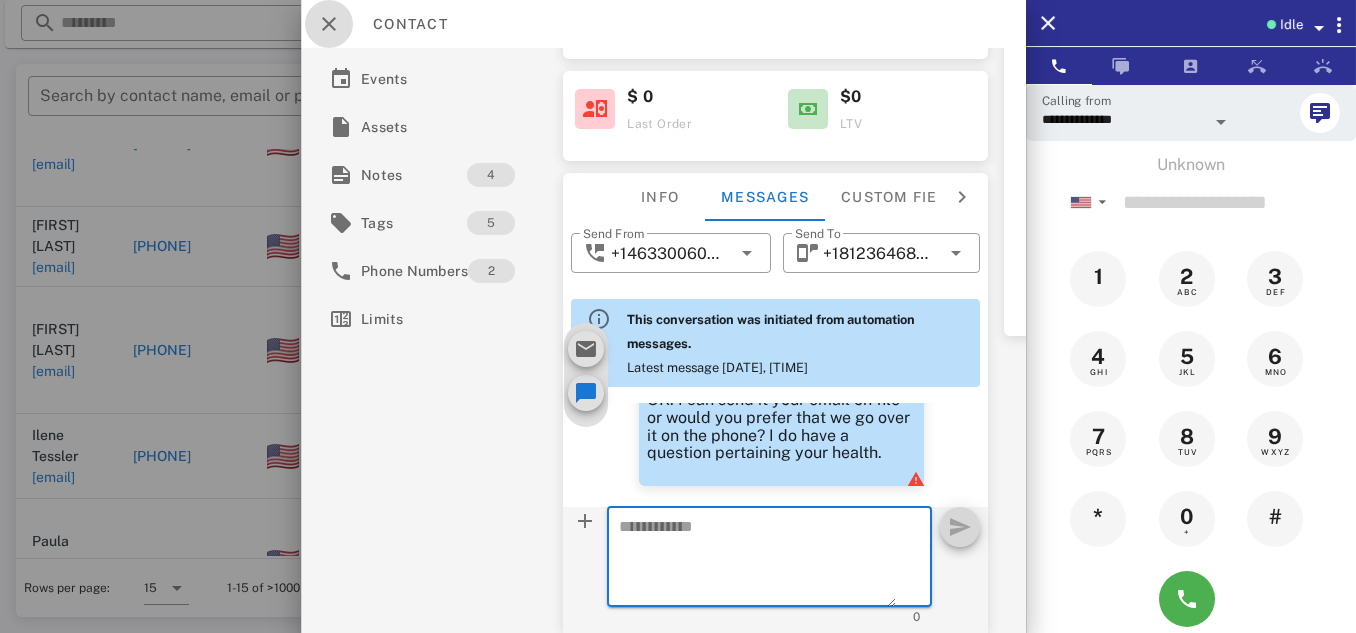 click at bounding box center [329, 24] 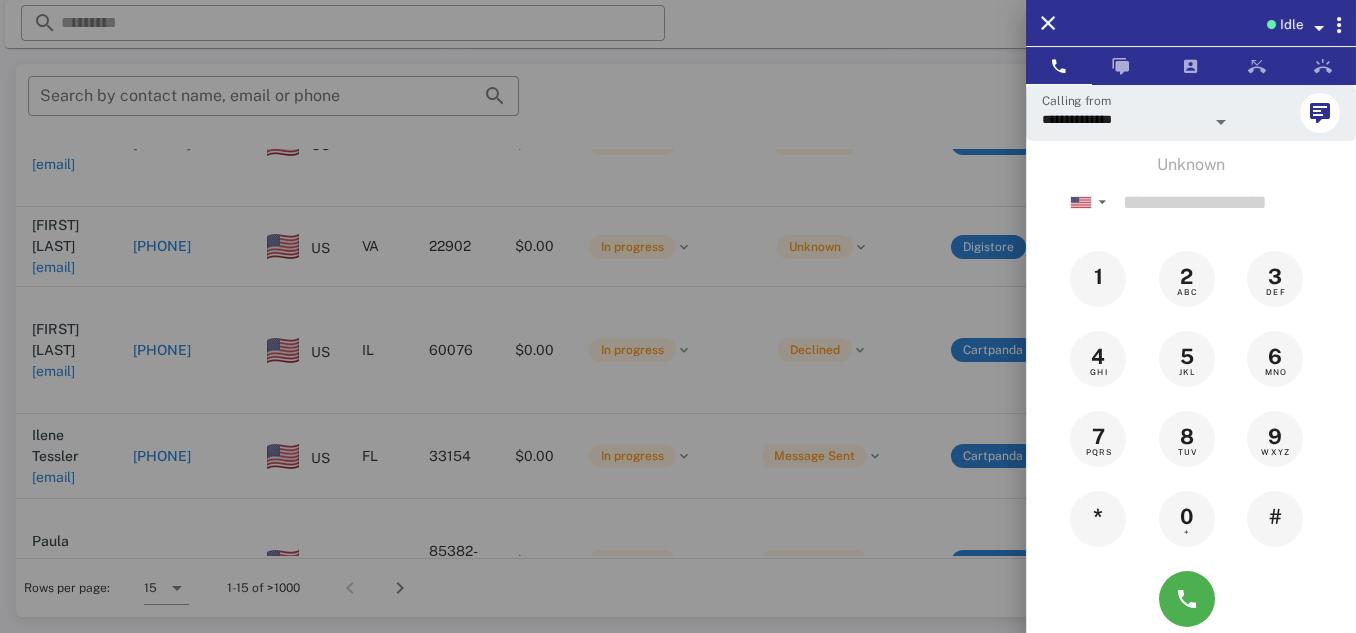 click at bounding box center [678, 316] 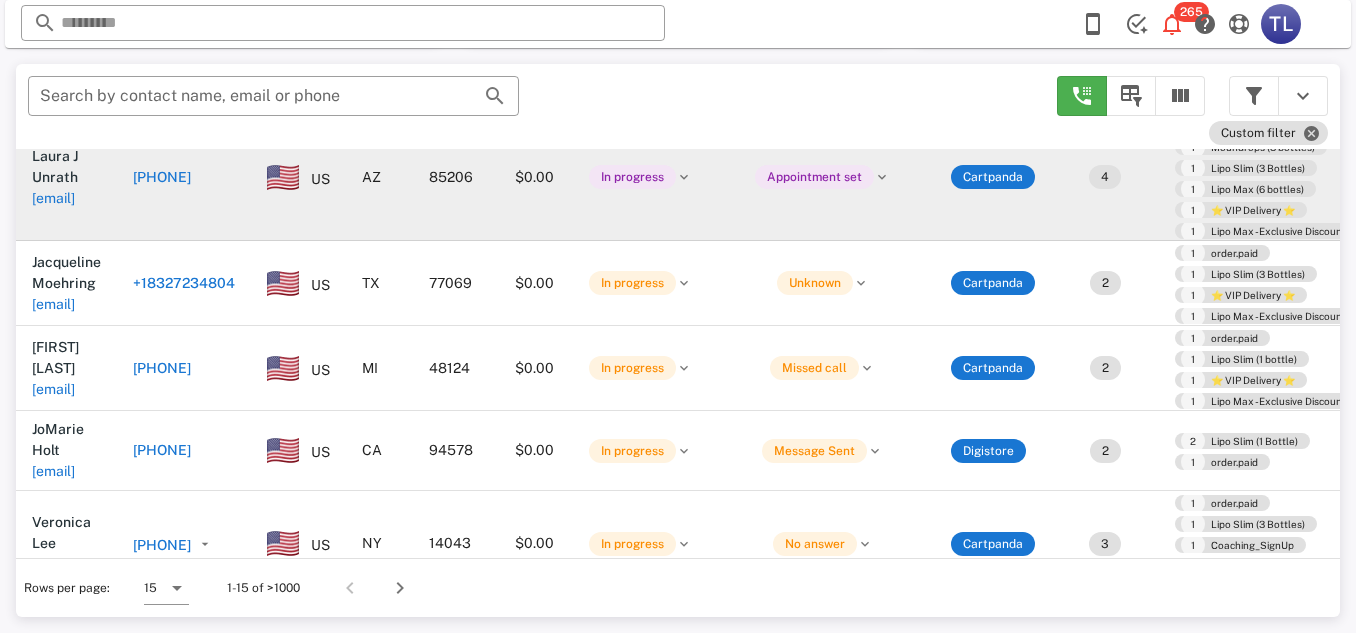 scroll, scrollTop: 0, scrollLeft: 0, axis: both 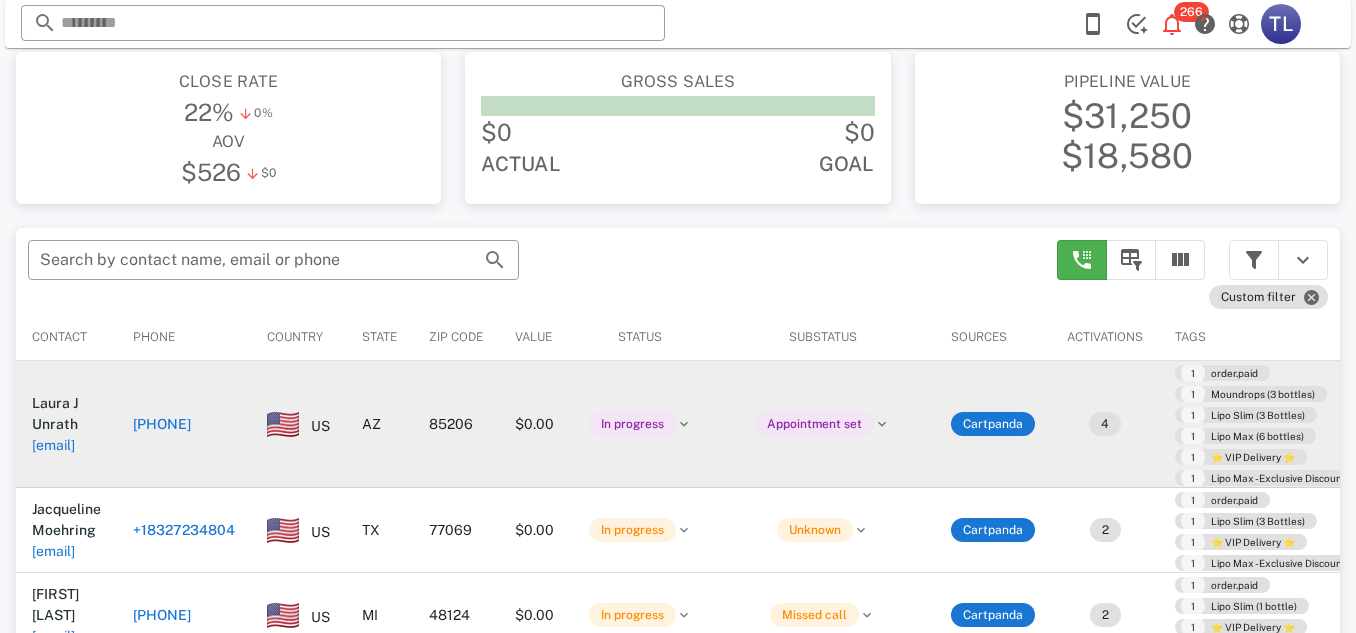 click on "[PHONE]" at bounding box center [162, 424] 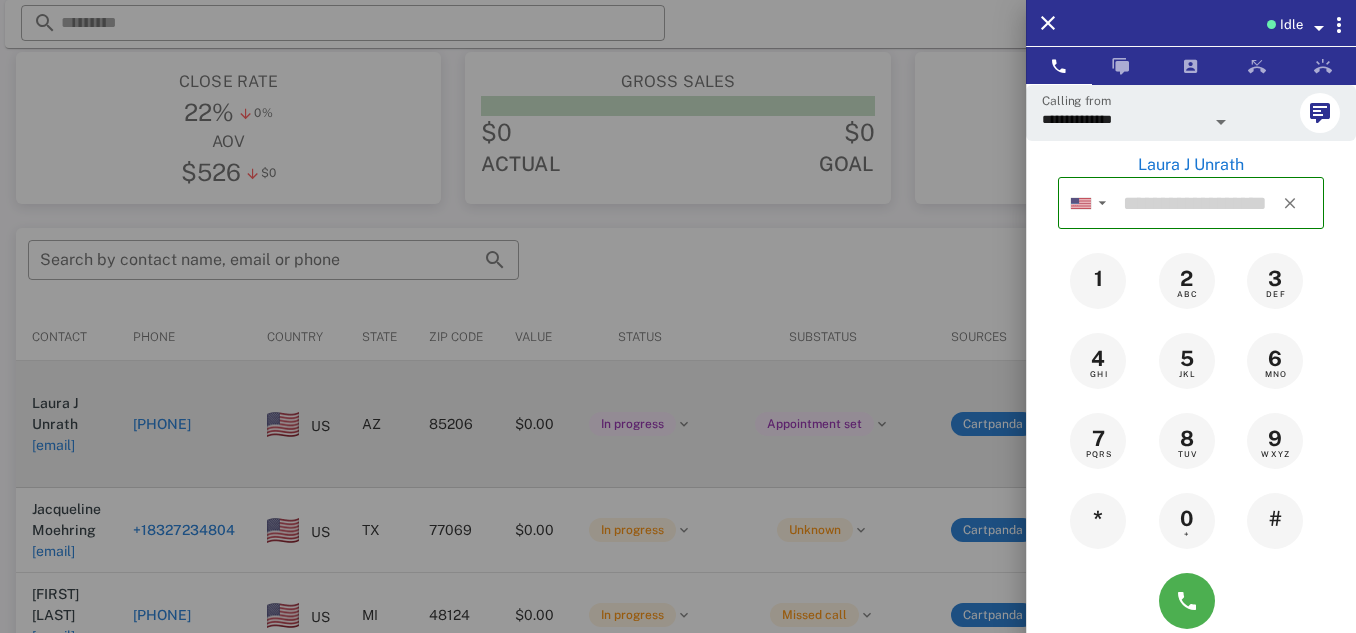 type on "**********" 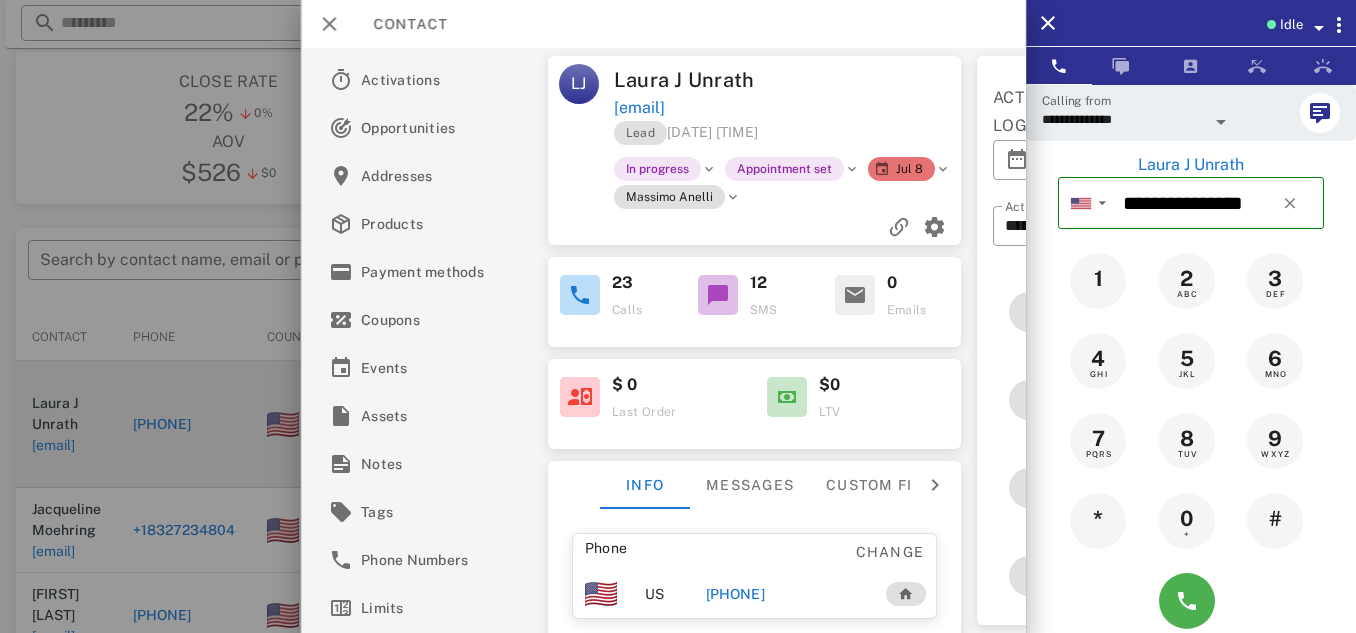 click at bounding box center [678, 316] 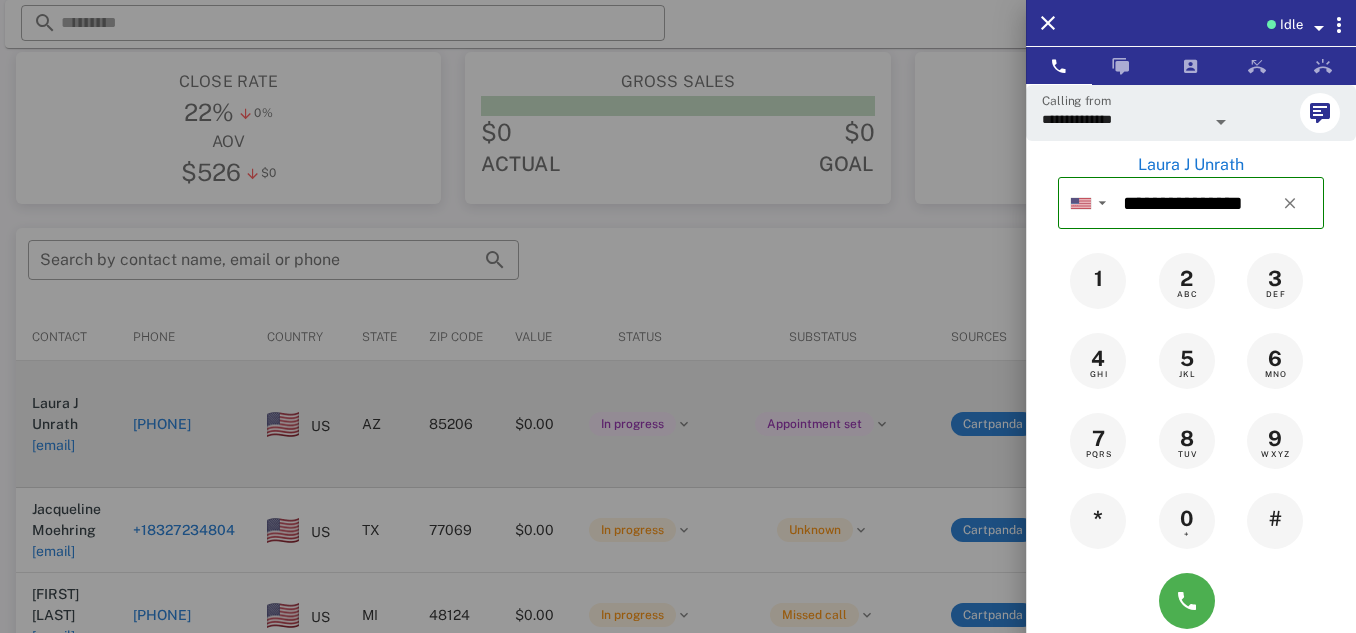 click at bounding box center (678, 316) 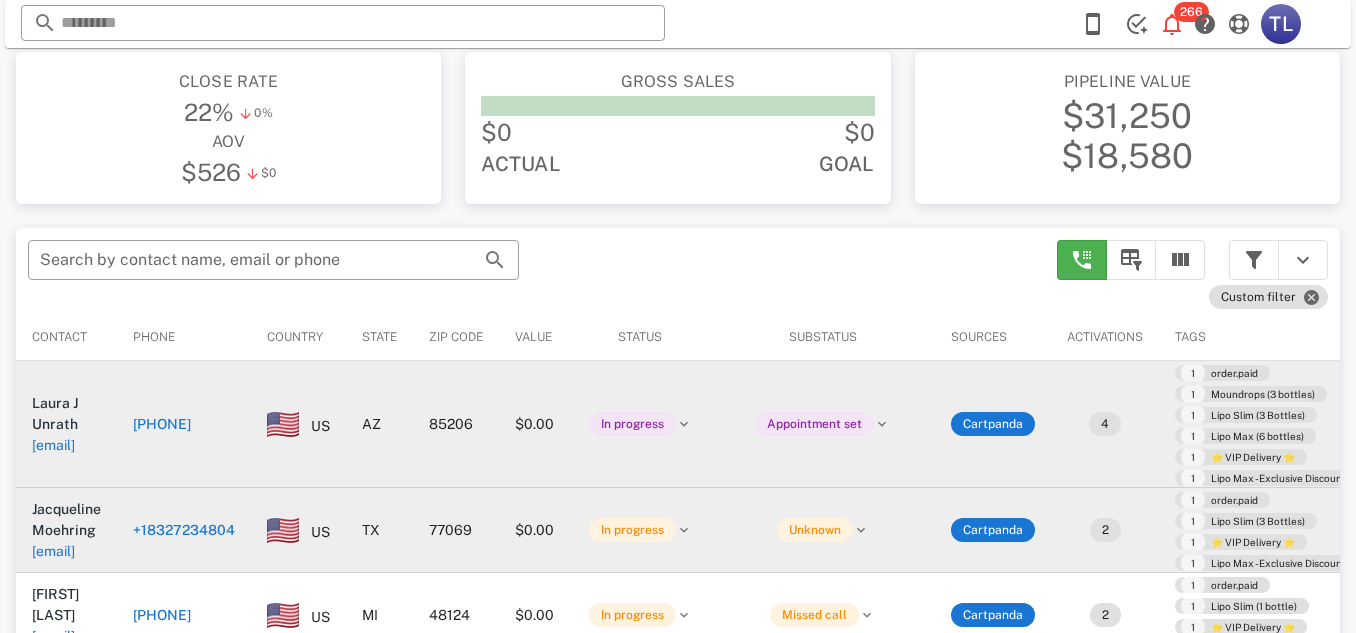 click on "+18327234804" at bounding box center (184, 530) 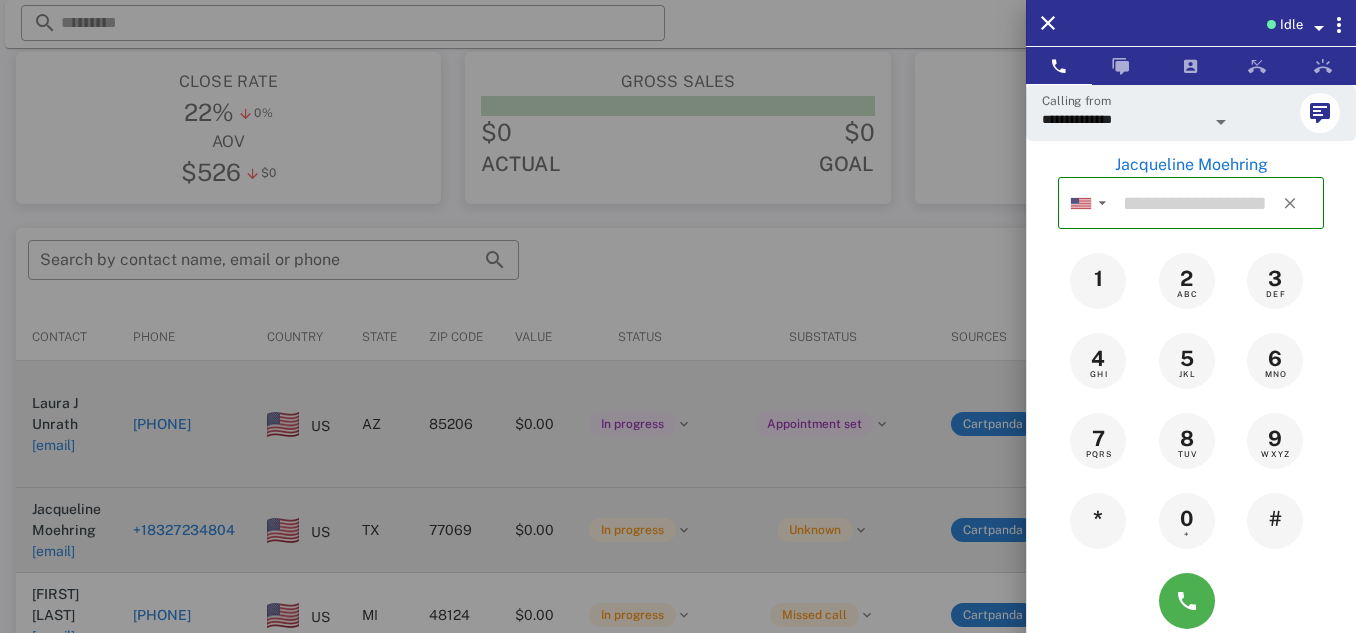 type on "**********" 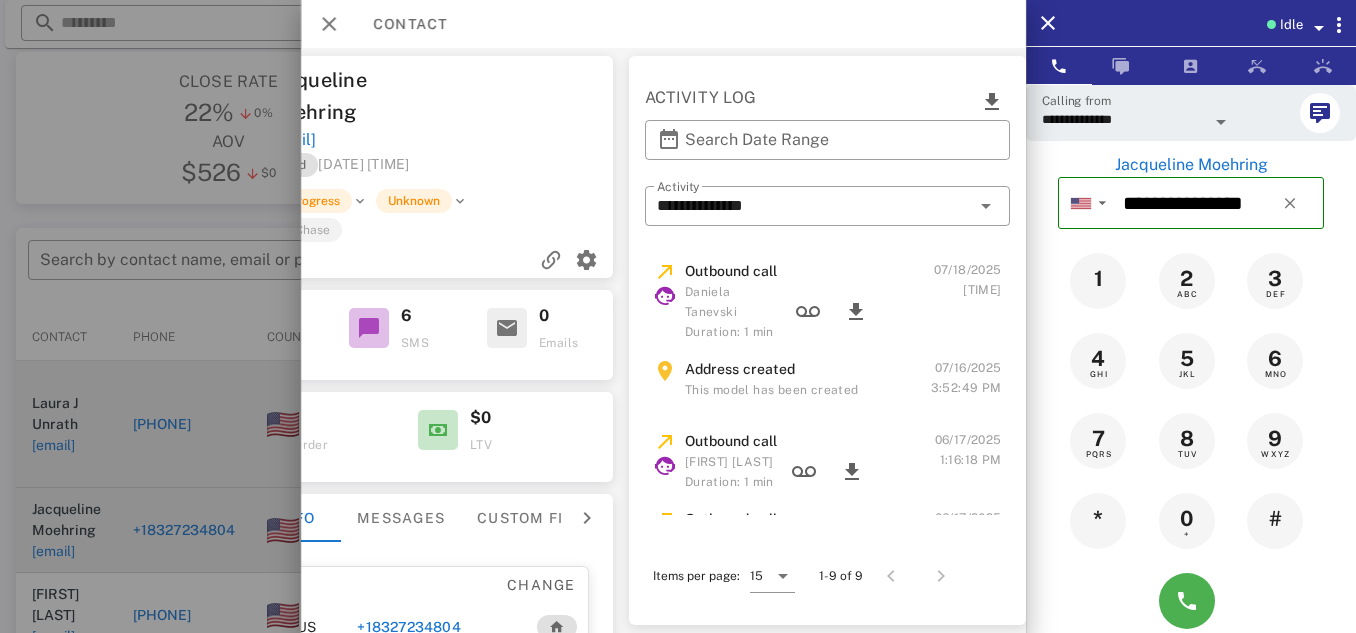 scroll, scrollTop: 0, scrollLeft: 380, axis: horizontal 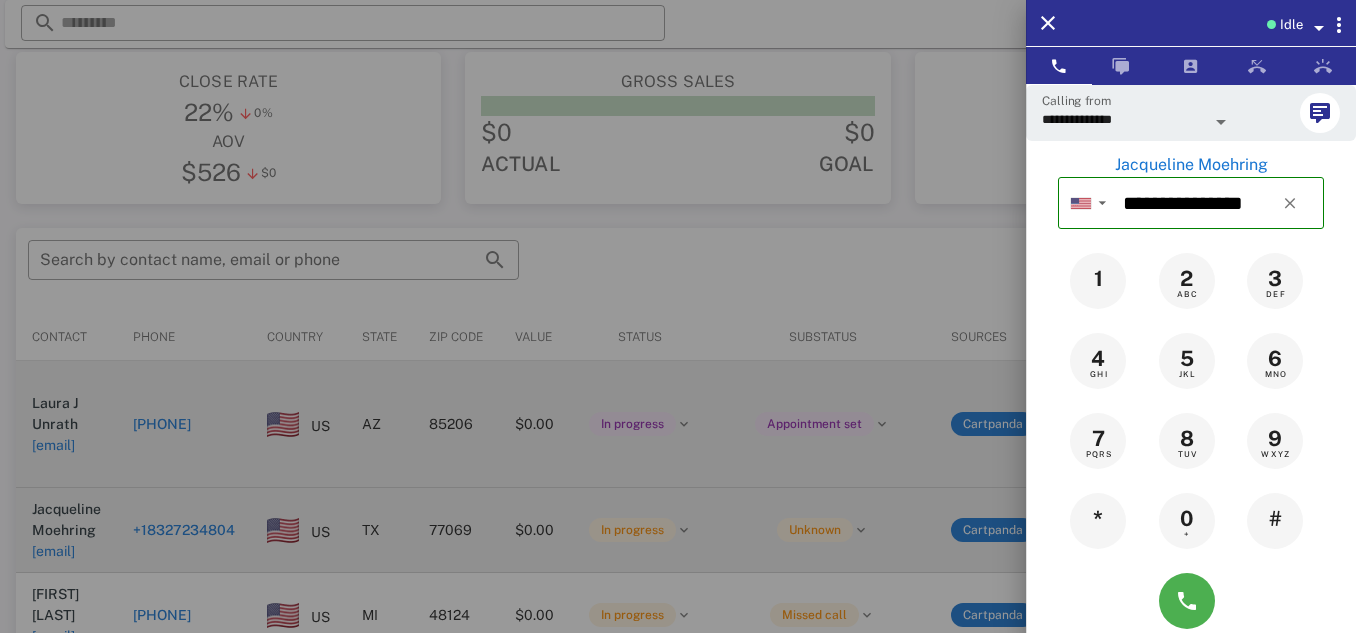click at bounding box center (678, 316) 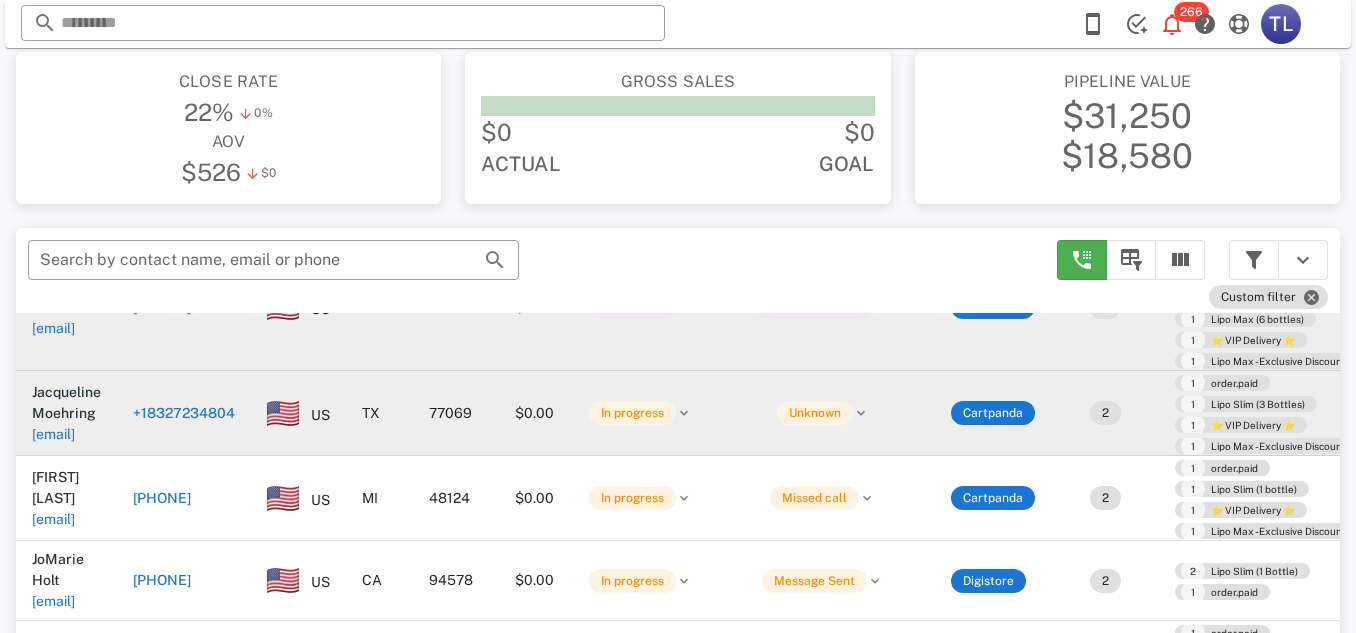 scroll, scrollTop: 202, scrollLeft: 0, axis: vertical 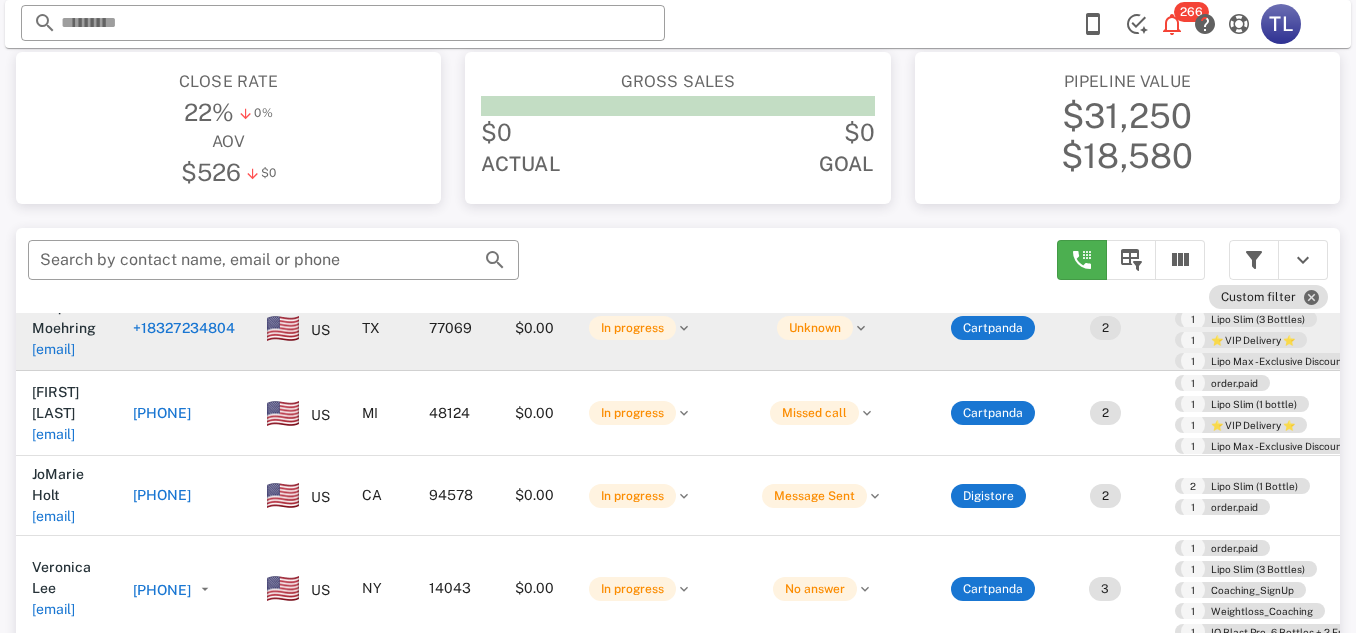 click on "[PHONE]" at bounding box center (162, 413) 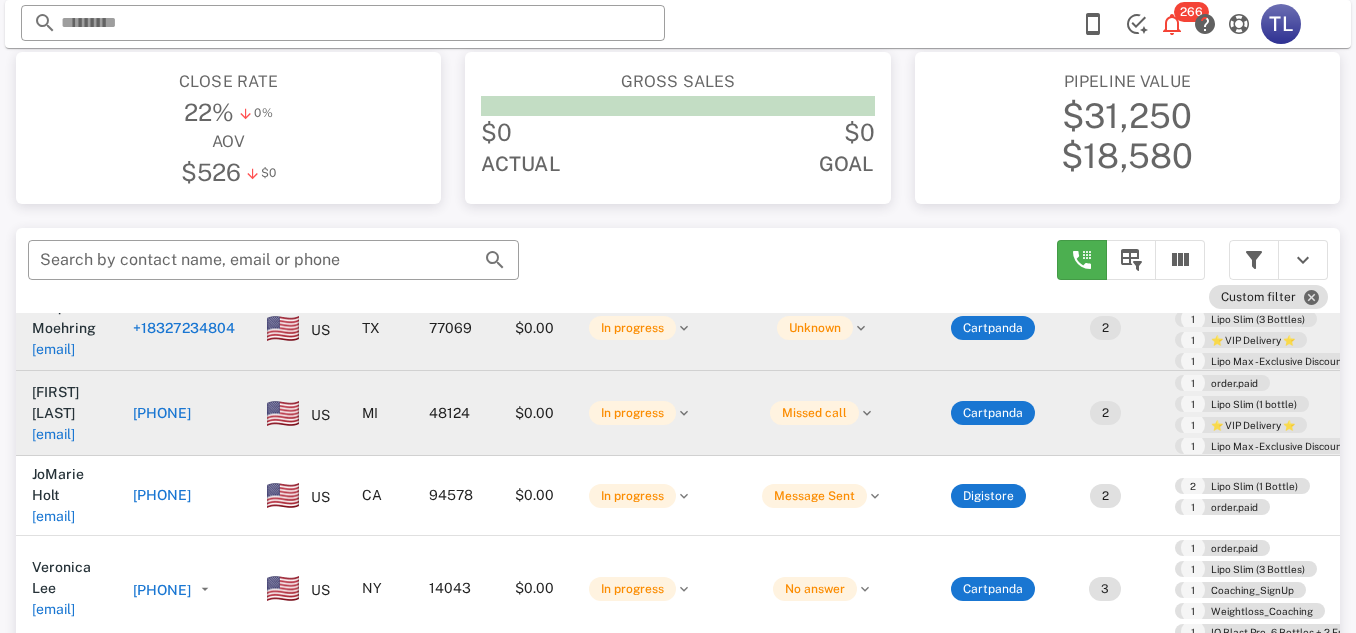 type on "**********" 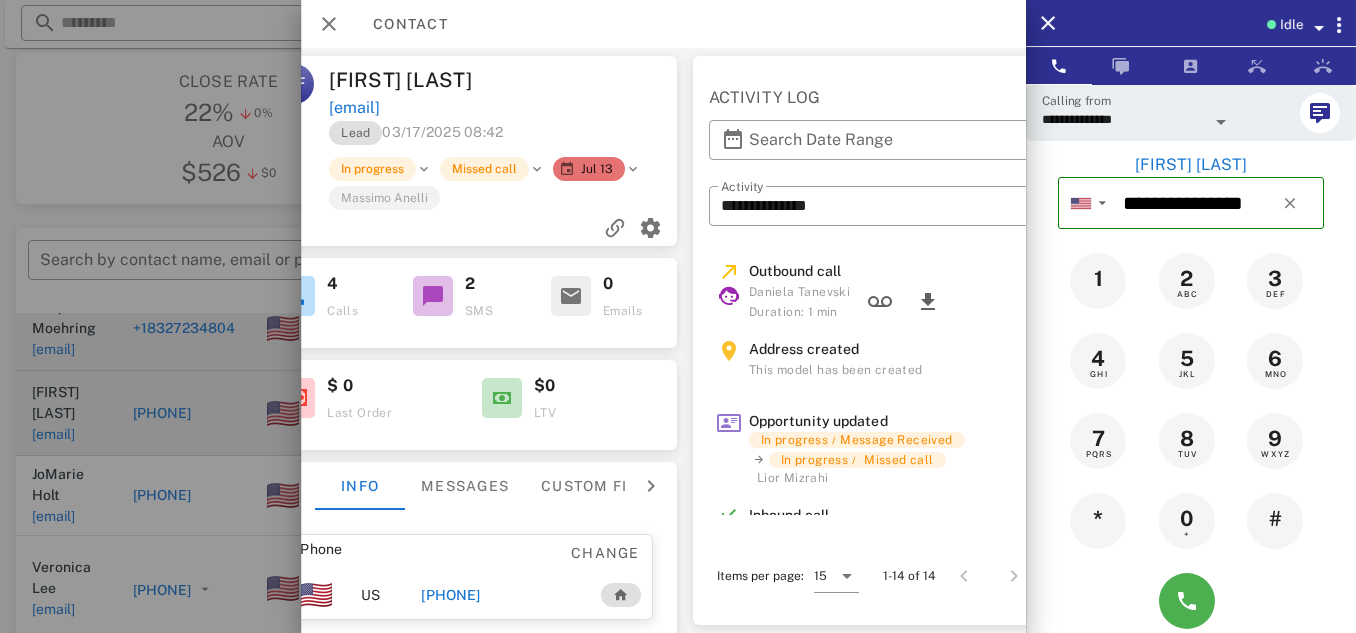 scroll, scrollTop: 0, scrollLeft: 428, axis: horizontal 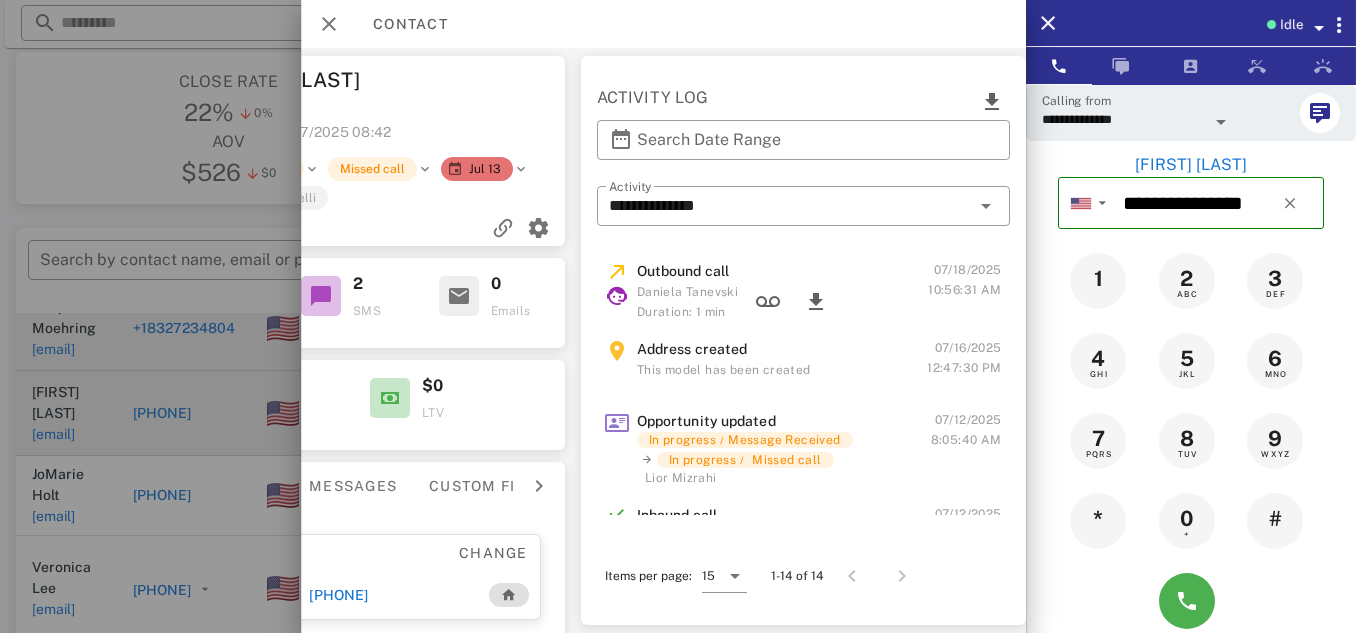 click at bounding box center (678, 316) 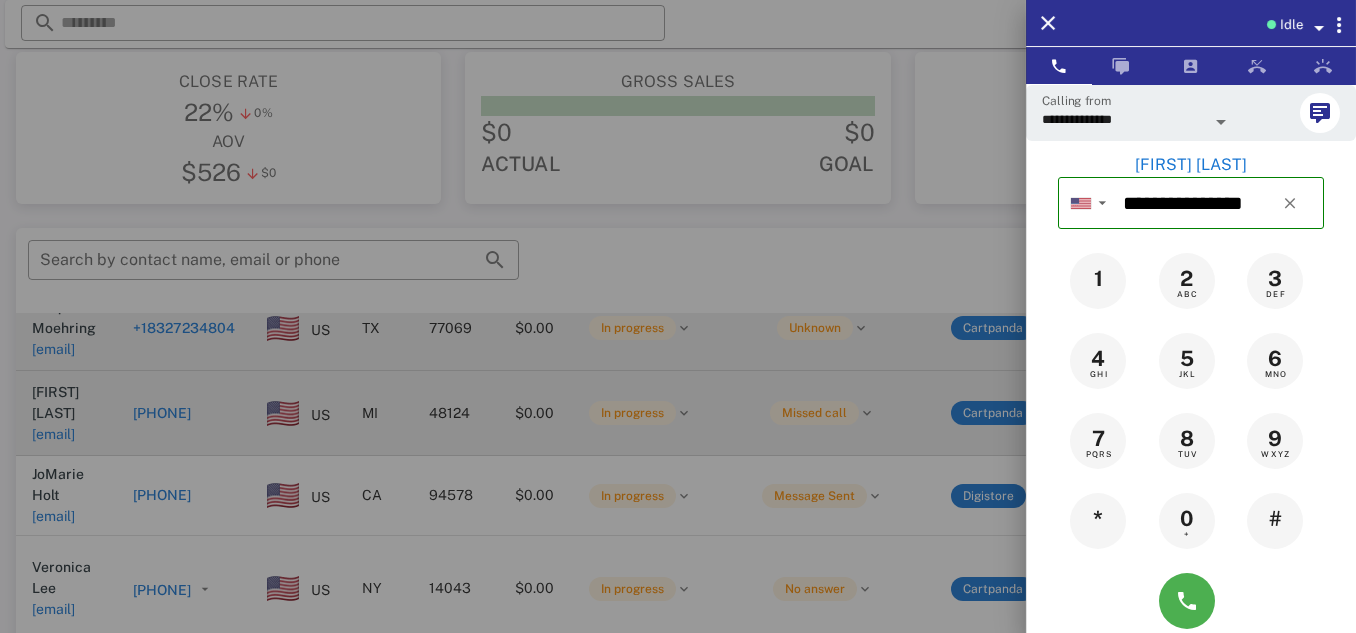 click at bounding box center (678, 316) 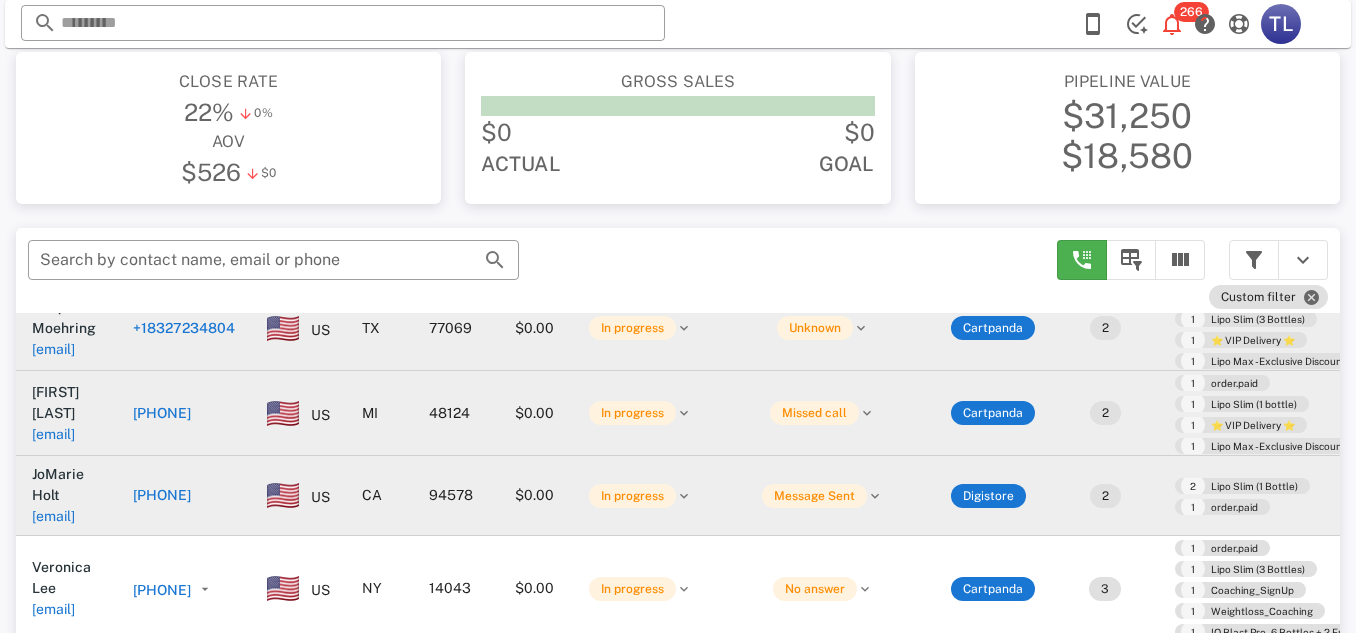 click on "[PHONE]" at bounding box center (162, 495) 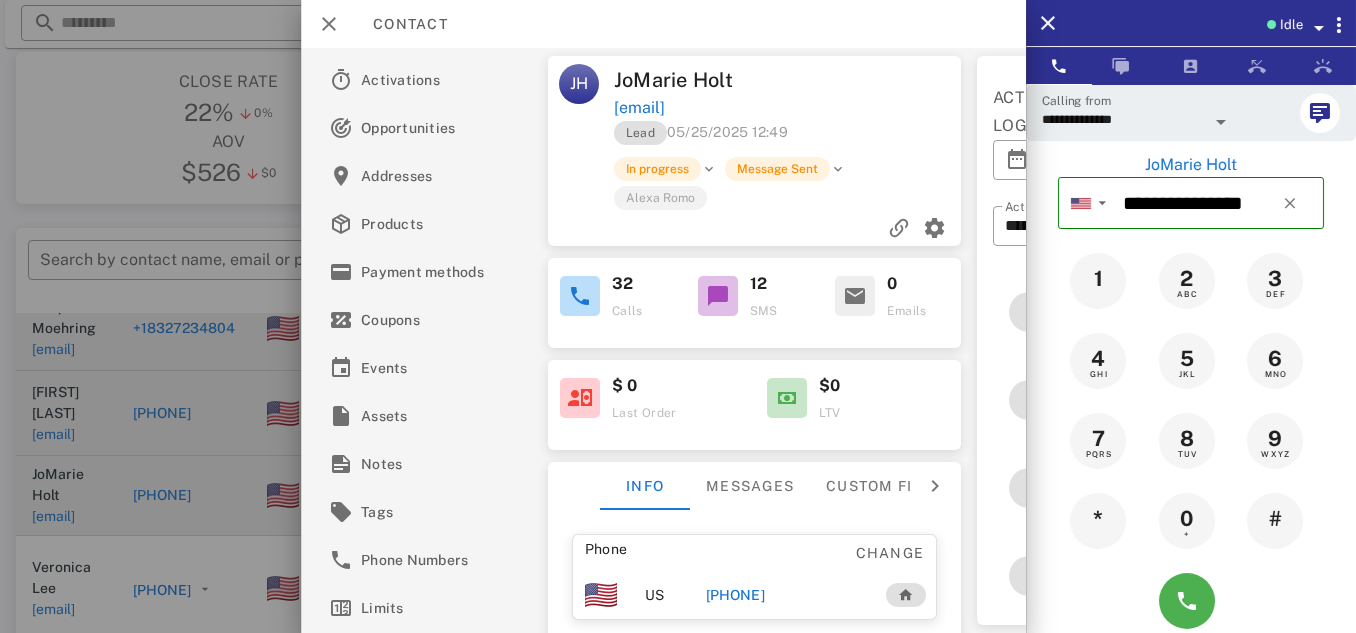 scroll, scrollTop: 0, scrollLeft: 100, axis: horizontal 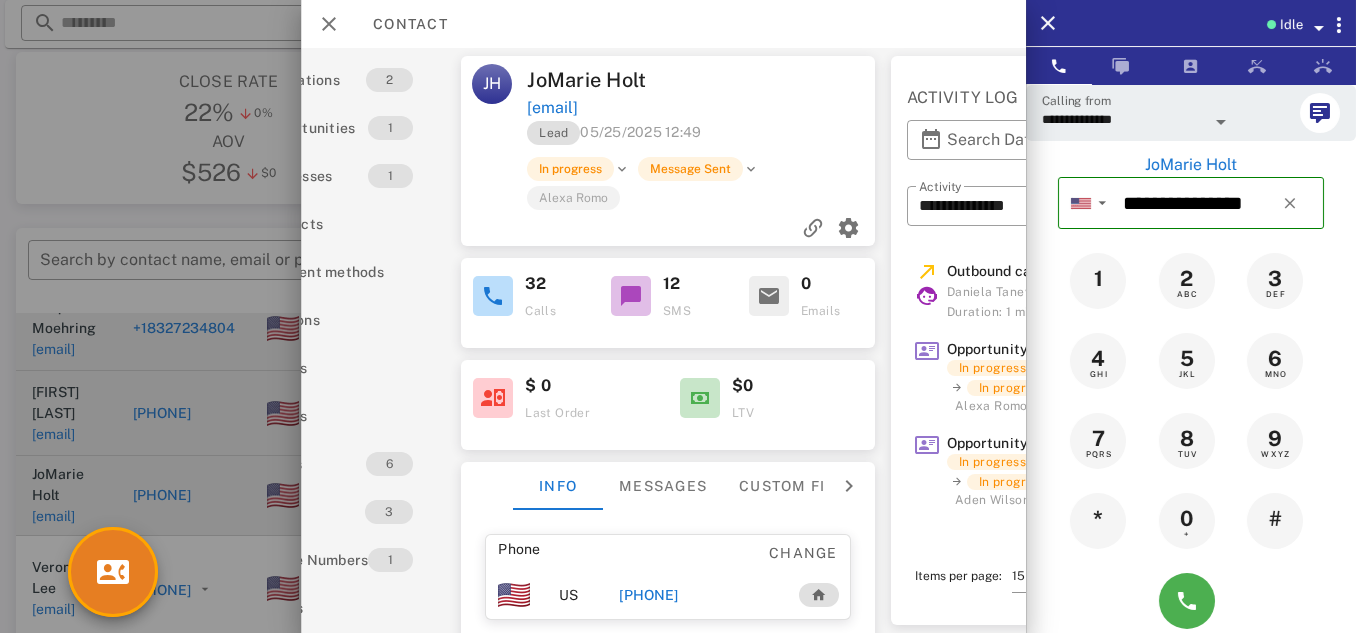 click at bounding box center (678, 316) 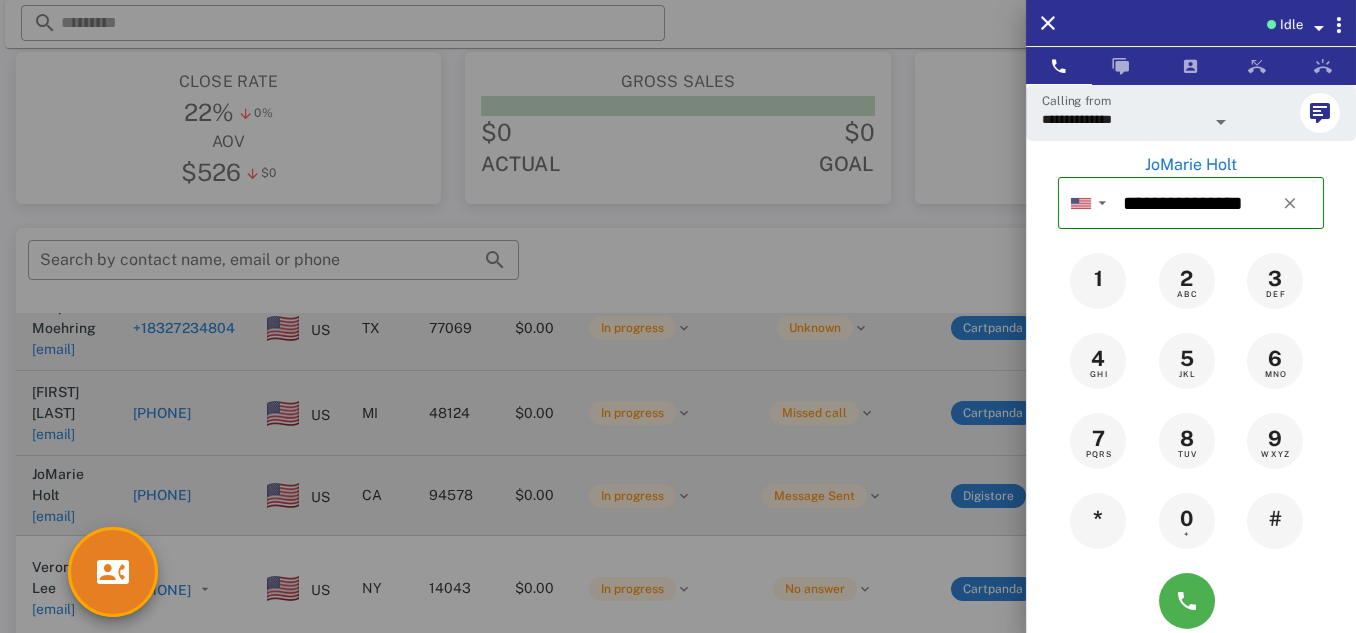 click at bounding box center [678, 316] 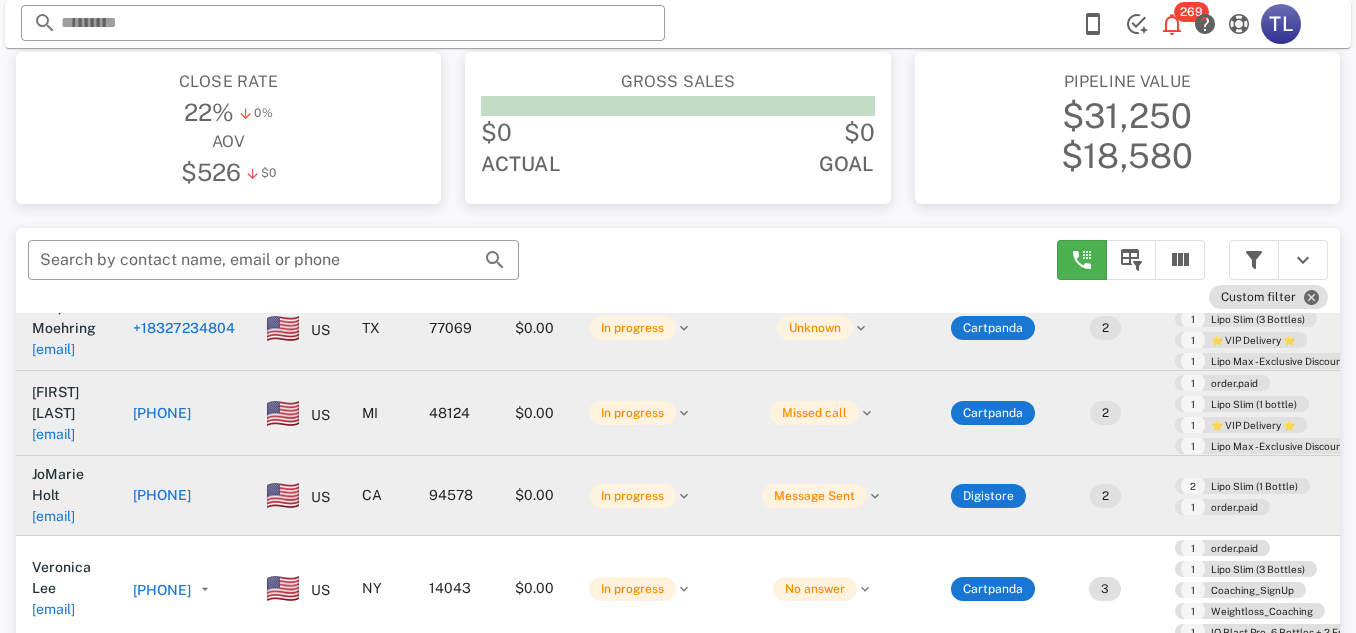 click on "+18327234804" at bounding box center (184, 328) 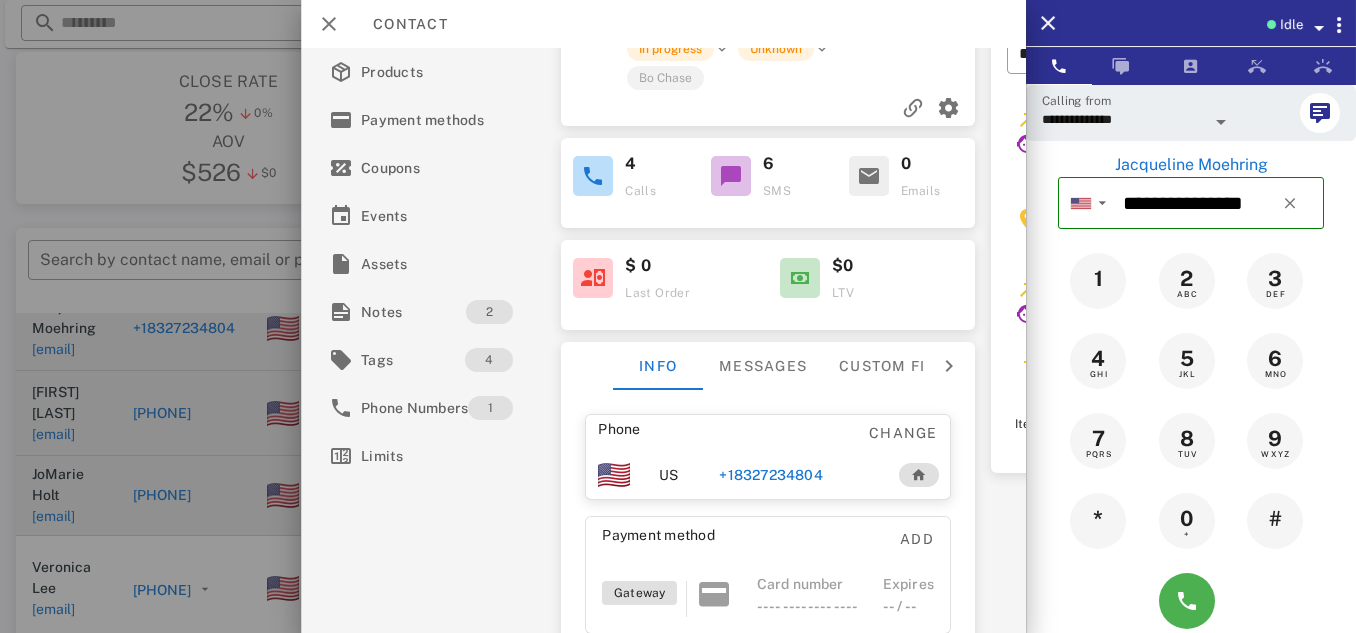 scroll, scrollTop: 149, scrollLeft: 0, axis: vertical 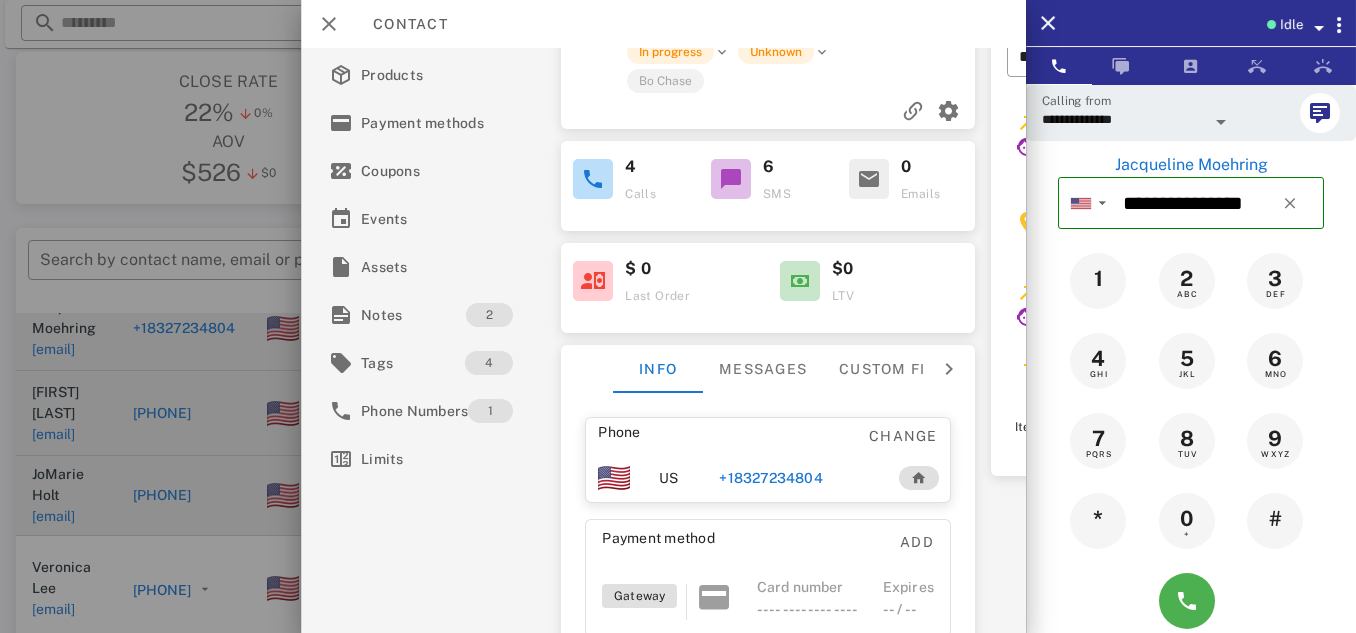 click on "2" at bounding box center [489, 315] 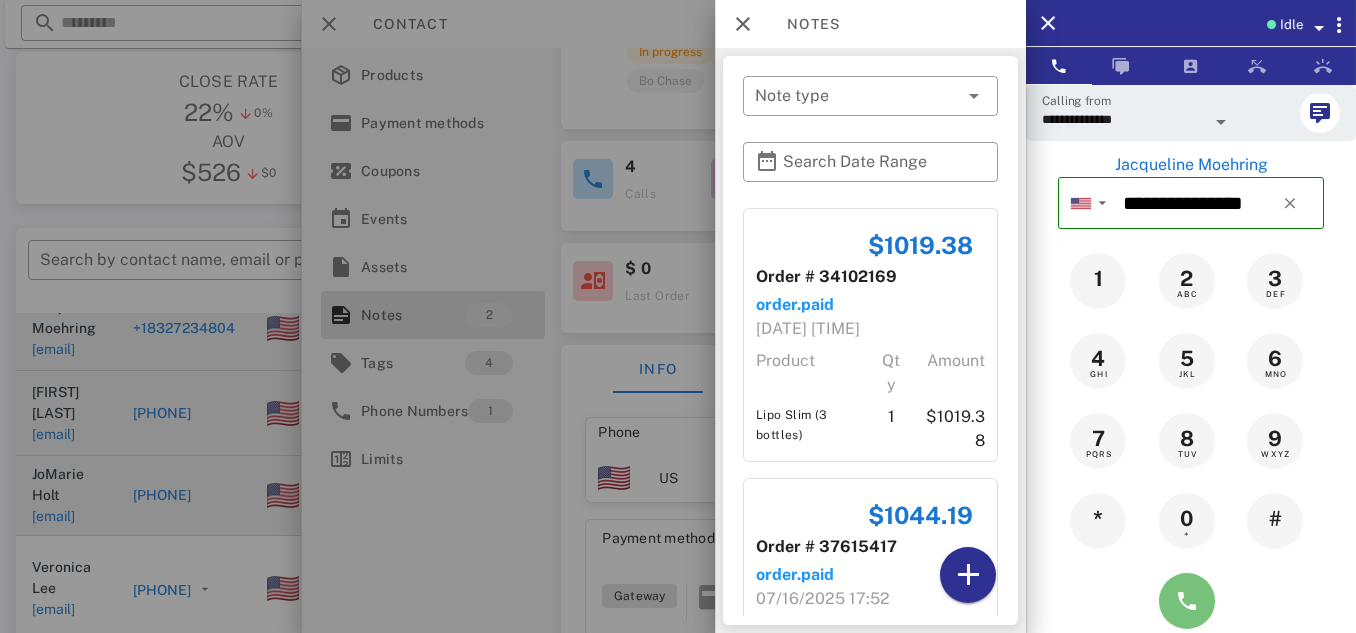click at bounding box center [1187, 601] 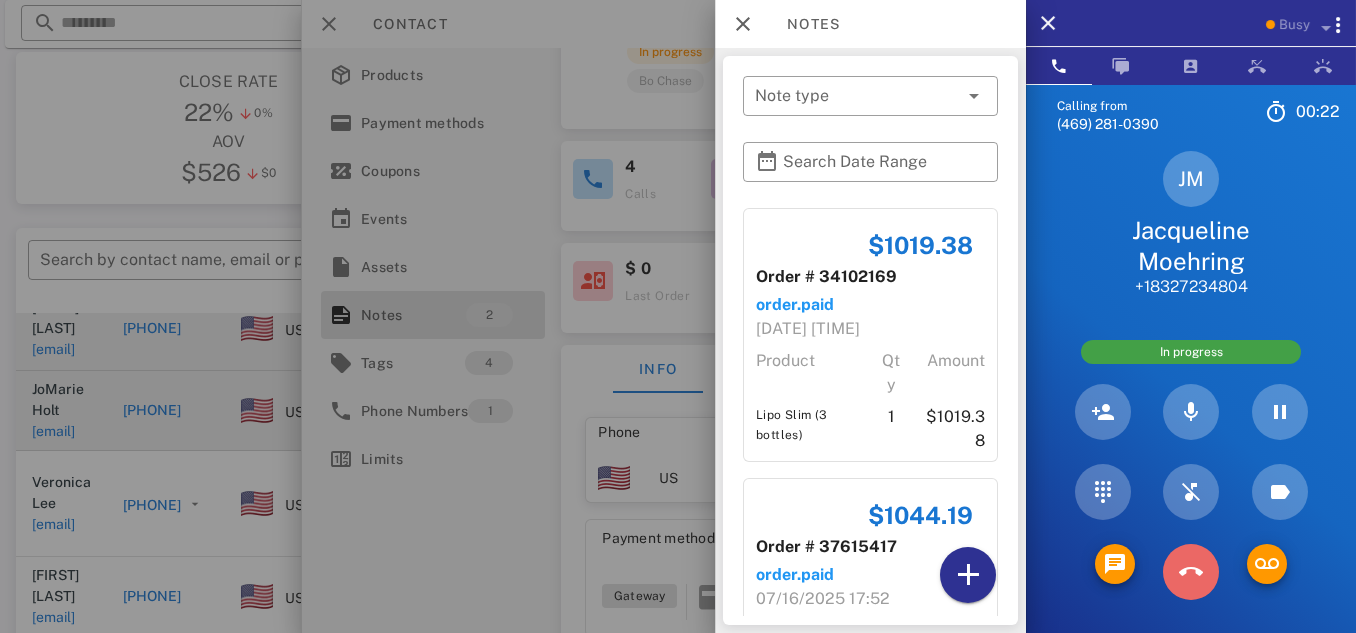 click at bounding box center (1191, 572) 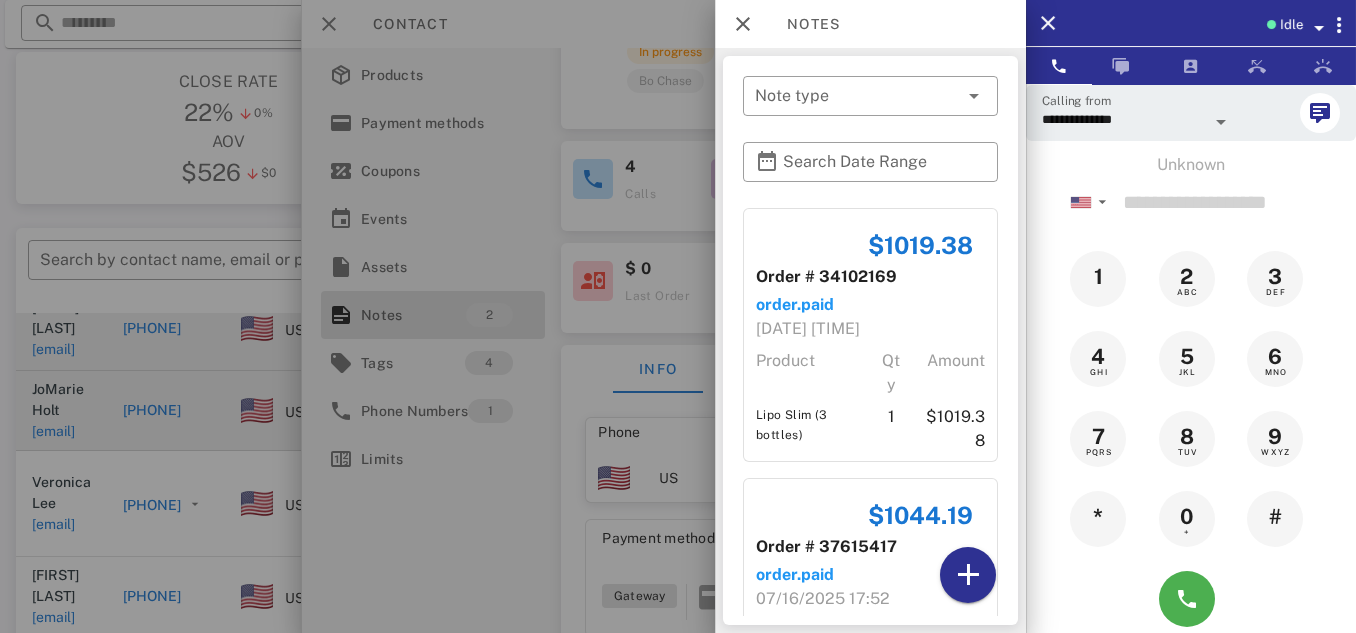 click at bounding box center (678, 316) 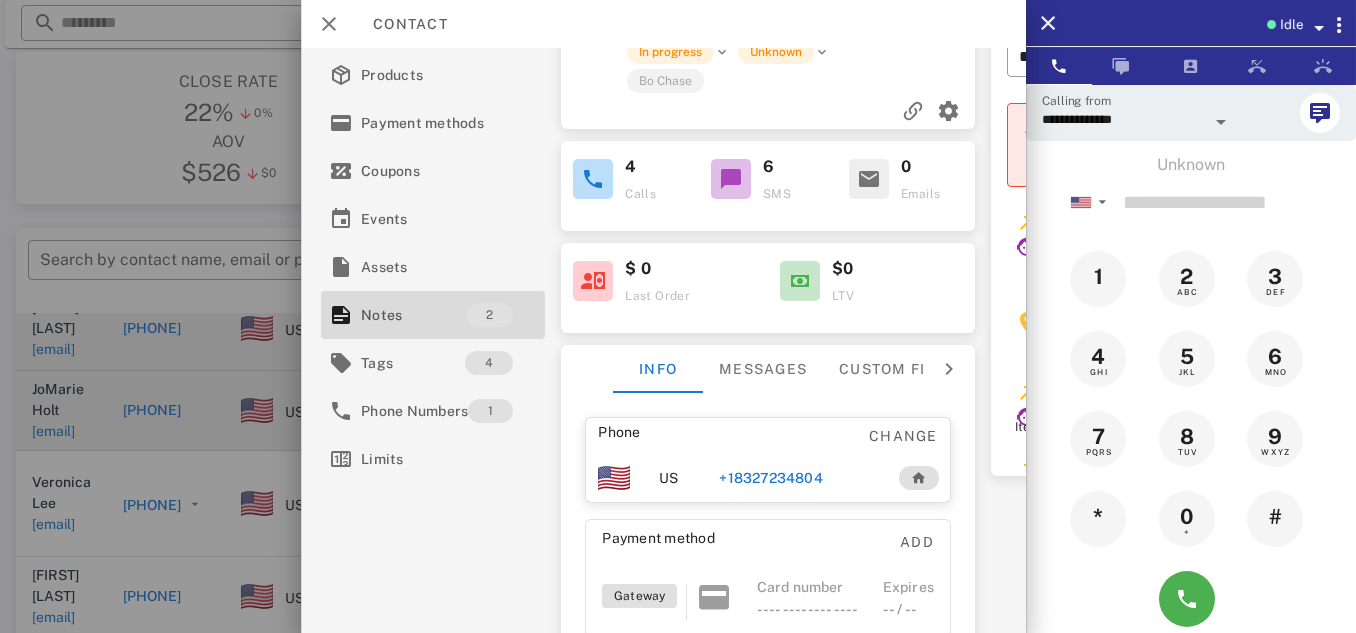 click at bounding box center [678, 316] 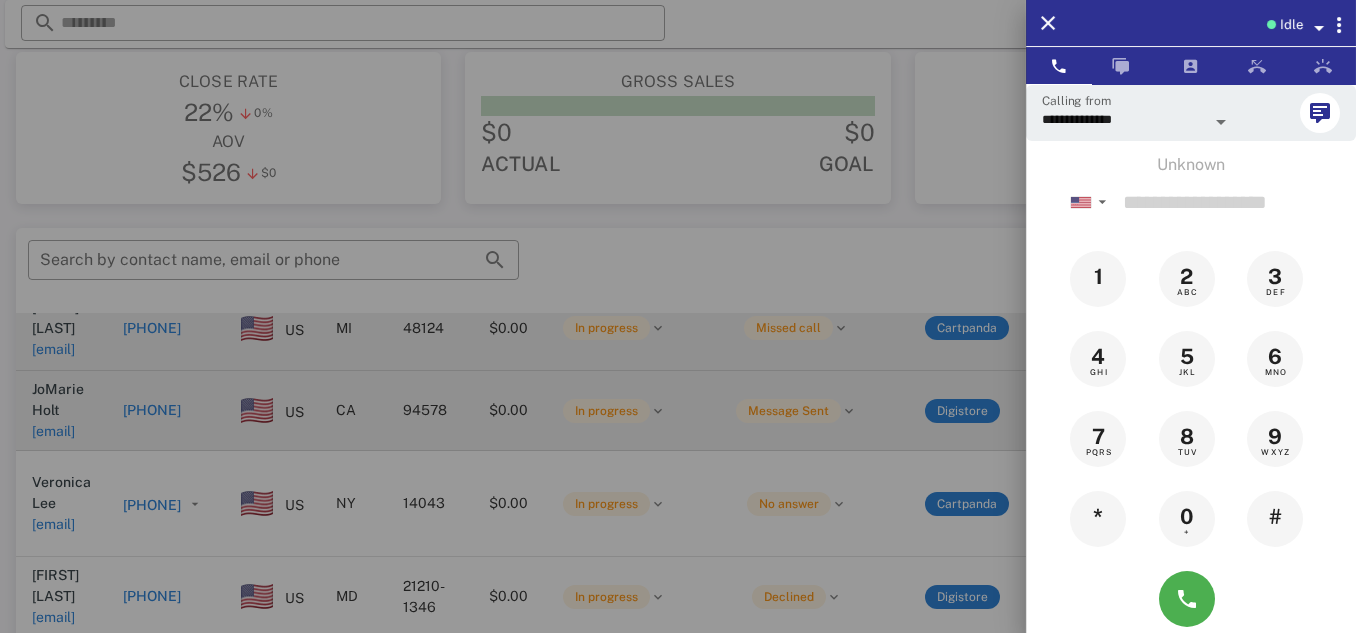click at bounding box center [678, 316] 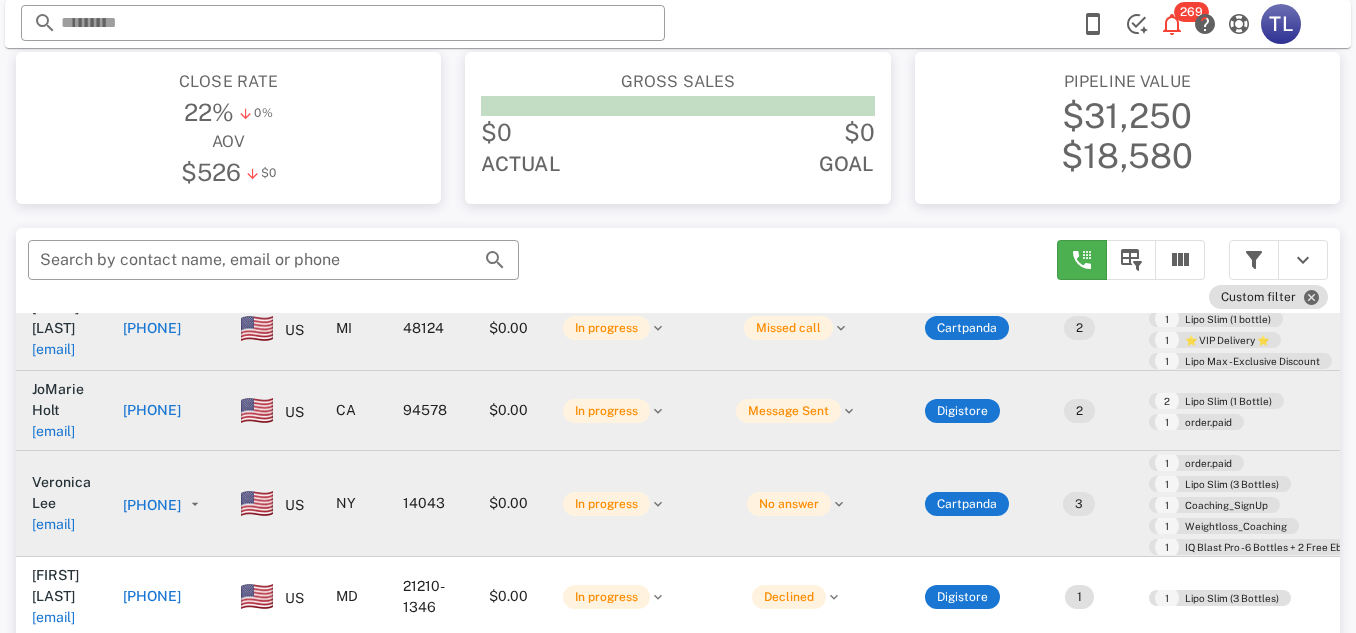 click on "[PHONE]" at bounding box center [152, 505] 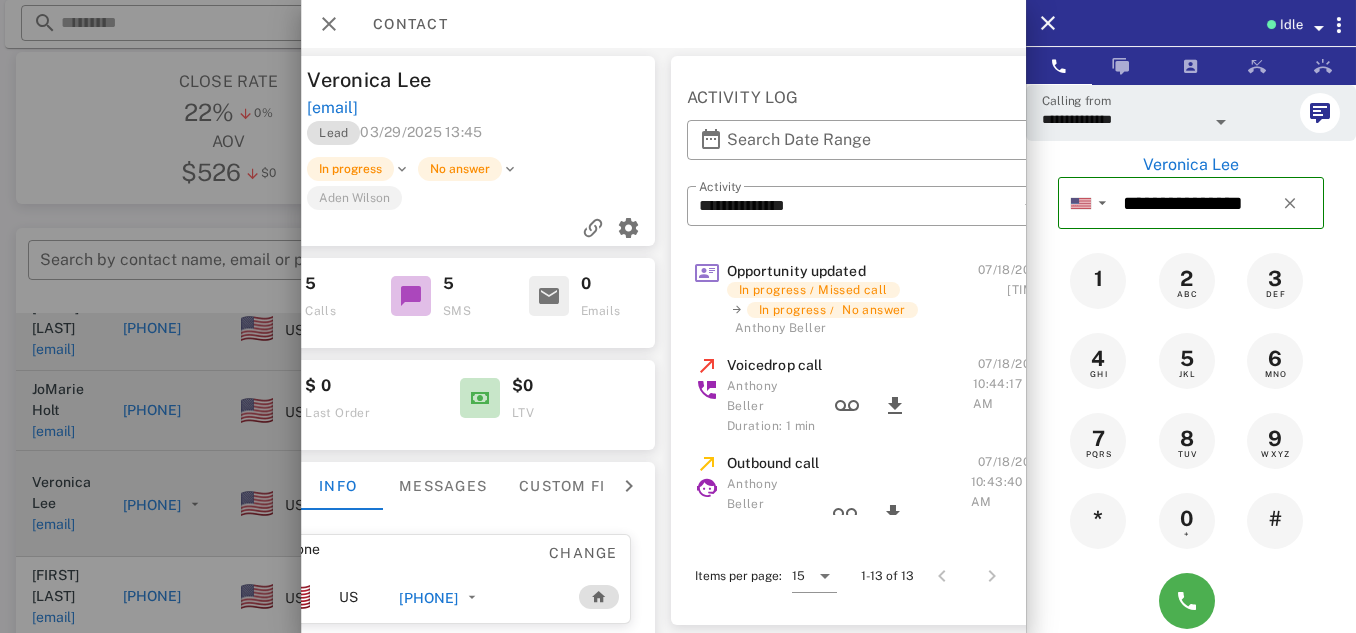 scroll, scrollTop: 0, scrollLeft: 386, axis: horizontal 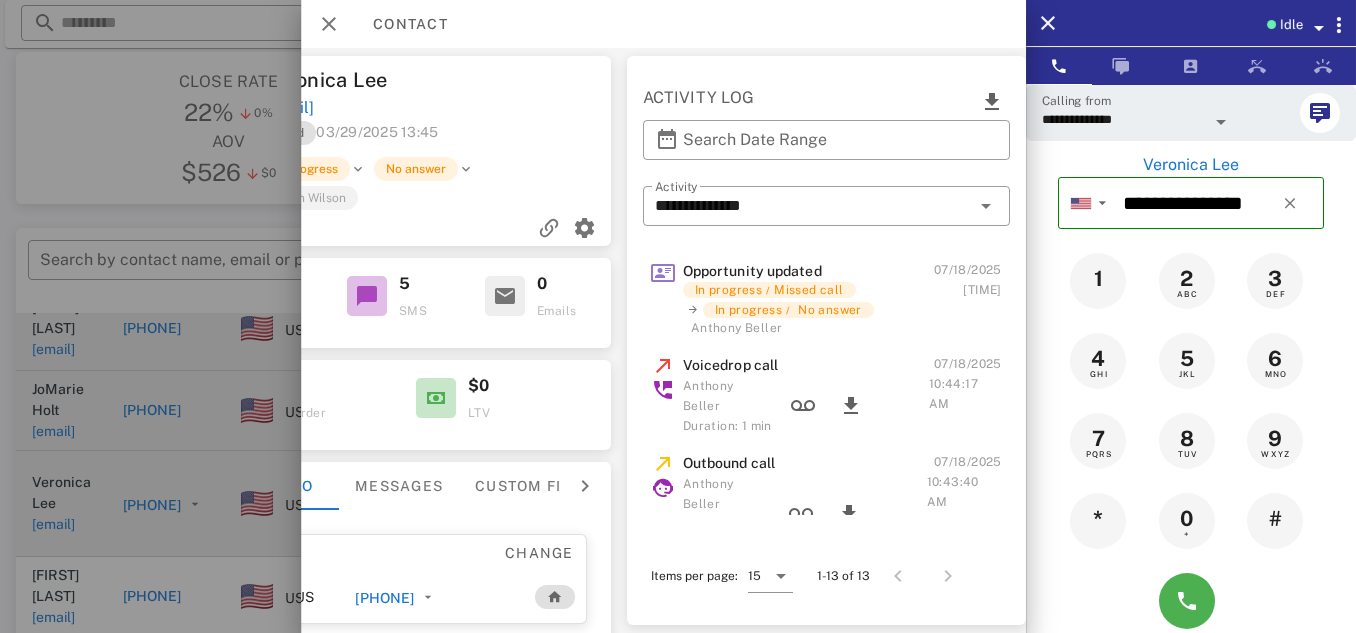 click at bounding box center (678, 316) 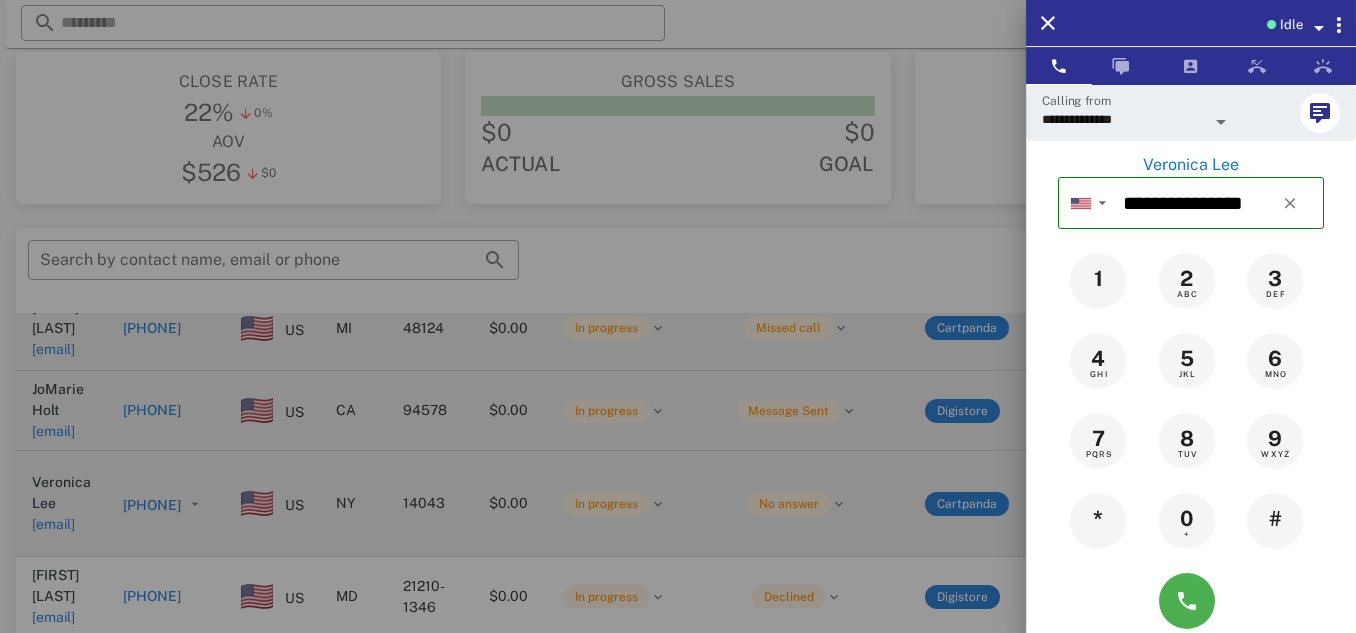 click at bounding box center (678, 316) 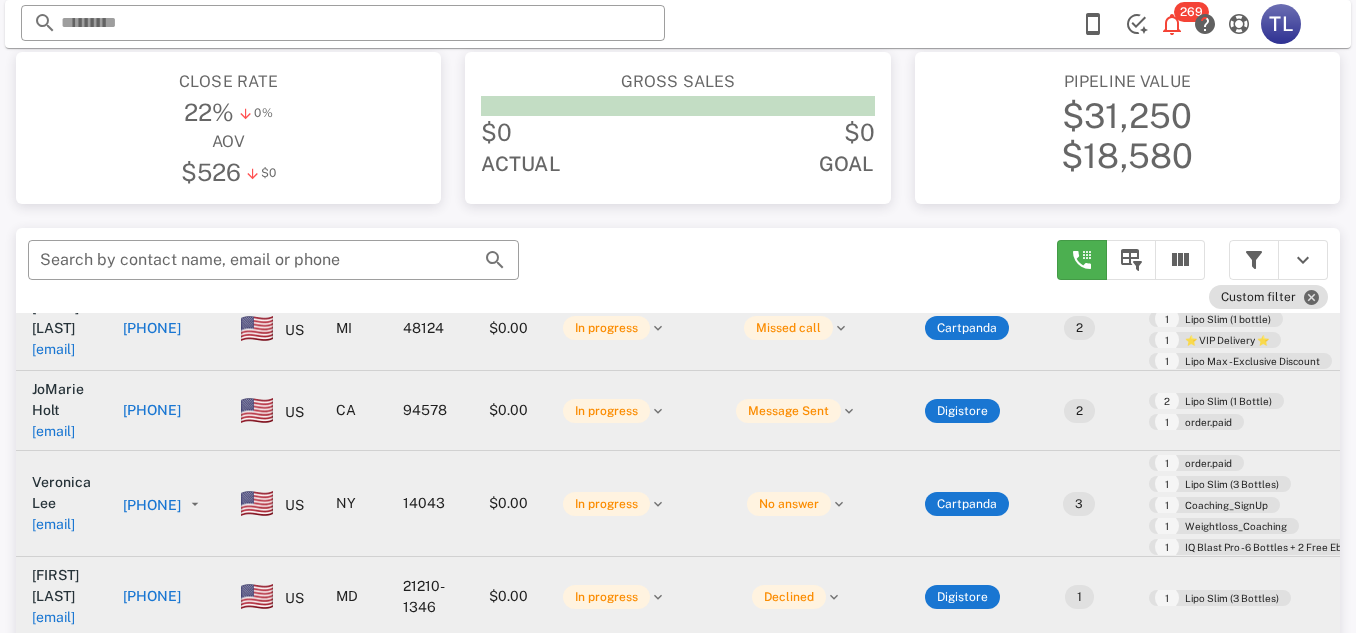 click on "[PHONE]" at bounding box center [152, 596] 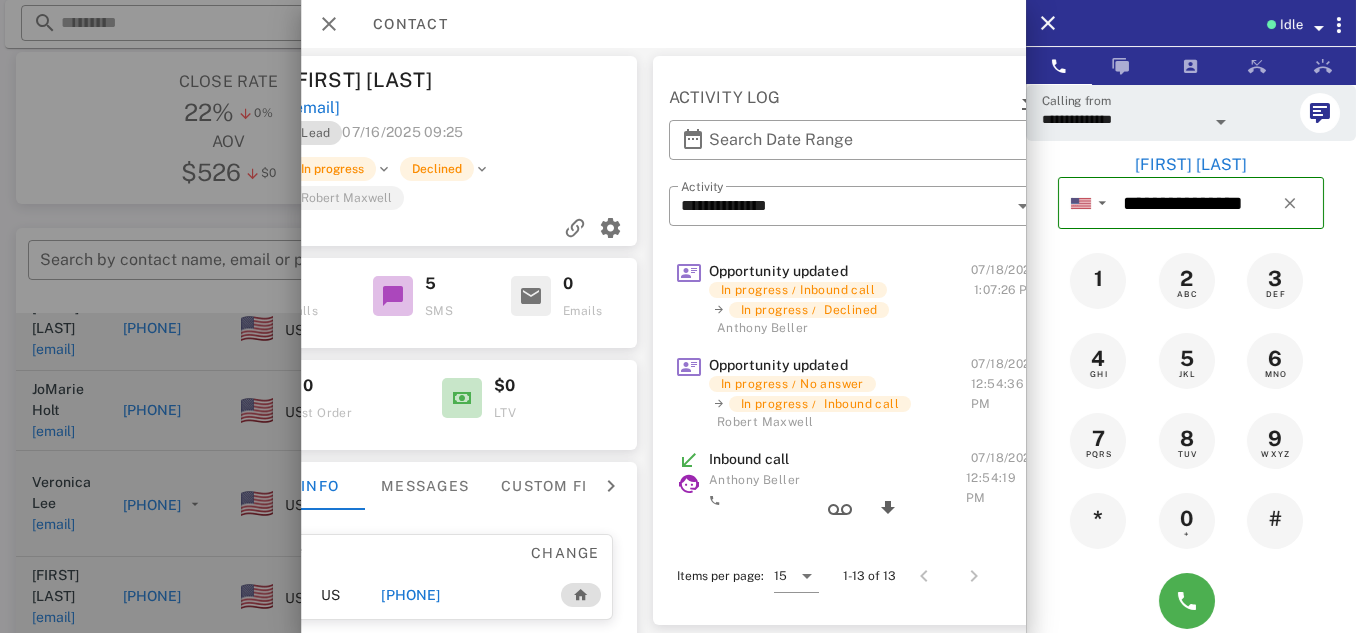 scroll, scrollTop: 0, scrollLeft: 394, axis: horizontal 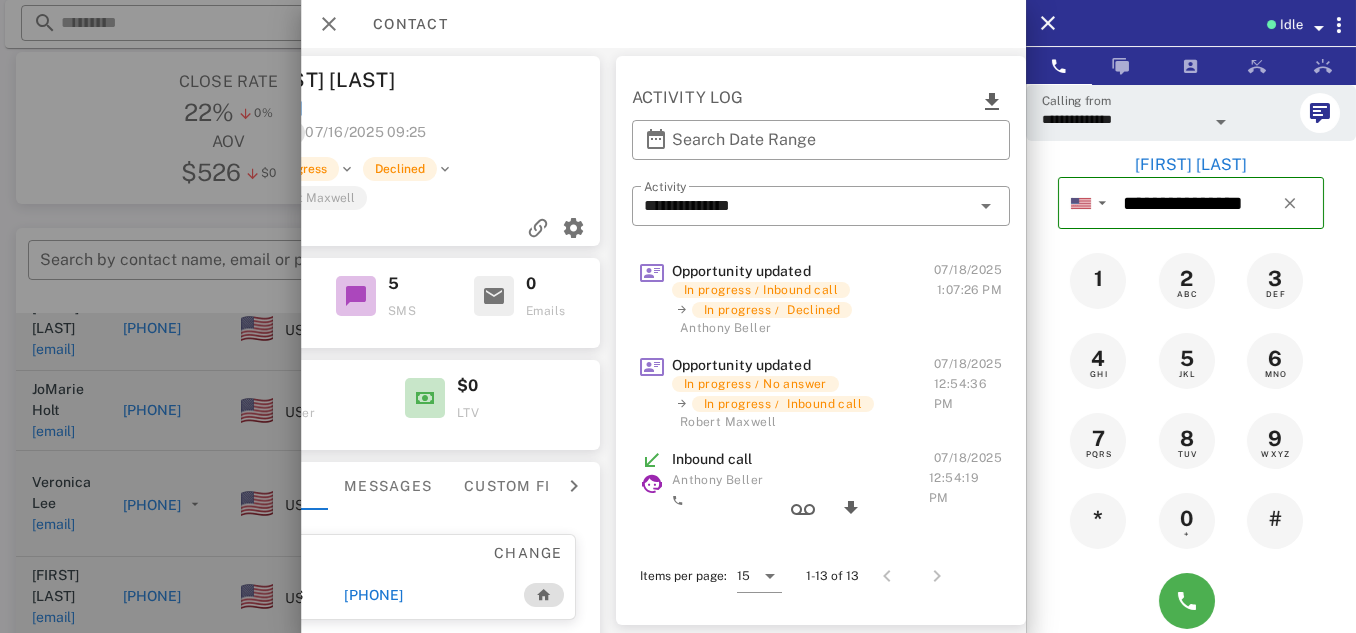 click at bounding box center [678, 316] 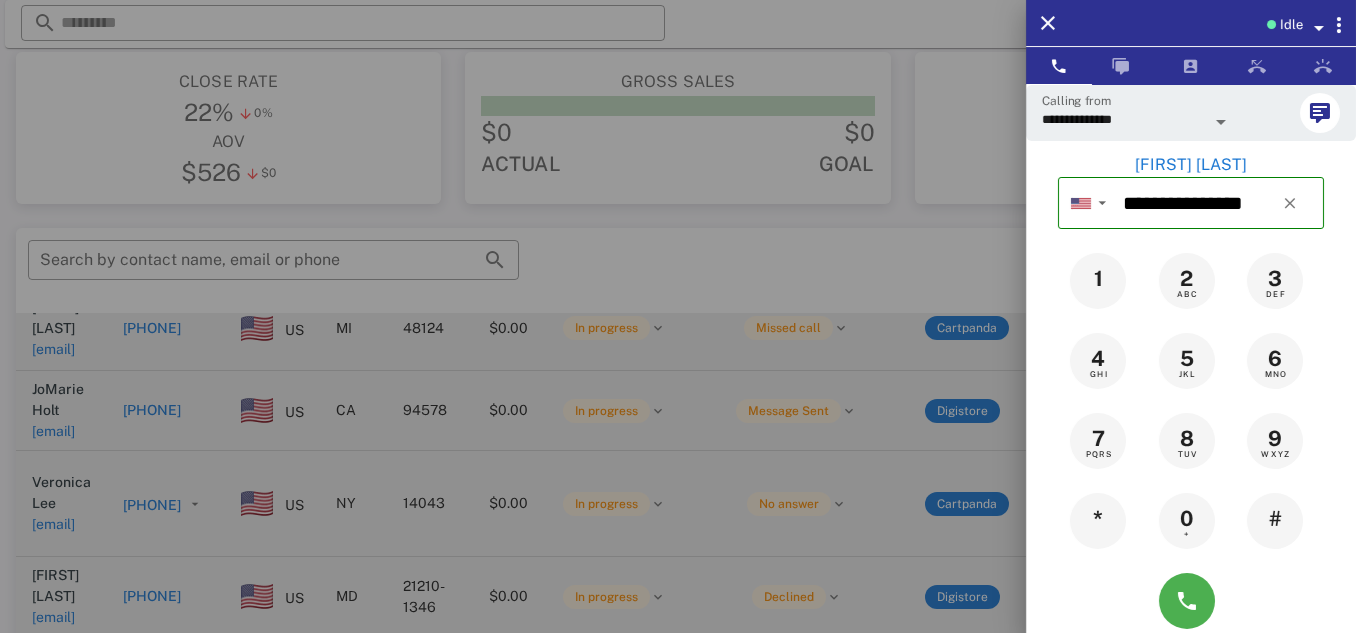 click at bounding box center (678, 316) 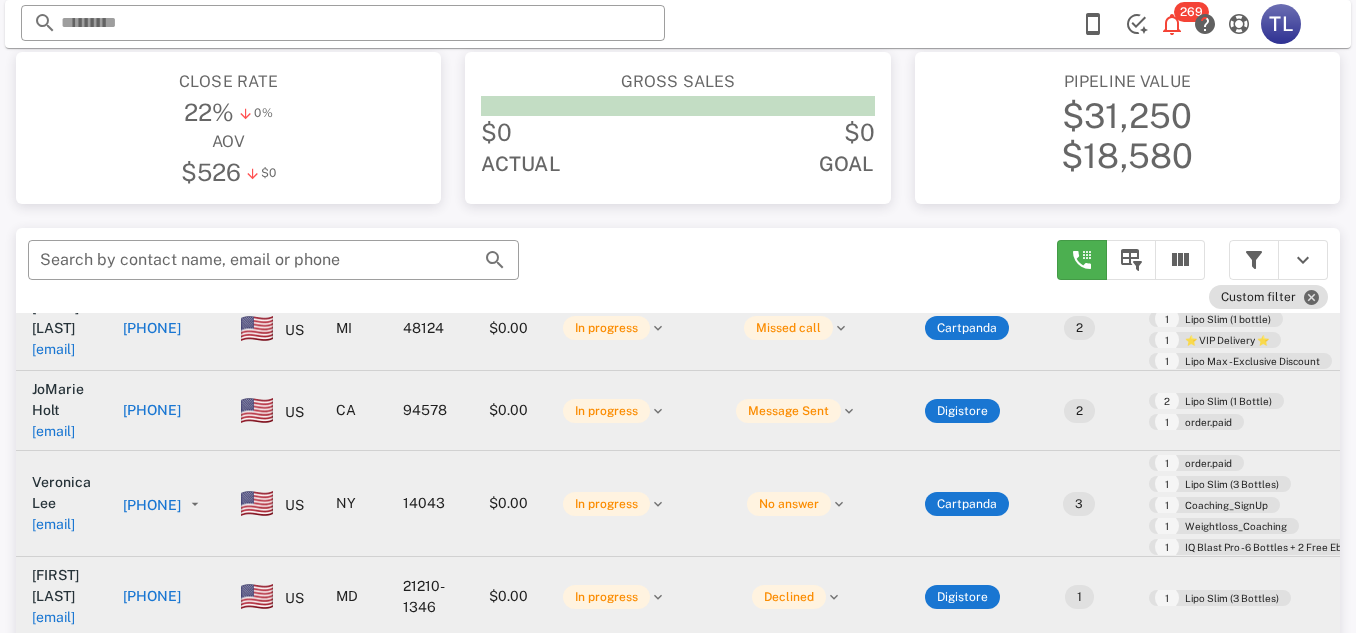 scroll, scrollTop: 277, scrollLeft: 0, axis: vertical 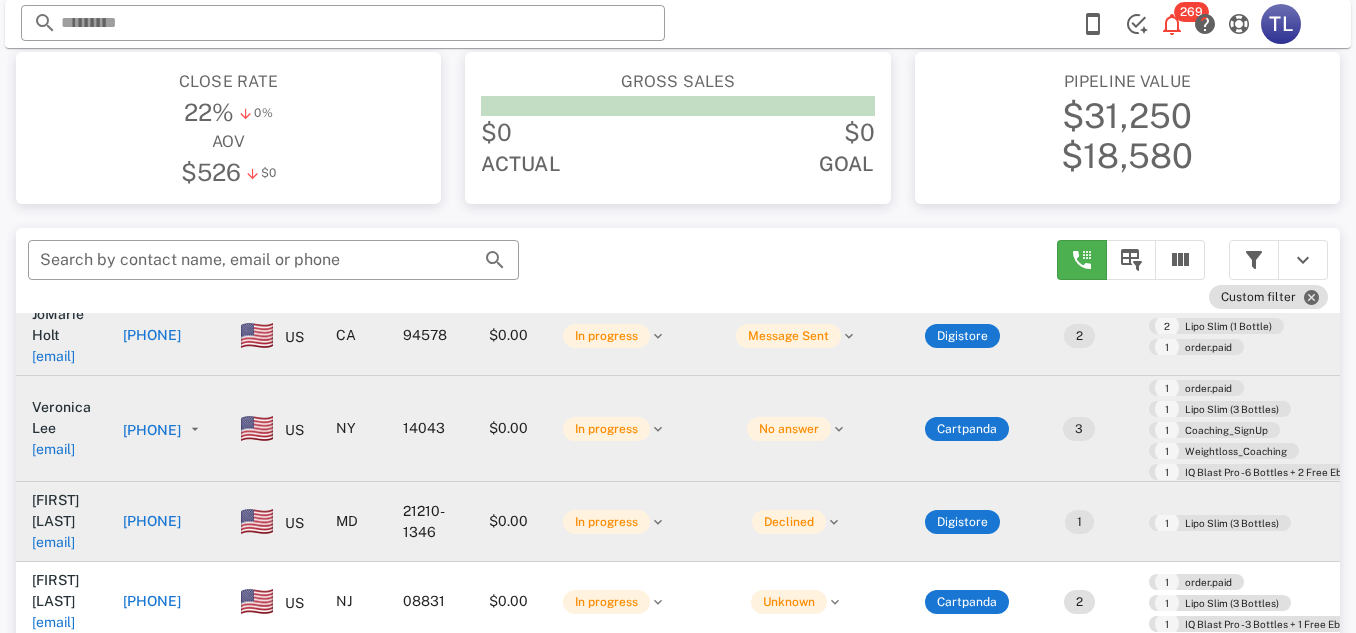 click on "[PHONE]" at bounding box center [152, 601] 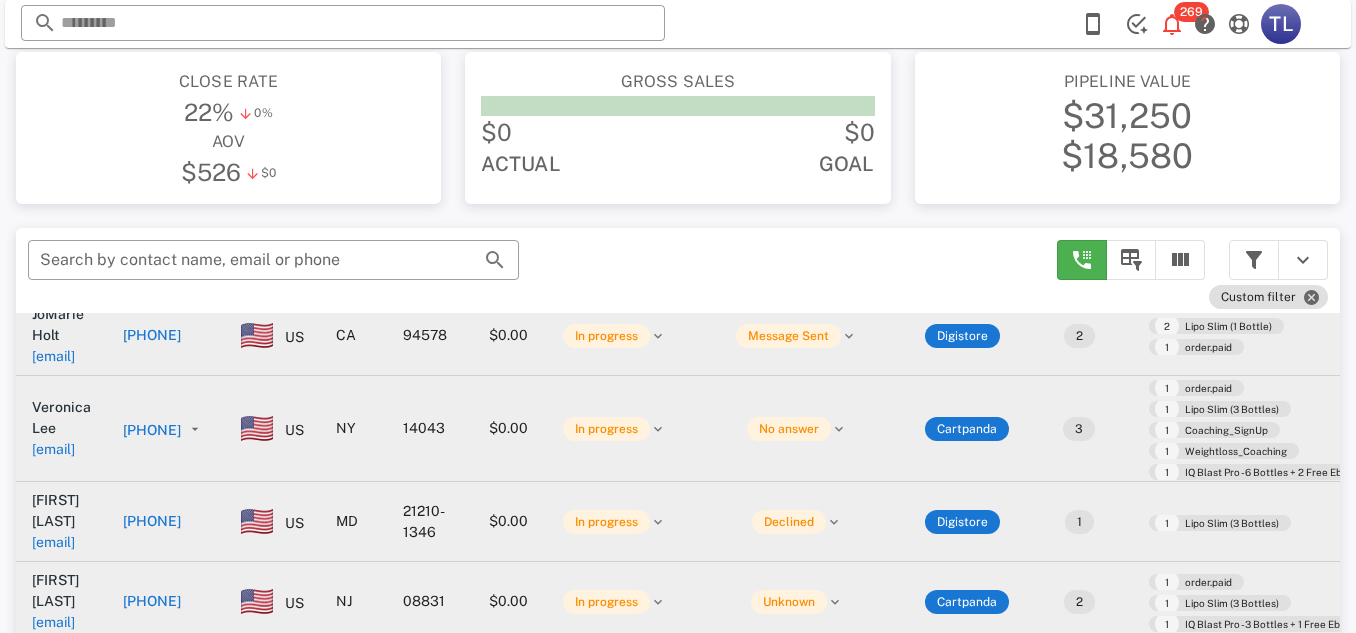 type on "**********" 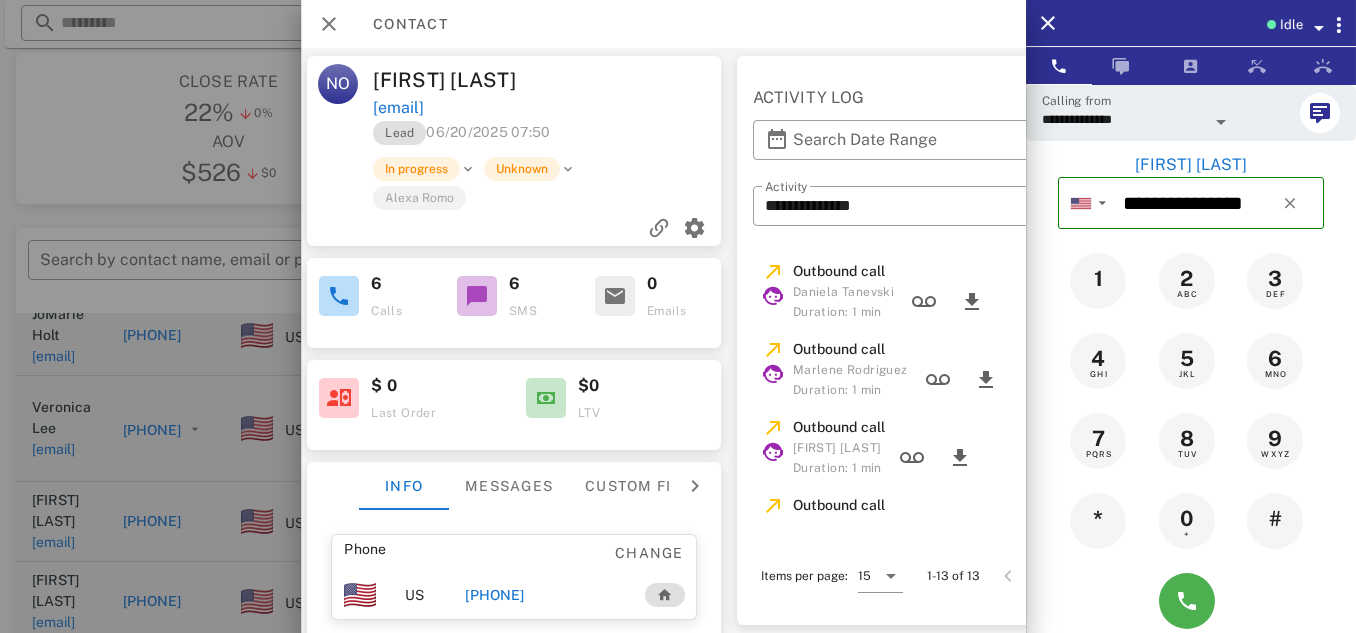scroll, scrollTop: 0, scrollLeft: 407, axis: horizontal 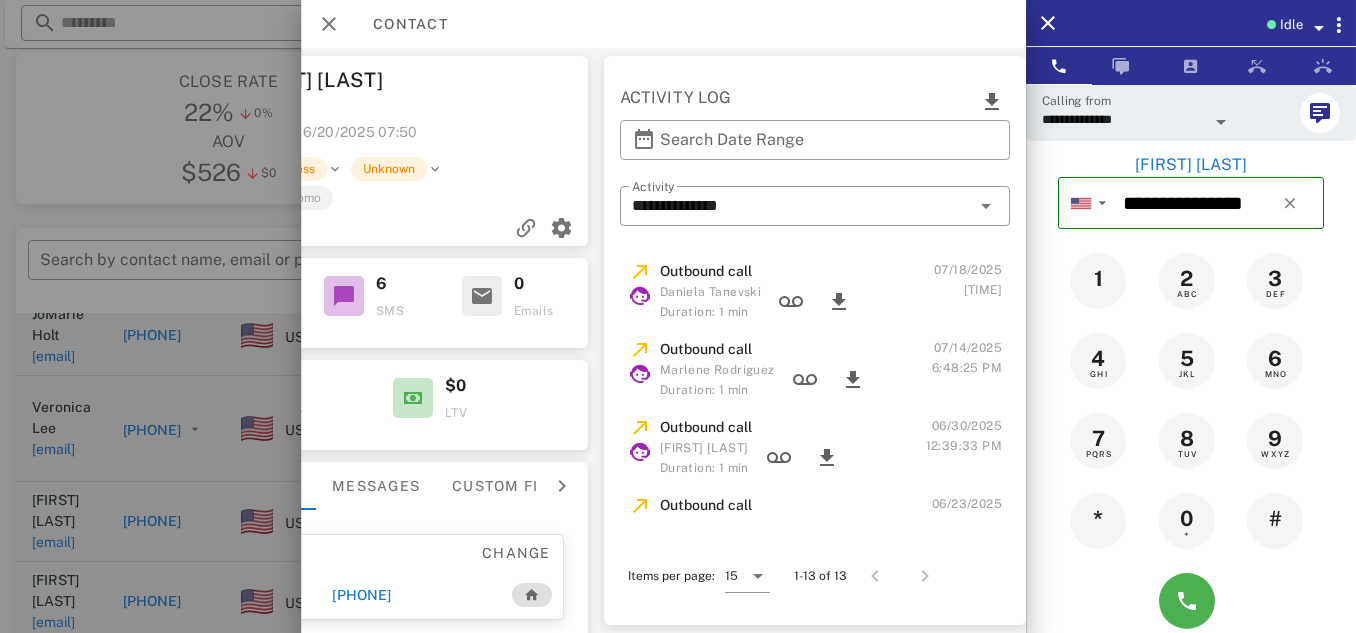 click at bounding box center (678, 316) 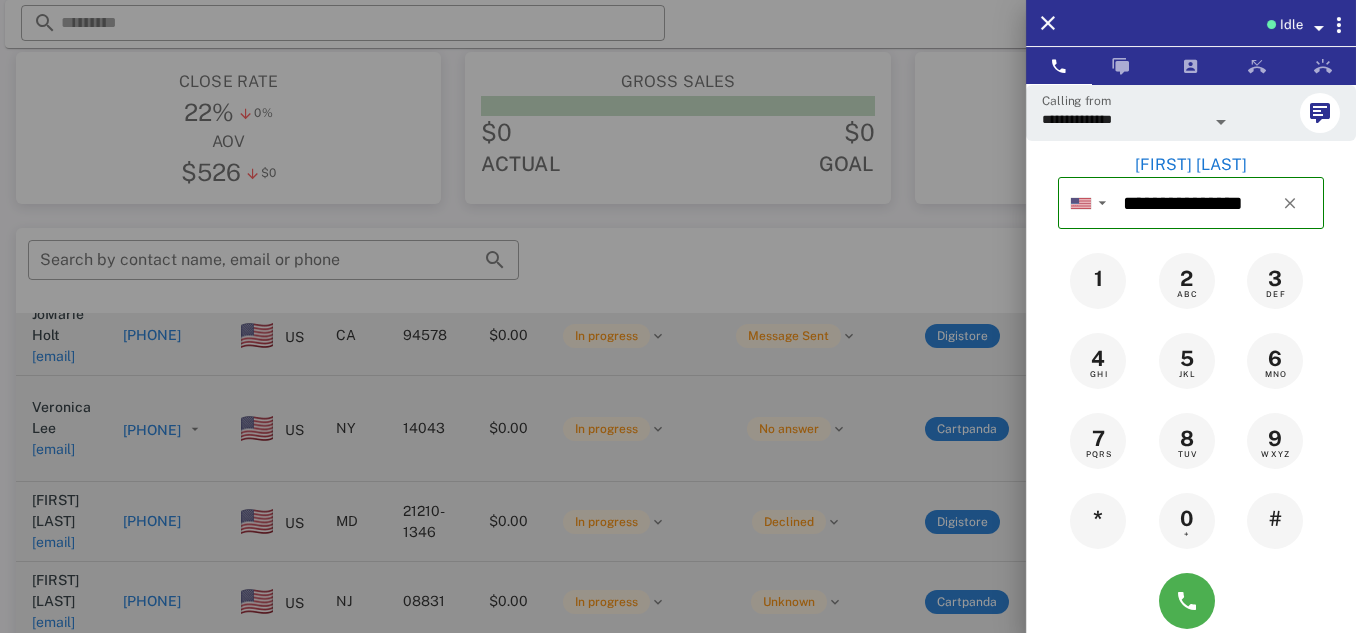 click at bounding box center (678, 316) 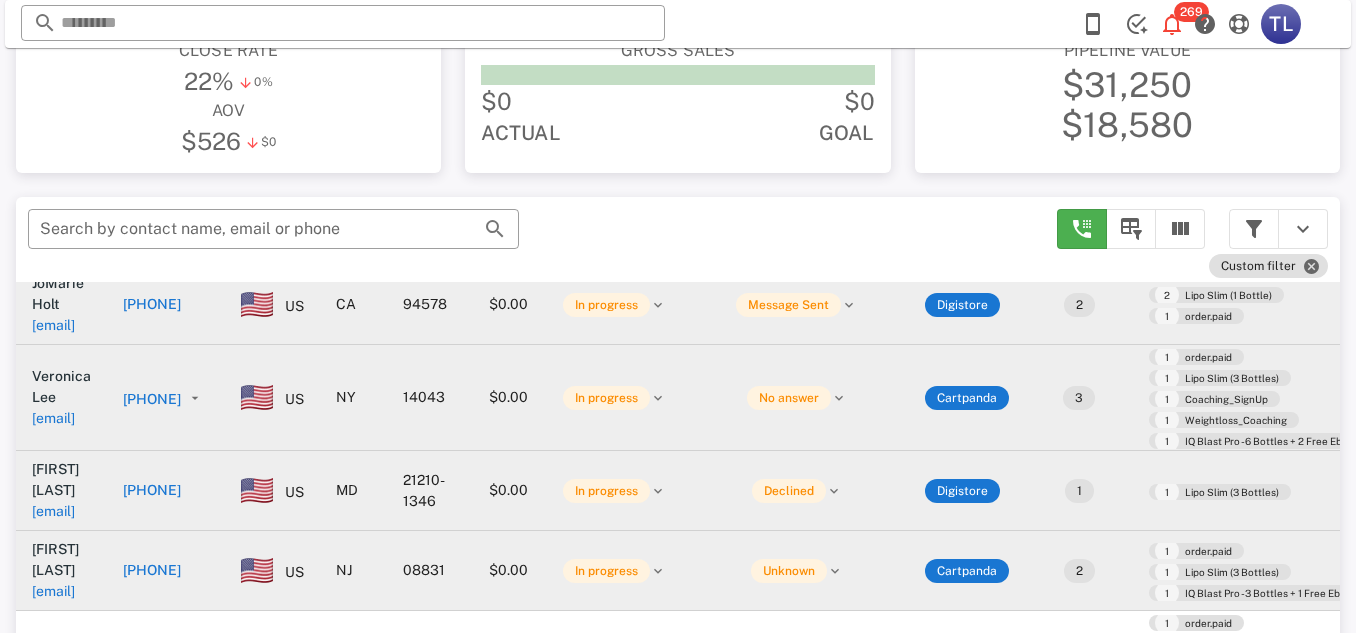 scroll, scrollTop: 380, scrollLeft: 0, axis: vertical 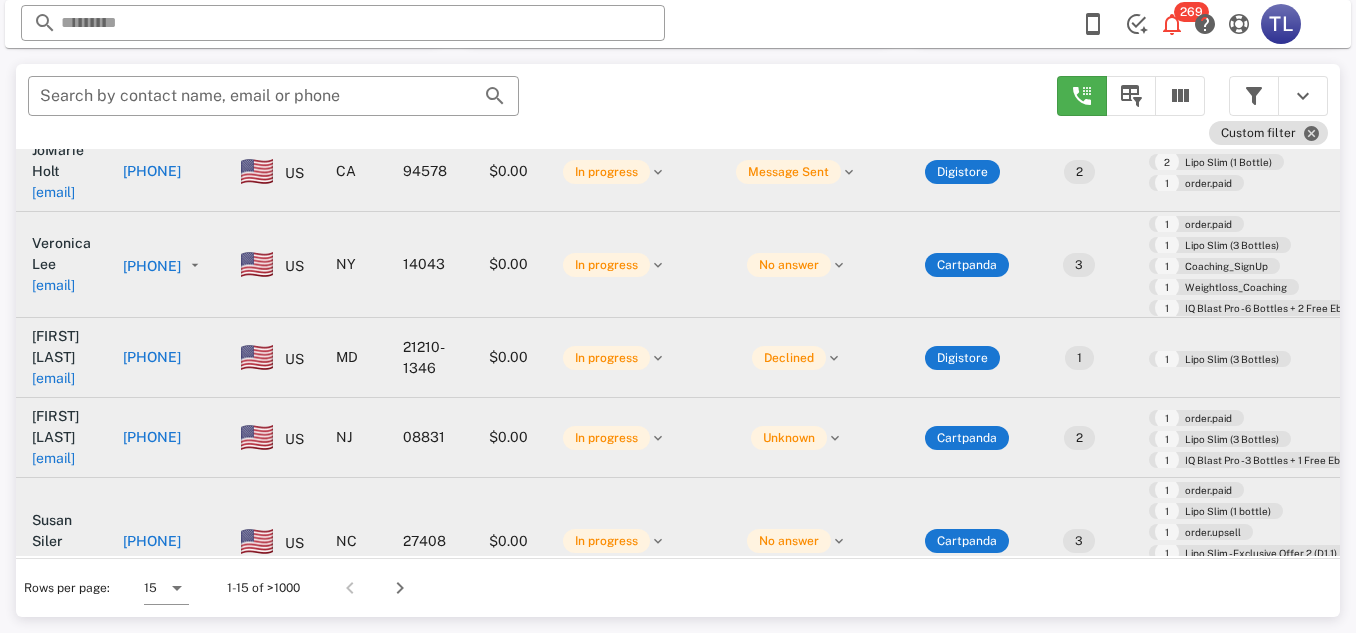 click on "[PHONE]" at bounding box center (152, 541) 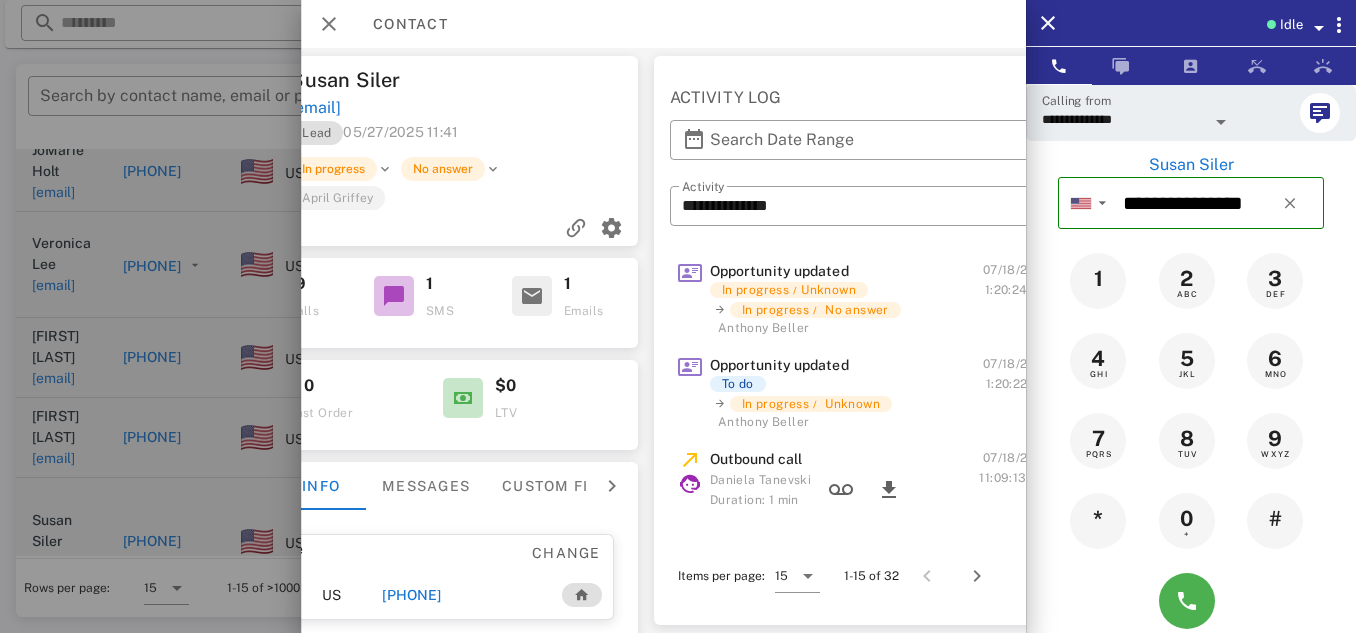 scroll, scrollTop: 0, scrollLeft: 403, axis: horizontal 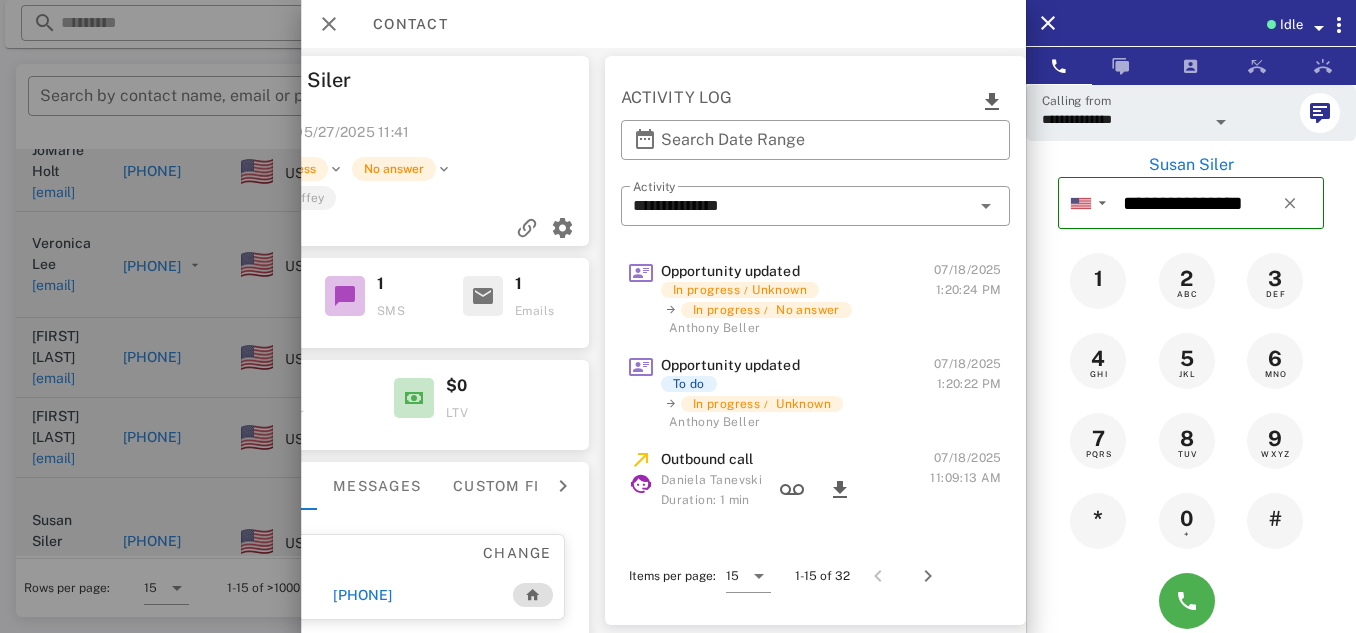 click at bounding box center [678, 316] 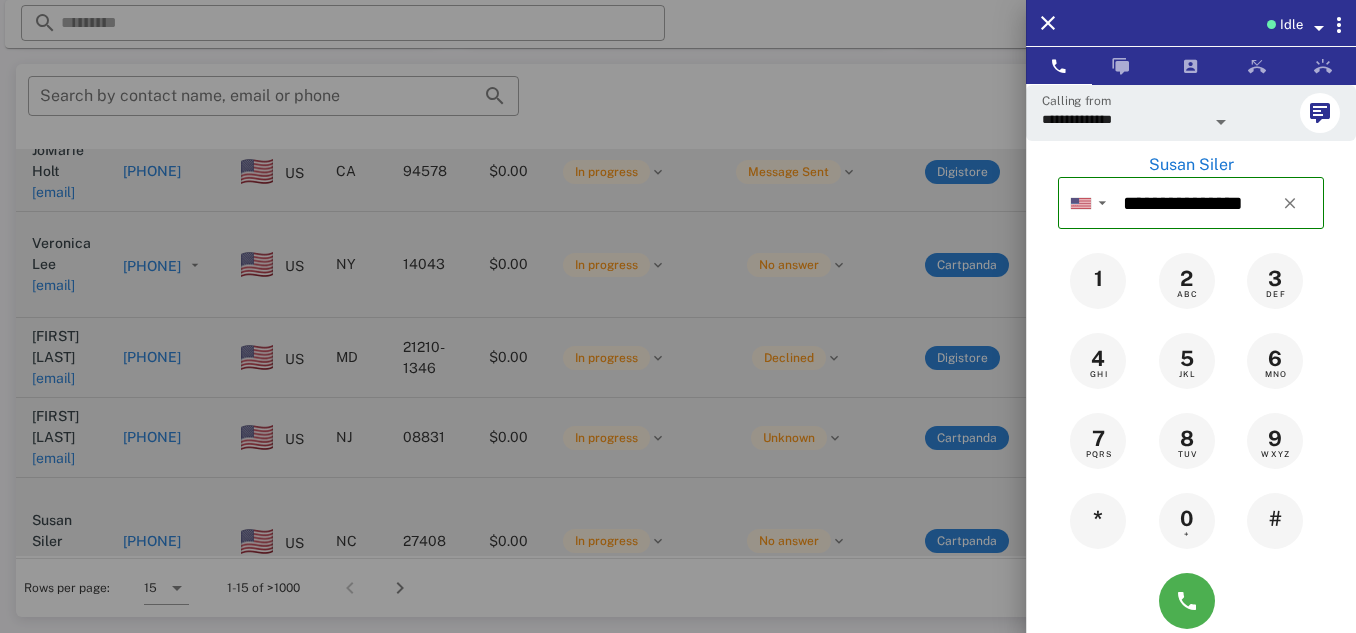 click at bounding box center (678, 316) 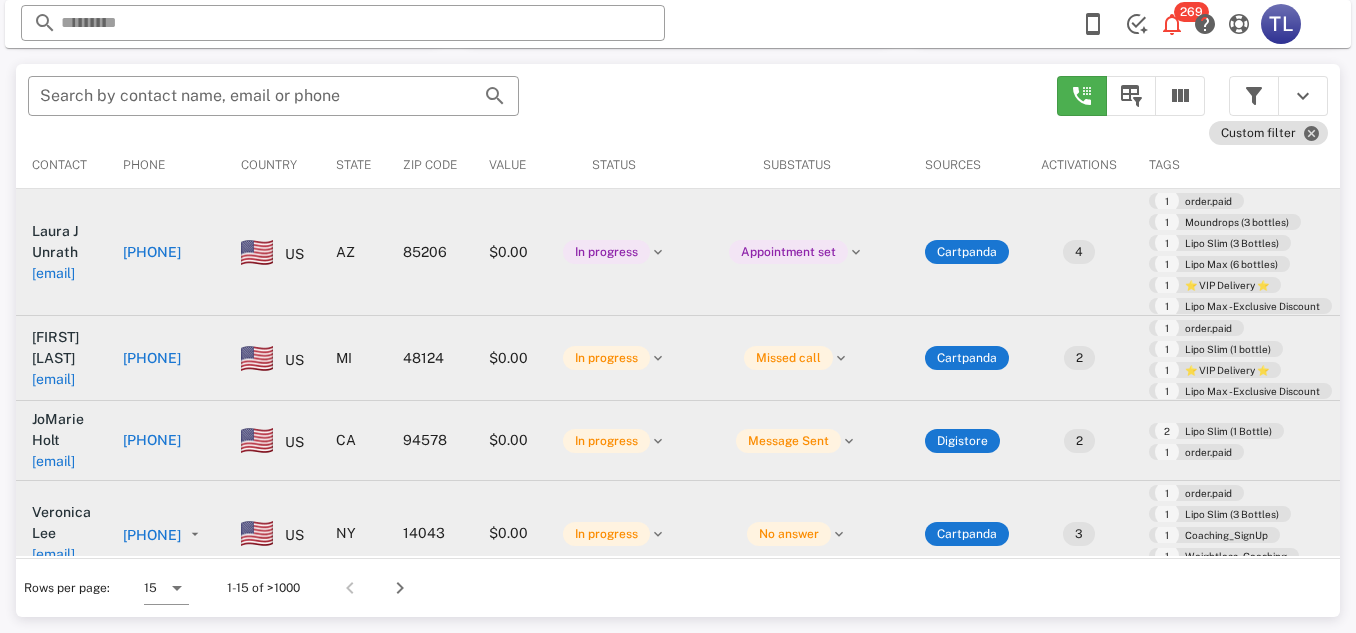 scroll, scrollTop: 0, scrollLeft: 0, axis: both 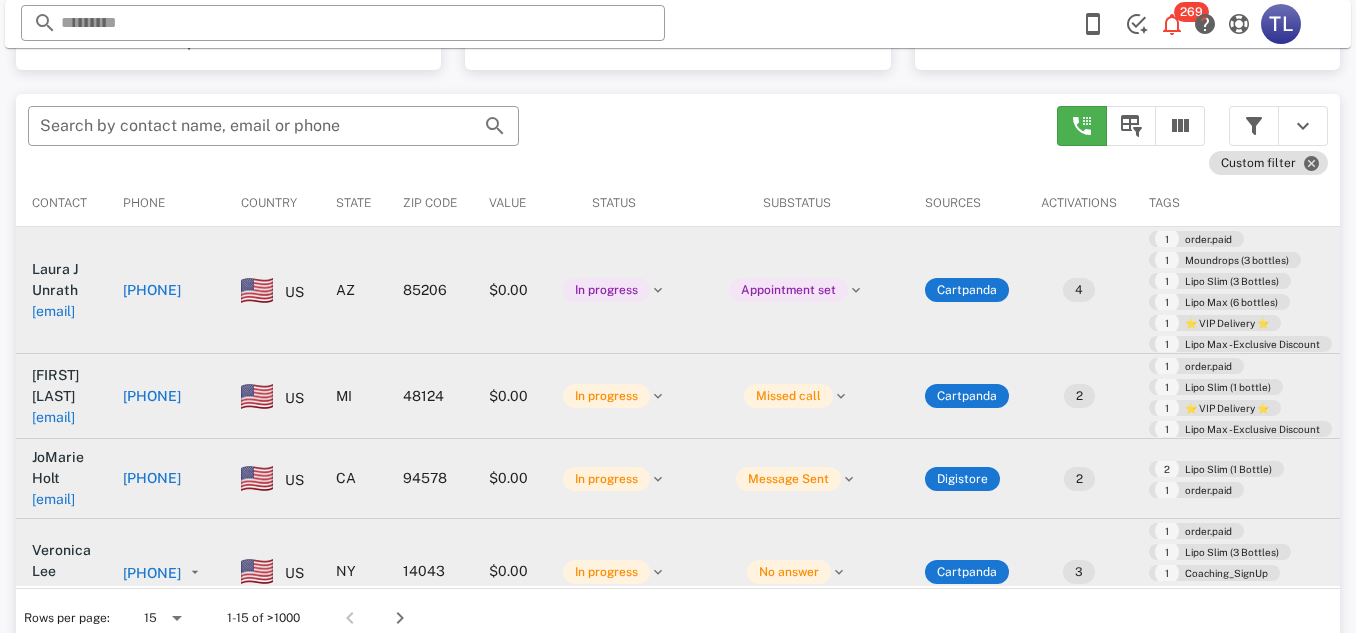 click on "[PHONE]" at bounding box center (152, 290) 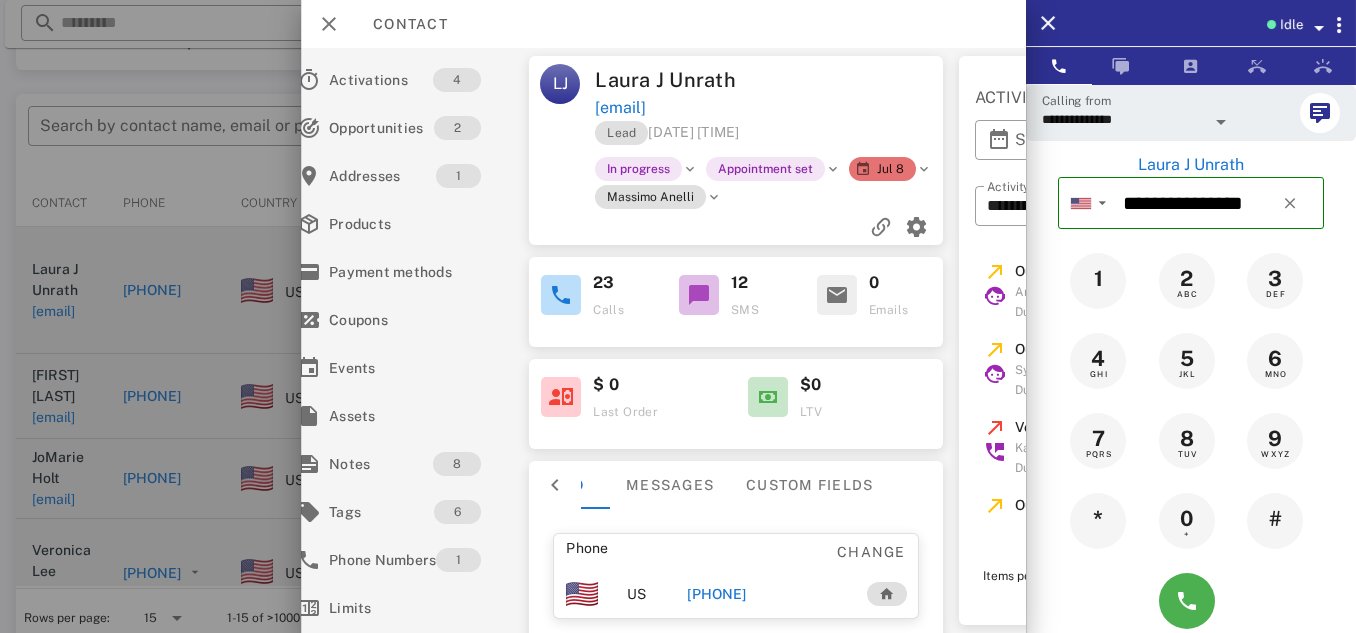 scroll, scrollTop: 0, scrollLeft: 0, axis: both 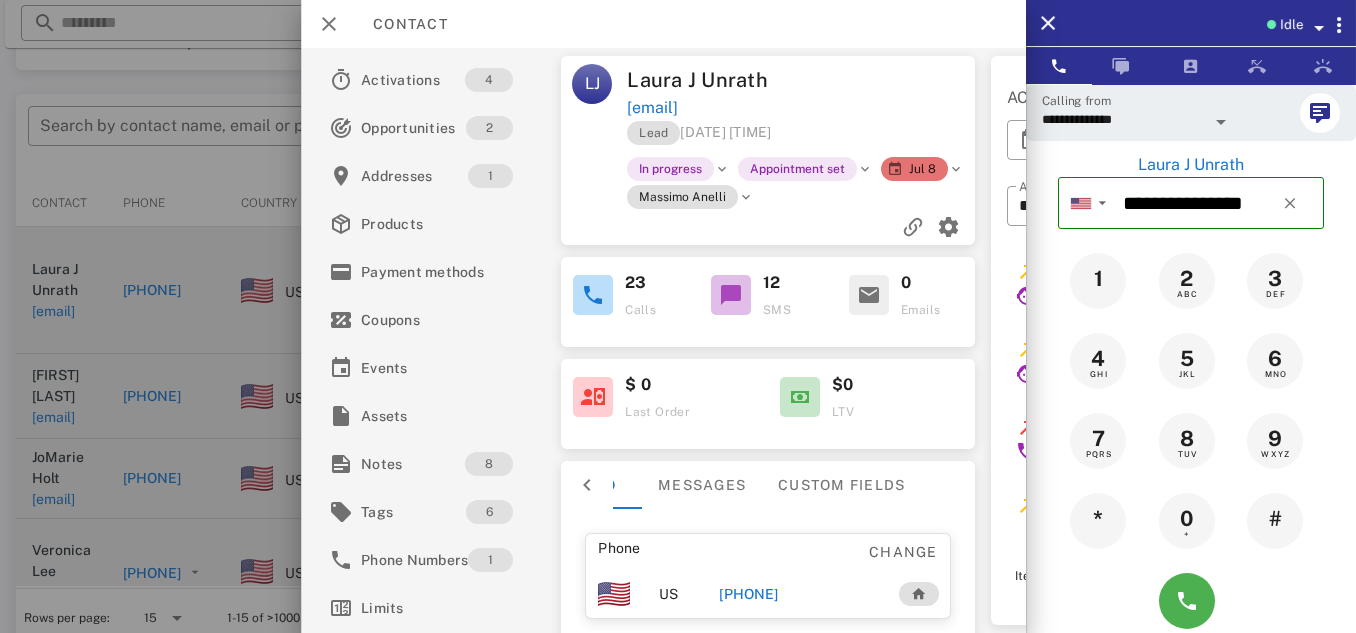 click at bounding box center (678, 316) 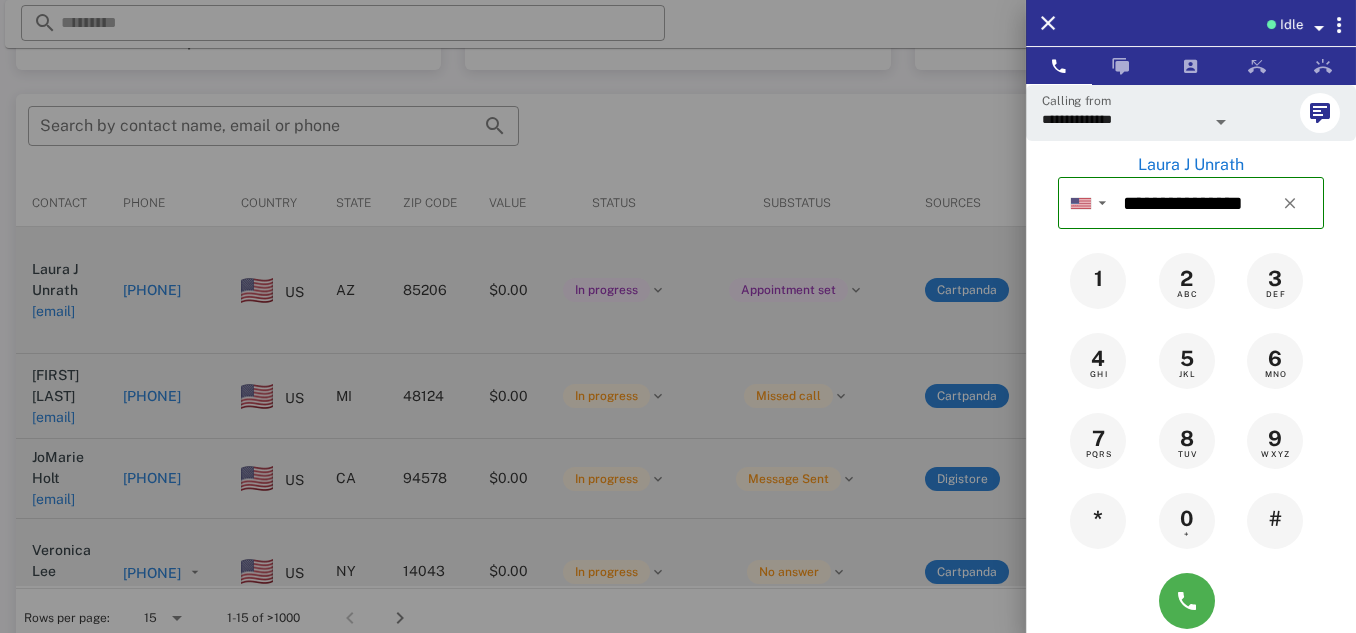 click at bounding box center [678, 316] 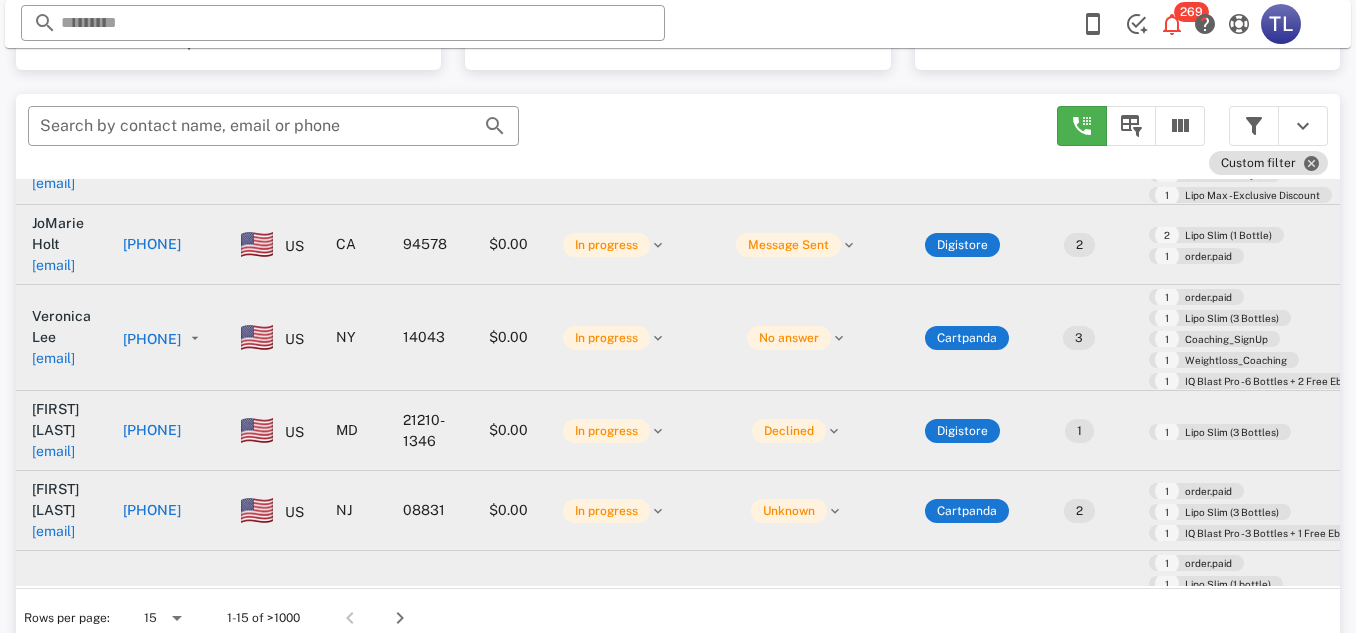 scroll, scrollTop: 277, scrollLeft: 0, axis: vertical 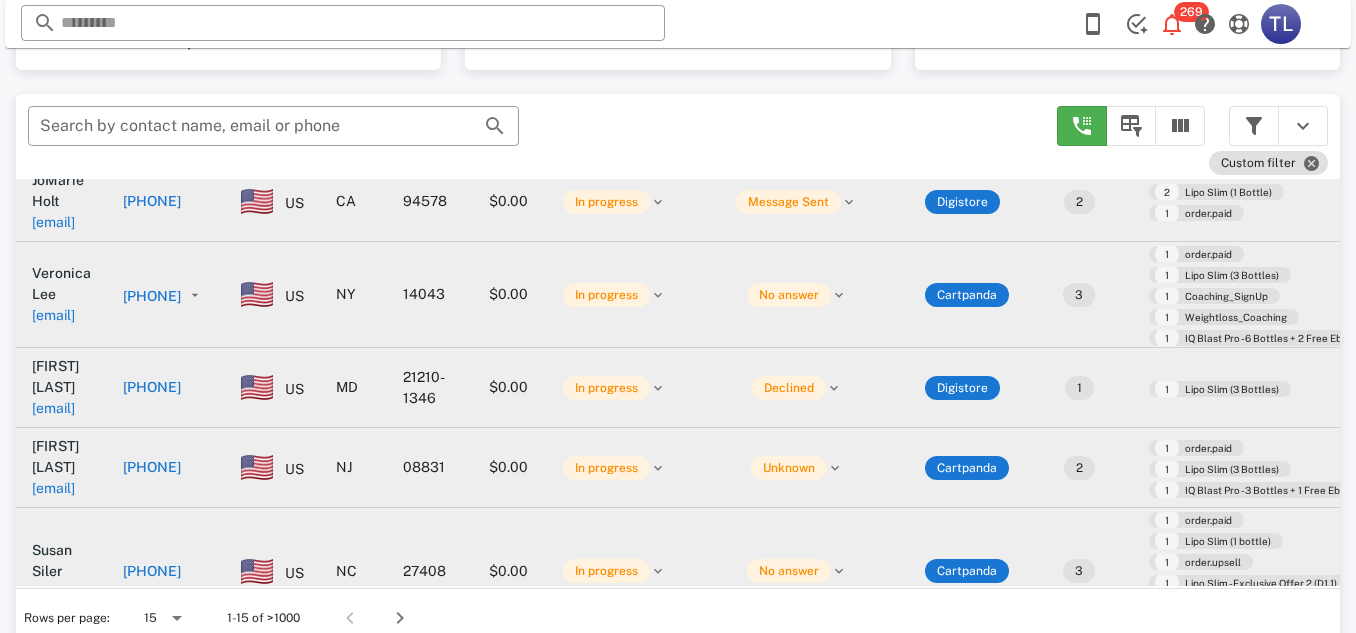 click on "[PHONE]" at bounding box center (152, 571) 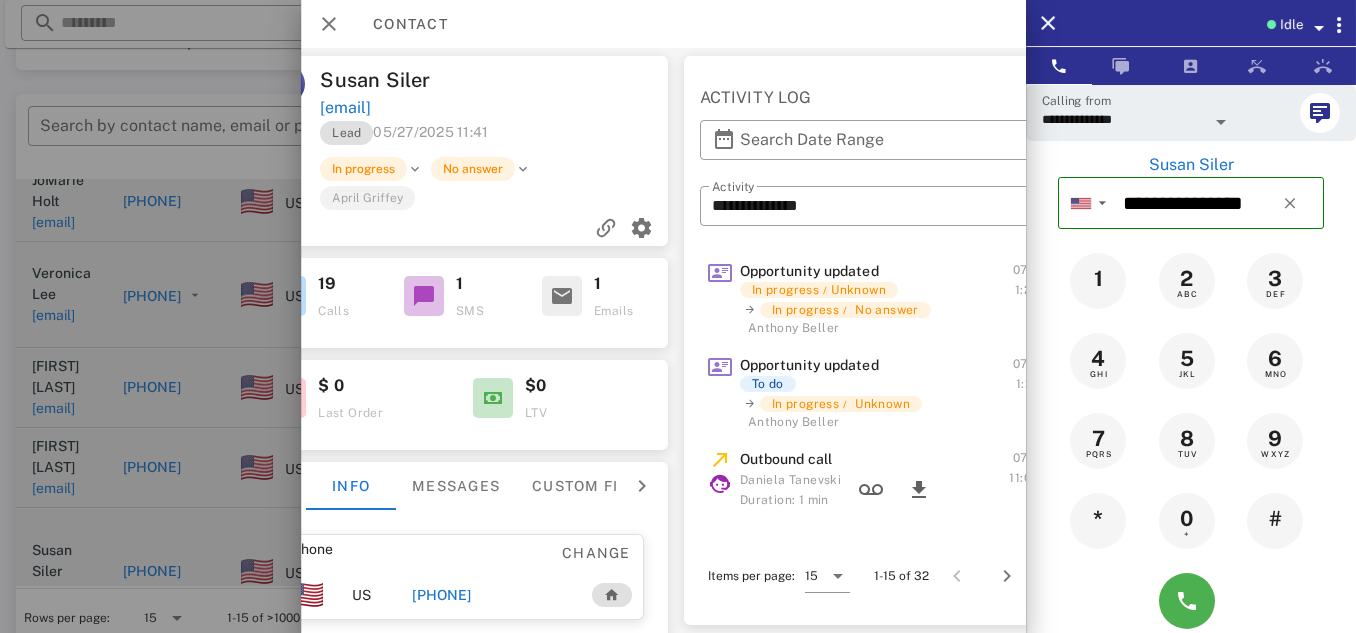 scroll, scrollTop: 0, scrollLeft: 403, axis: horizontal 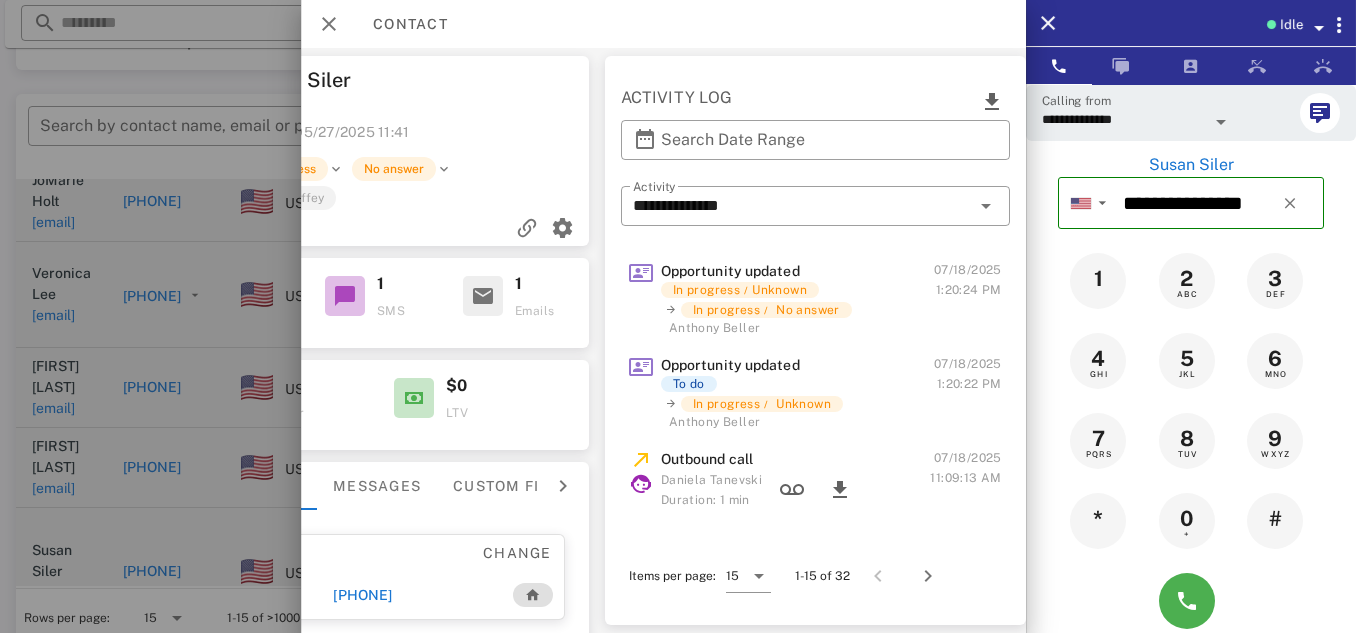 click at bounding box center [678, 316] 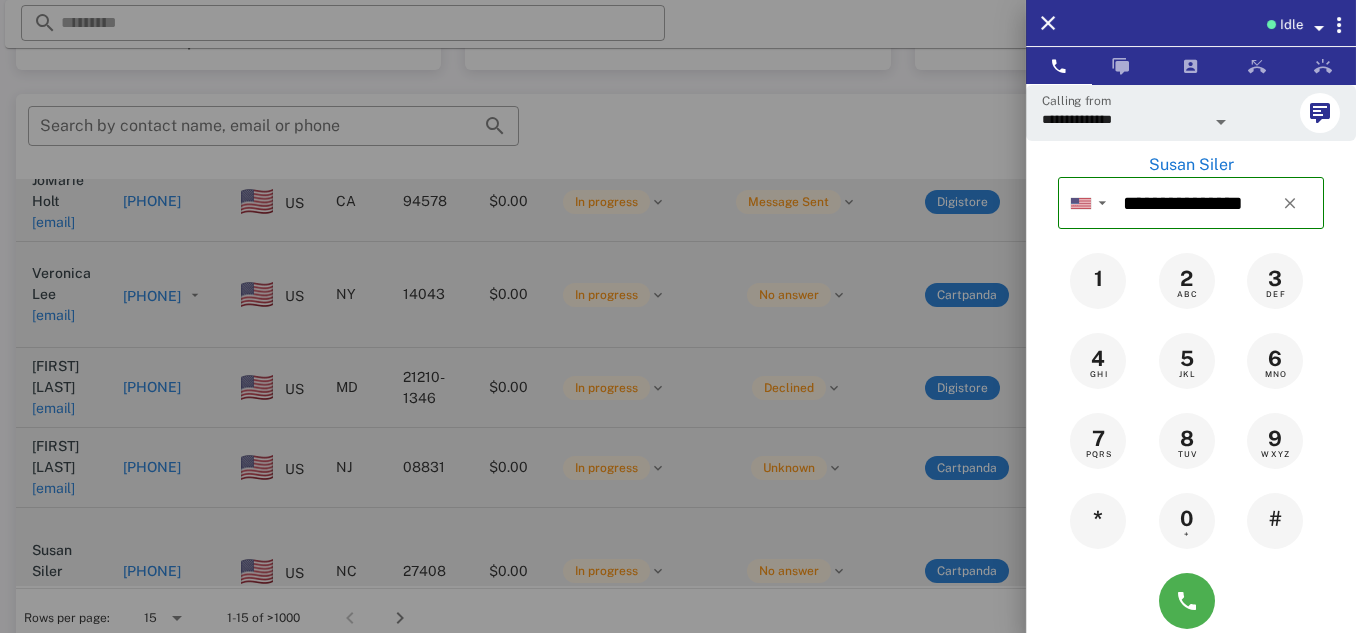 scroll, scrollTop: 380, scrollLeft: 0, axis: vertical 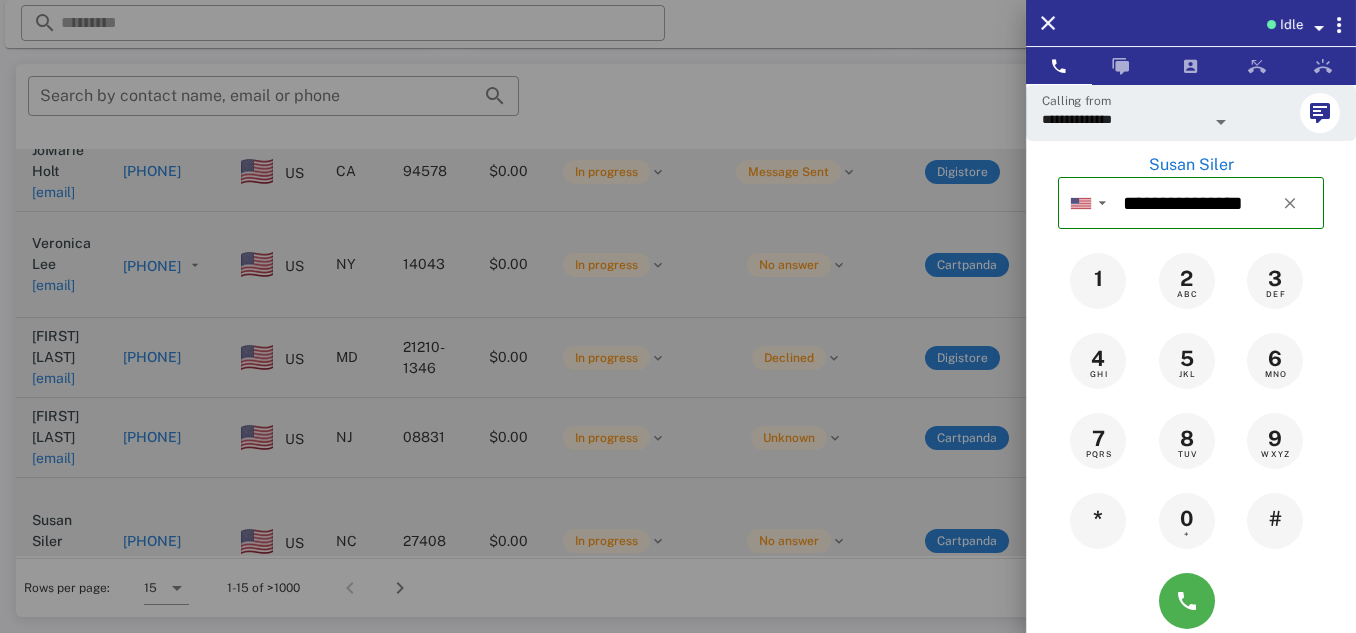 click at bounding box center [678, 316] 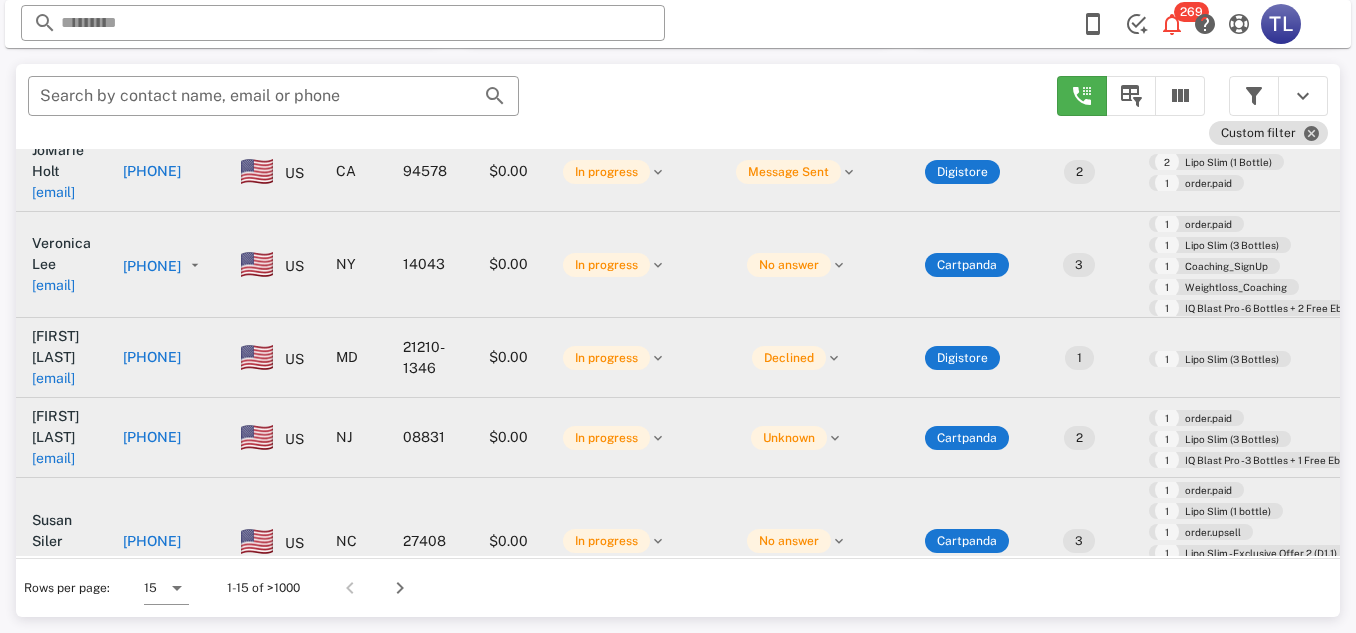 click at bounding box center (400, 588) 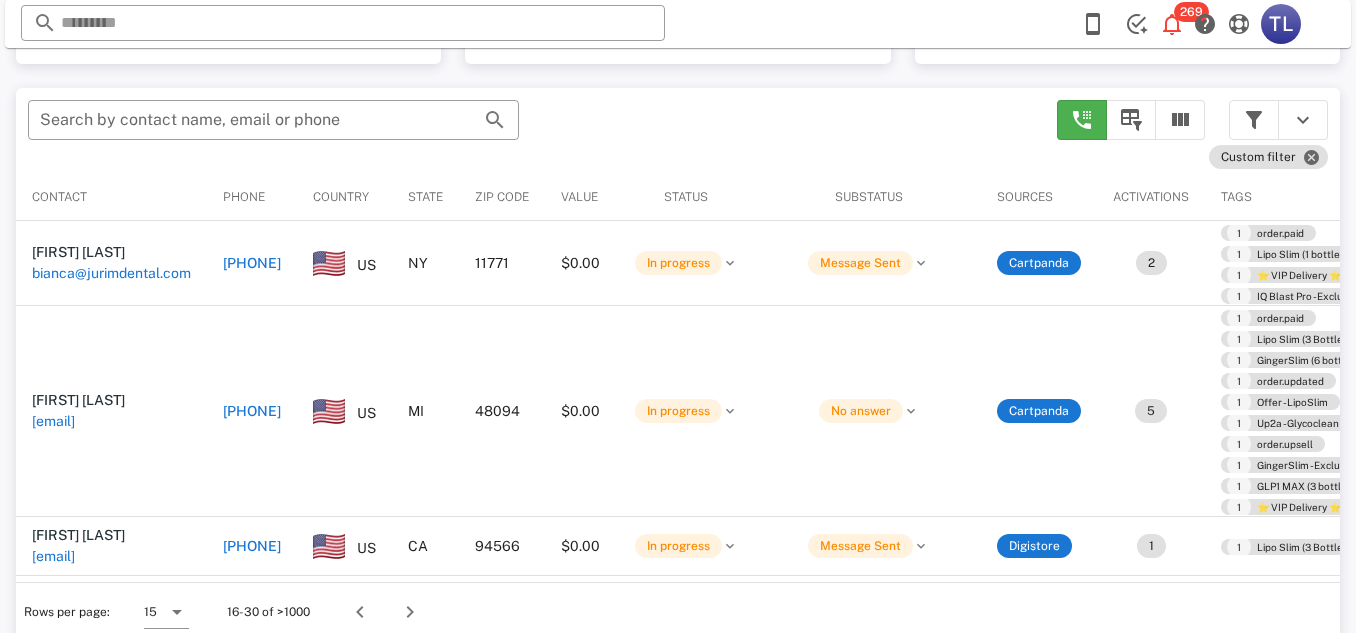 scroll, scrollTop: 380, scrollLeft: 0, axis: vertical 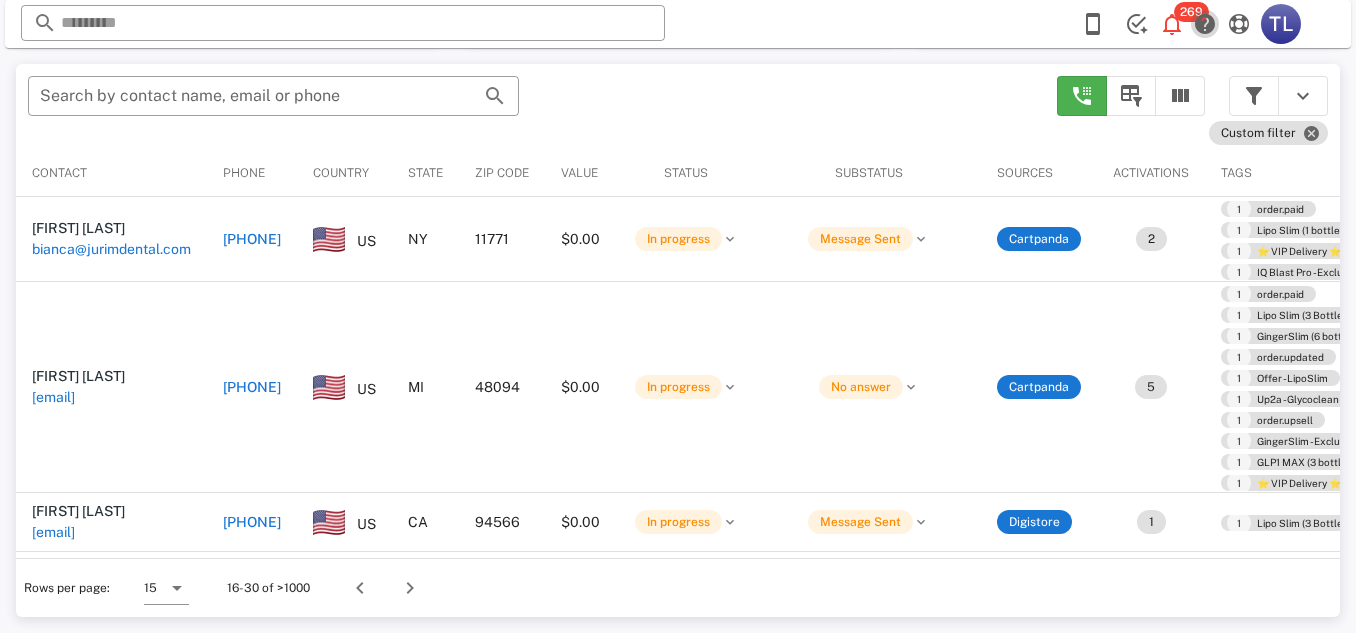 click at bounding box center (1205, 24) 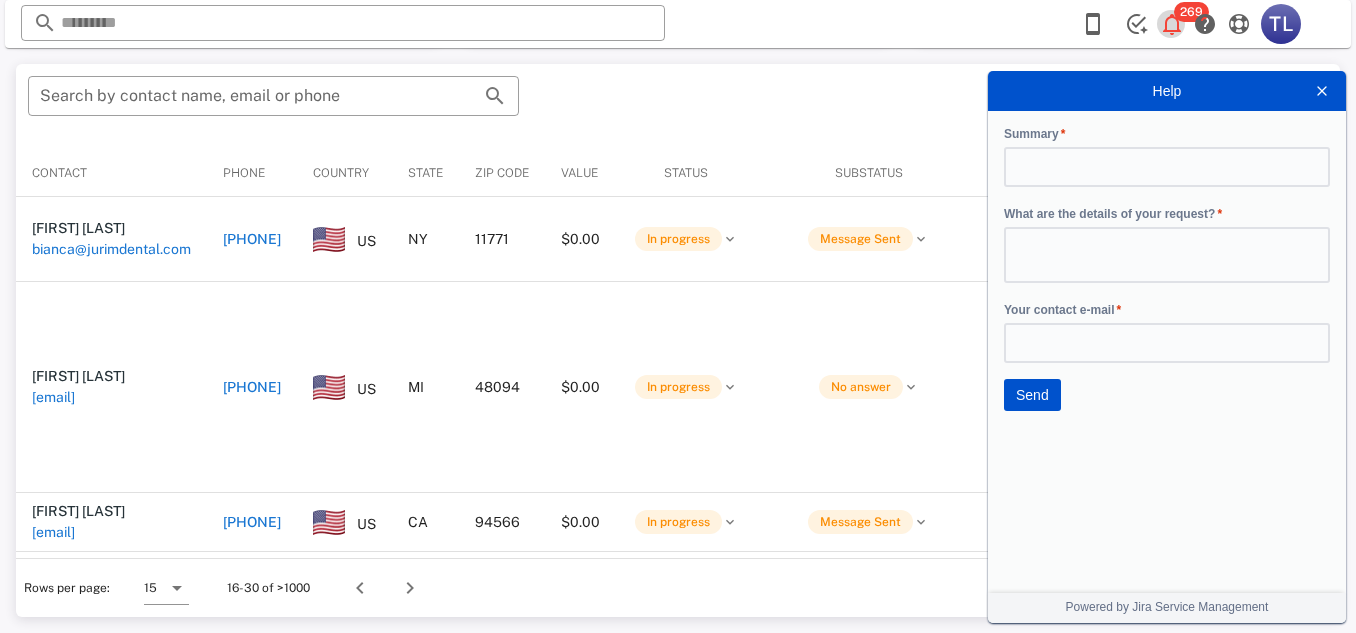 click at bounding box center [1172, 24] 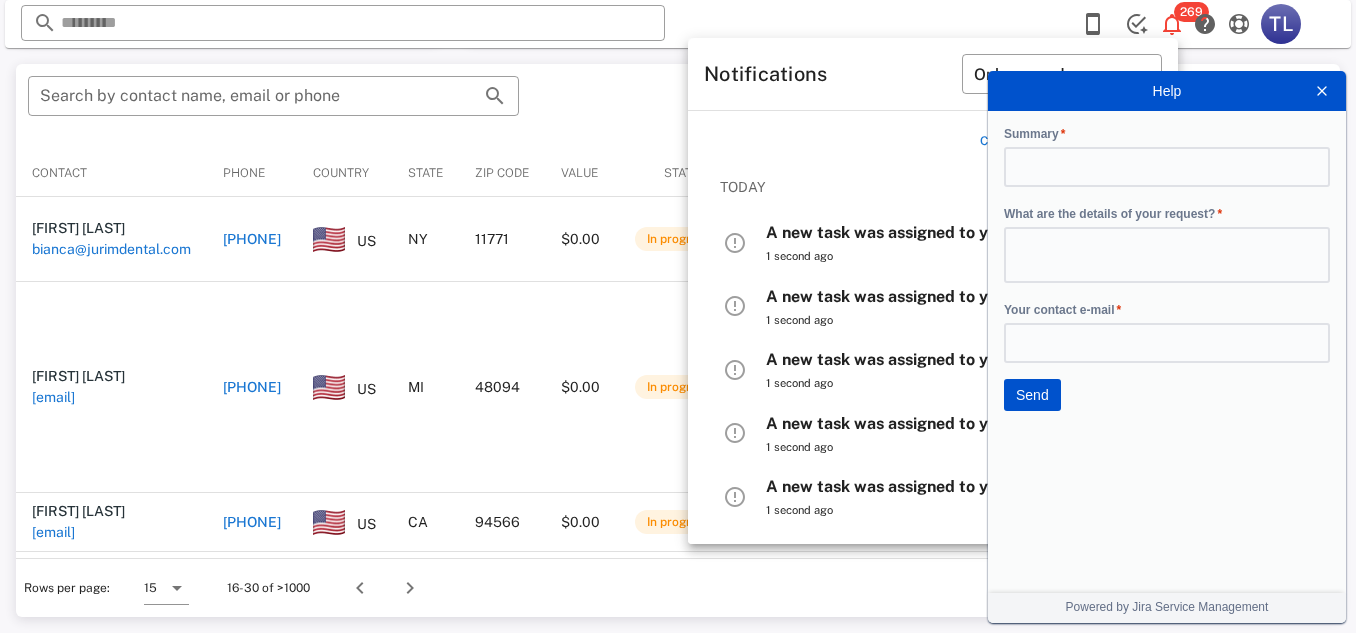 click at bounding box center (1322, 91) 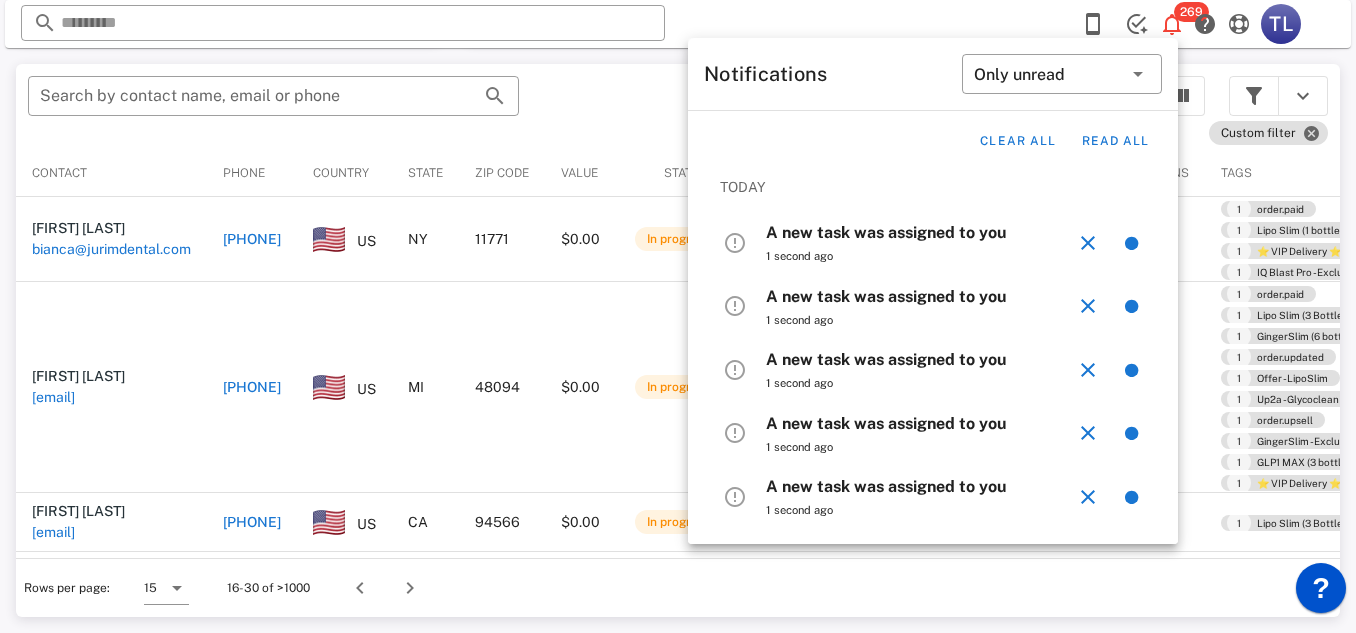 click on "A new task was assigned to you" at bounding box center [886, 232] 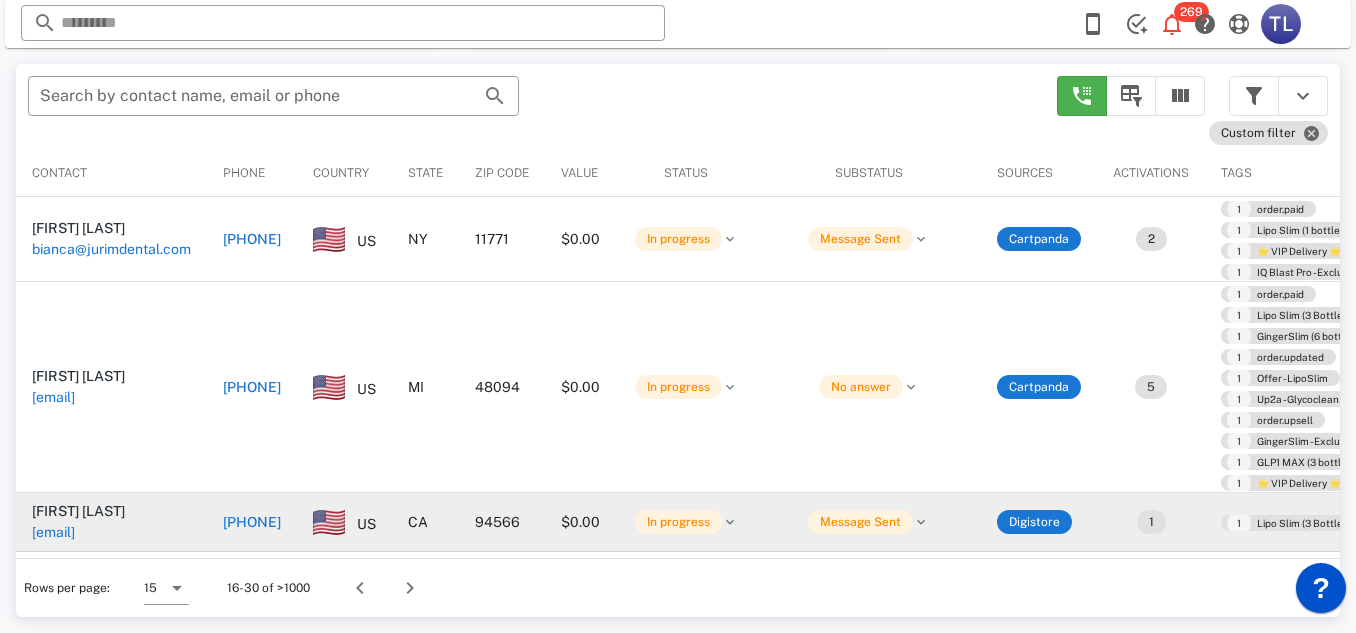 click on "[PHONE]" at bounding box center [252, 522] 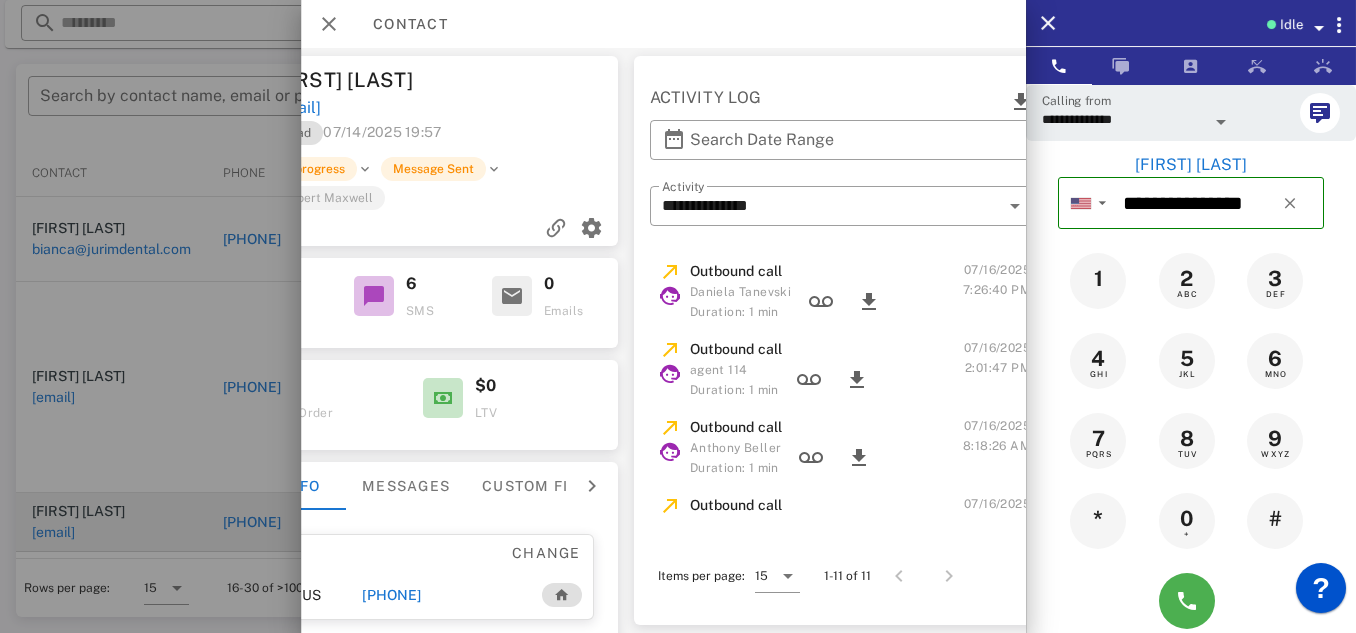 scroll, scrollTop: 0, scrollLeft: 405, axis: horizontal 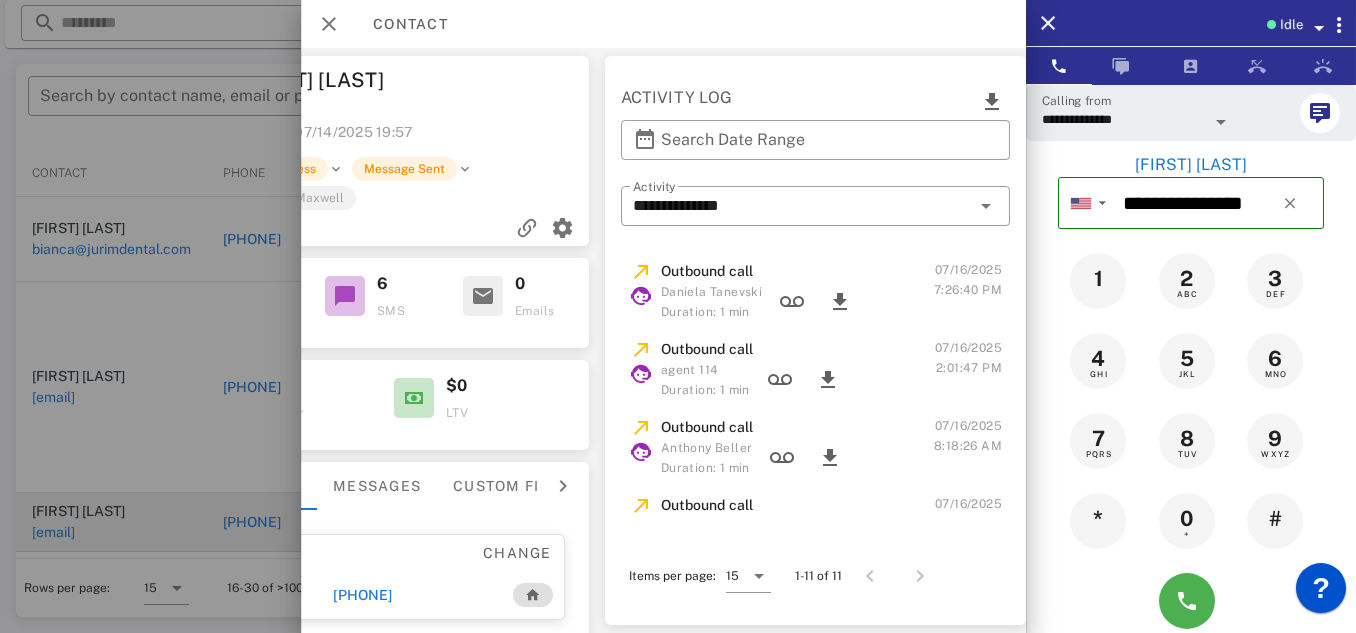 click at bounding box center (678, 316) 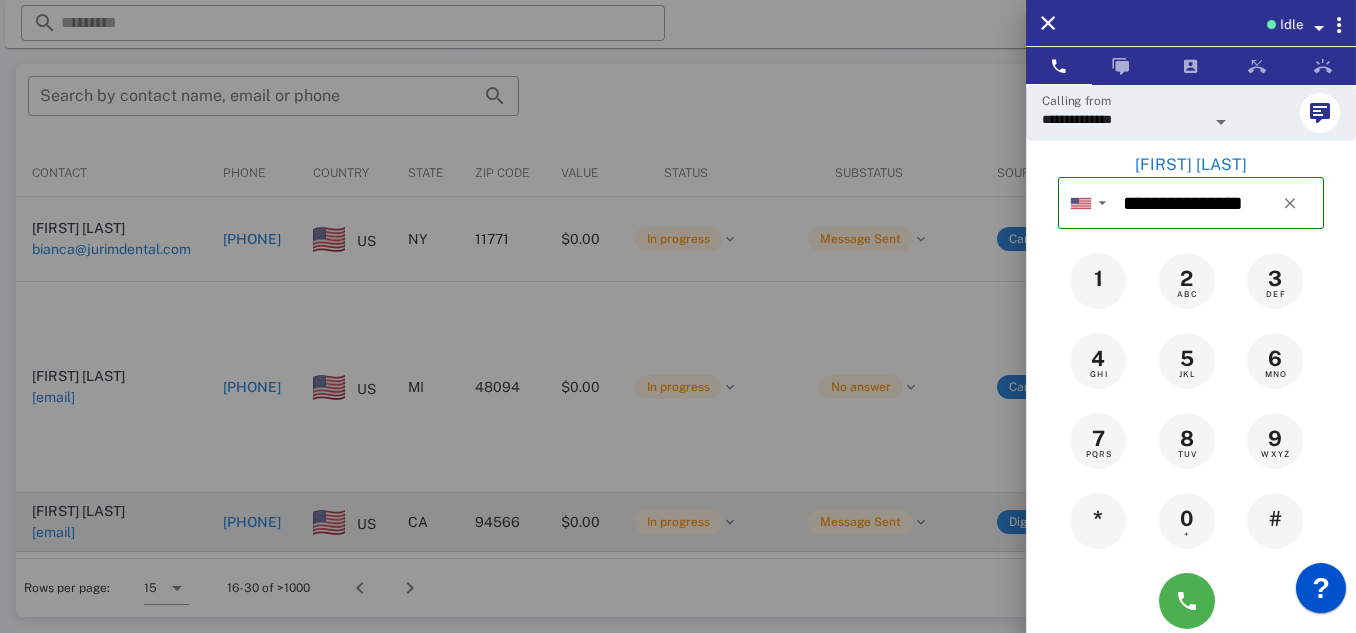 click at bounding box center [678, 316] 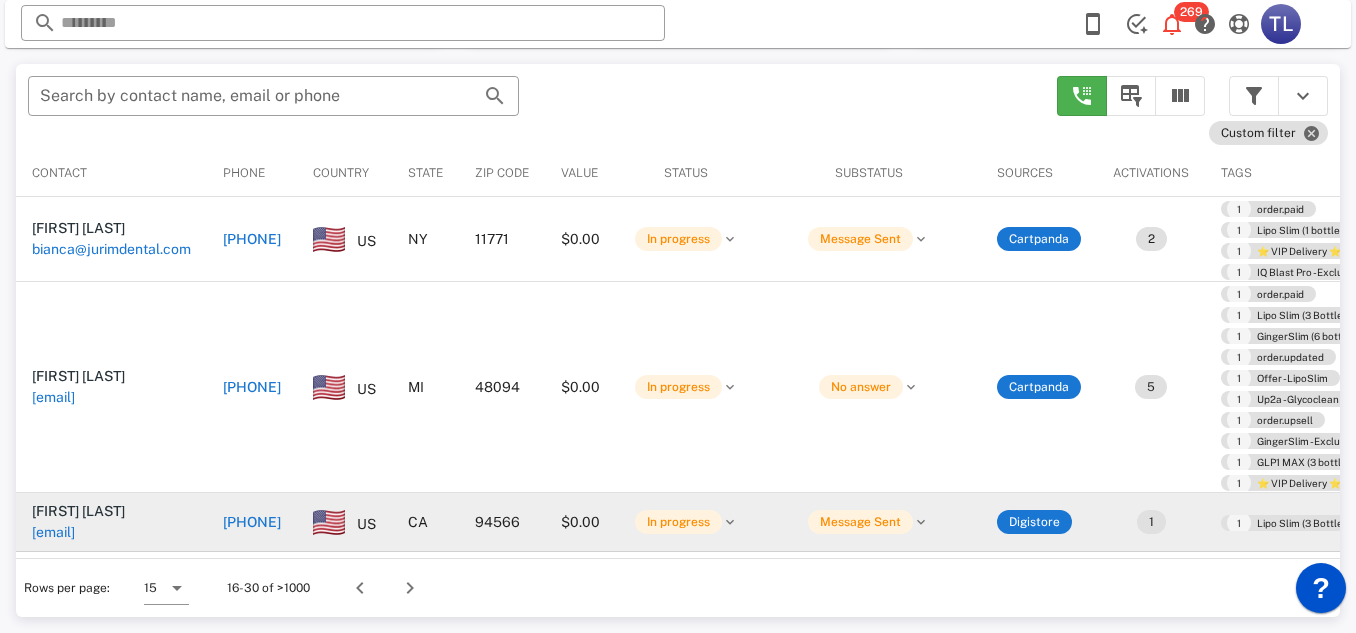 click at bounding box center (1172, 24) 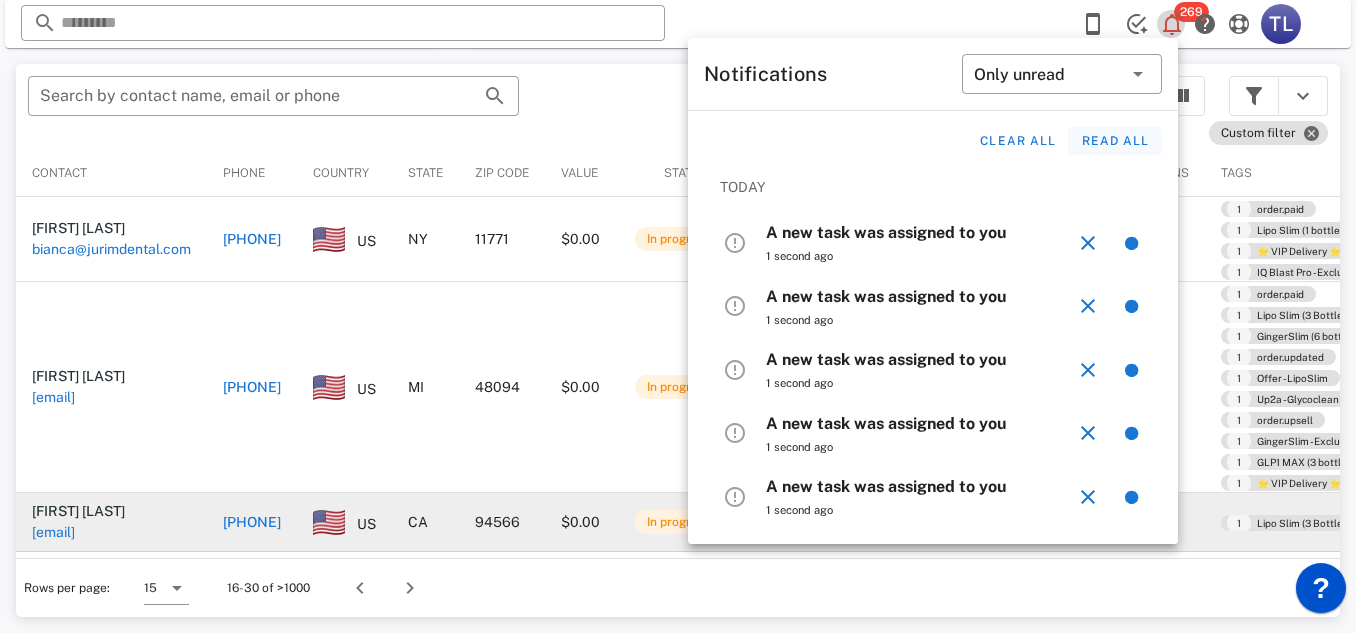 click on "Read all" at bounding box center [1115, 141] 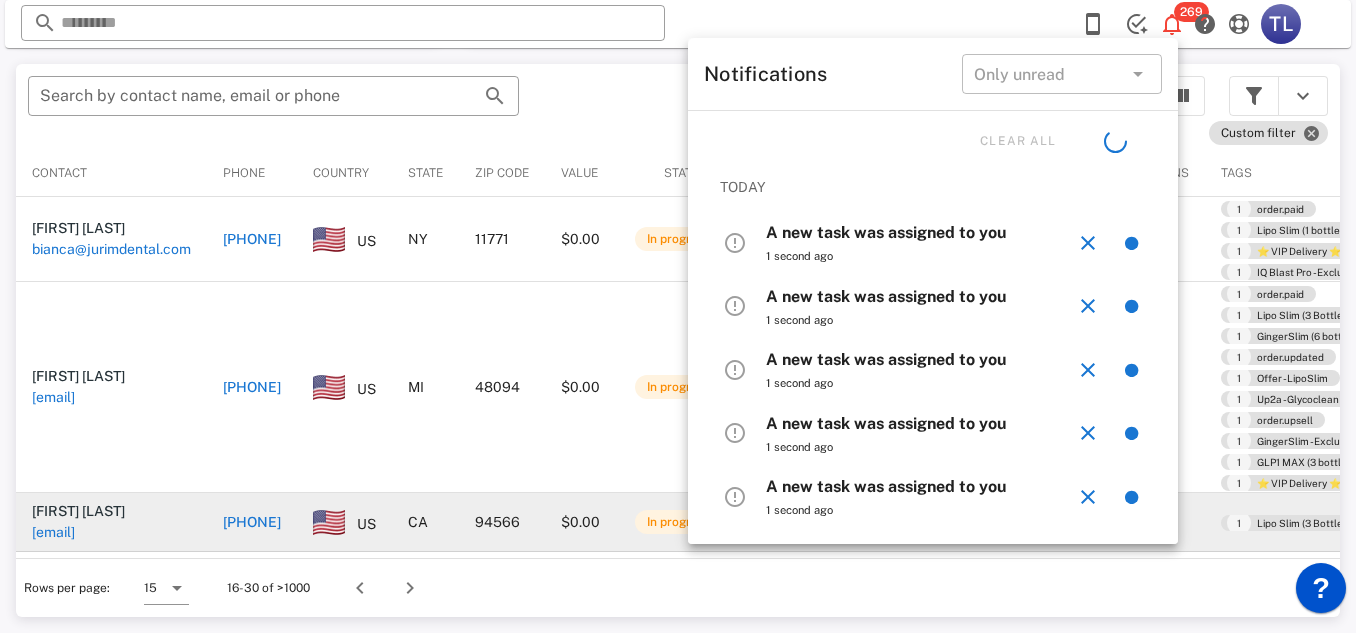 click on "A new task was assigned to you" at bounding box center [886, 232] 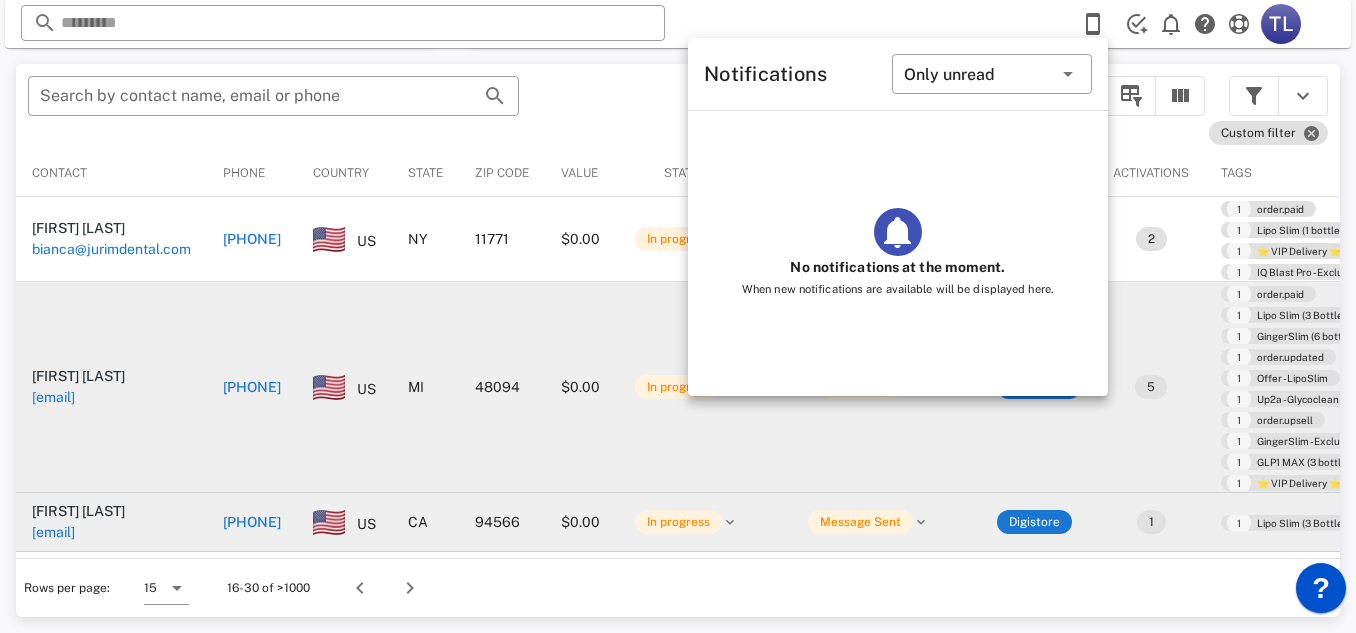click on "$0.00" at bounding box center (580, 387) 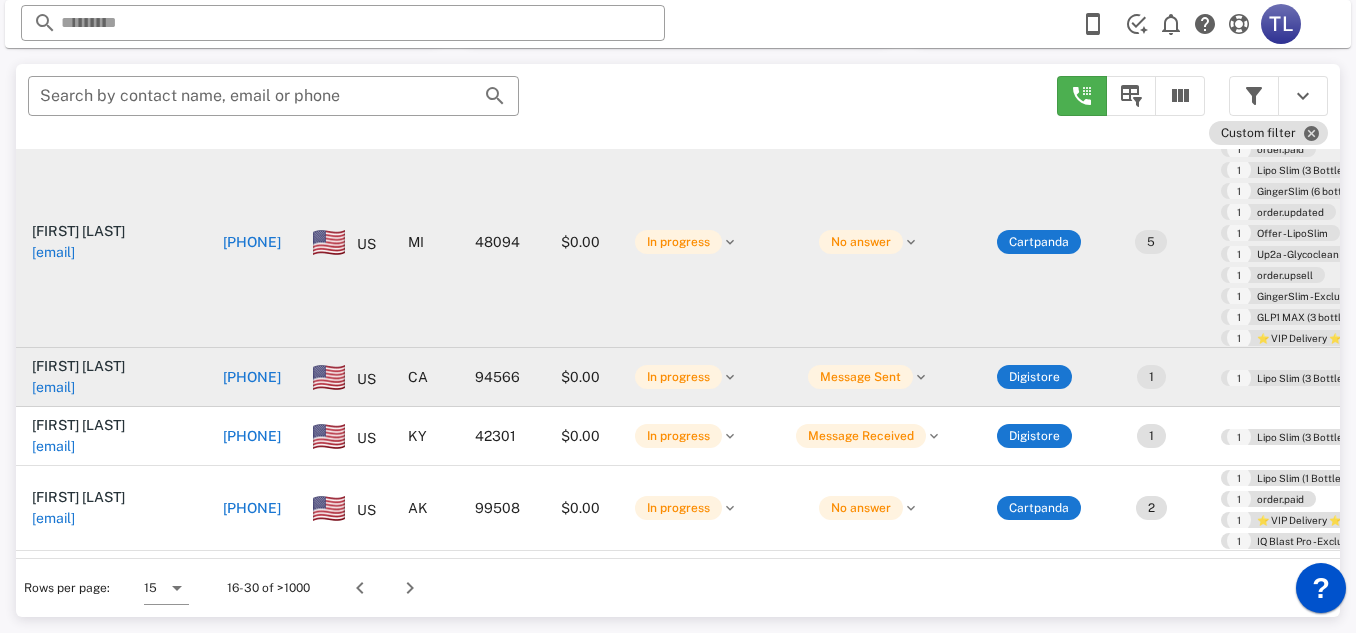 scroll, scrollTop: 146, scrollLeft: 0, axis: vertical 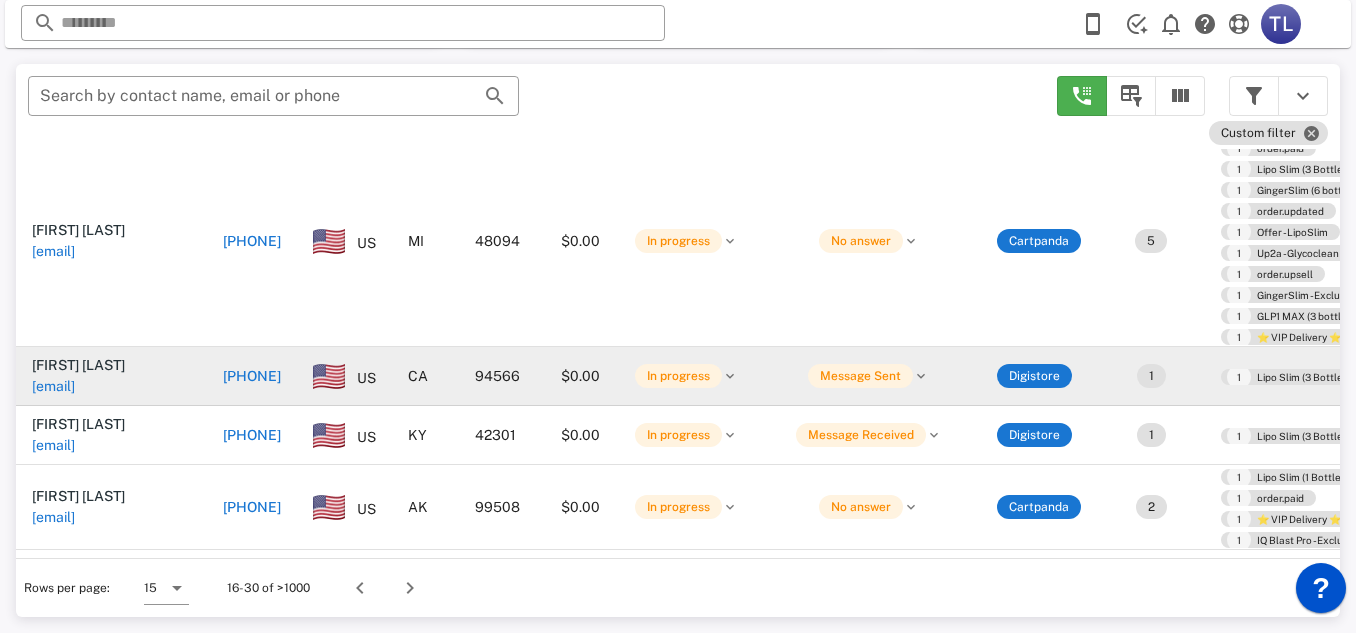 click on "[PHONE]" at bounding box center [252, 376] 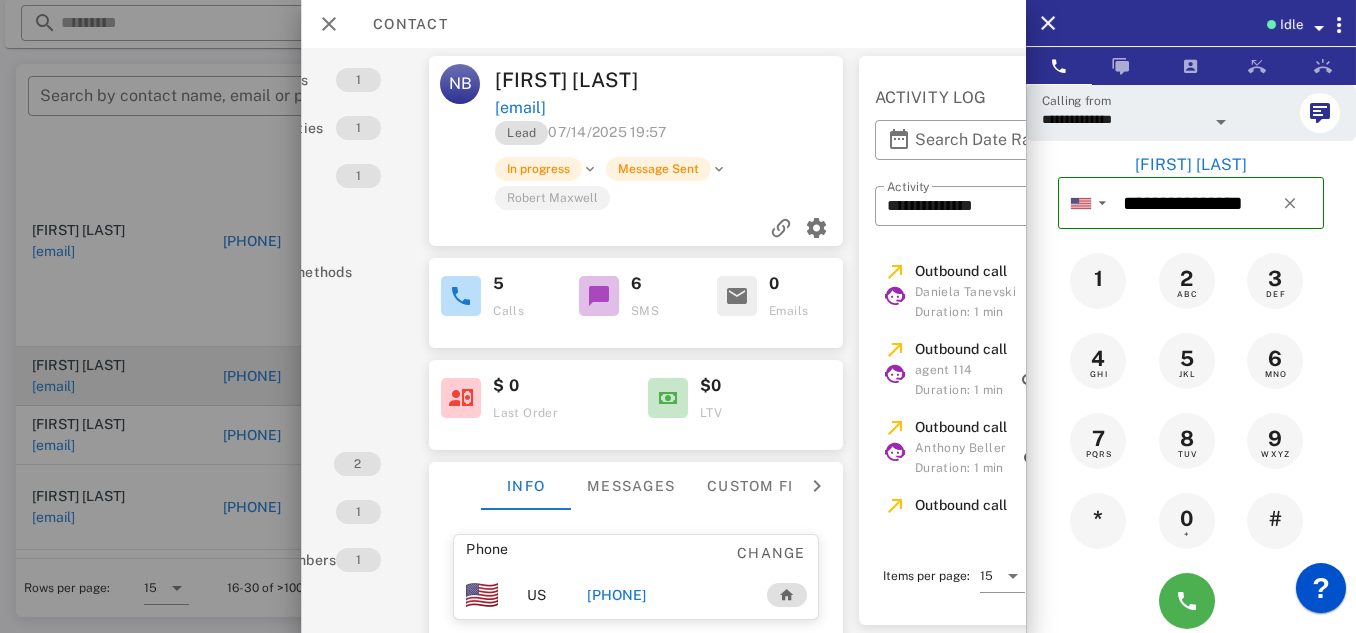 scroll, scrollTop: 0, scrollLeft: 0, axis: both 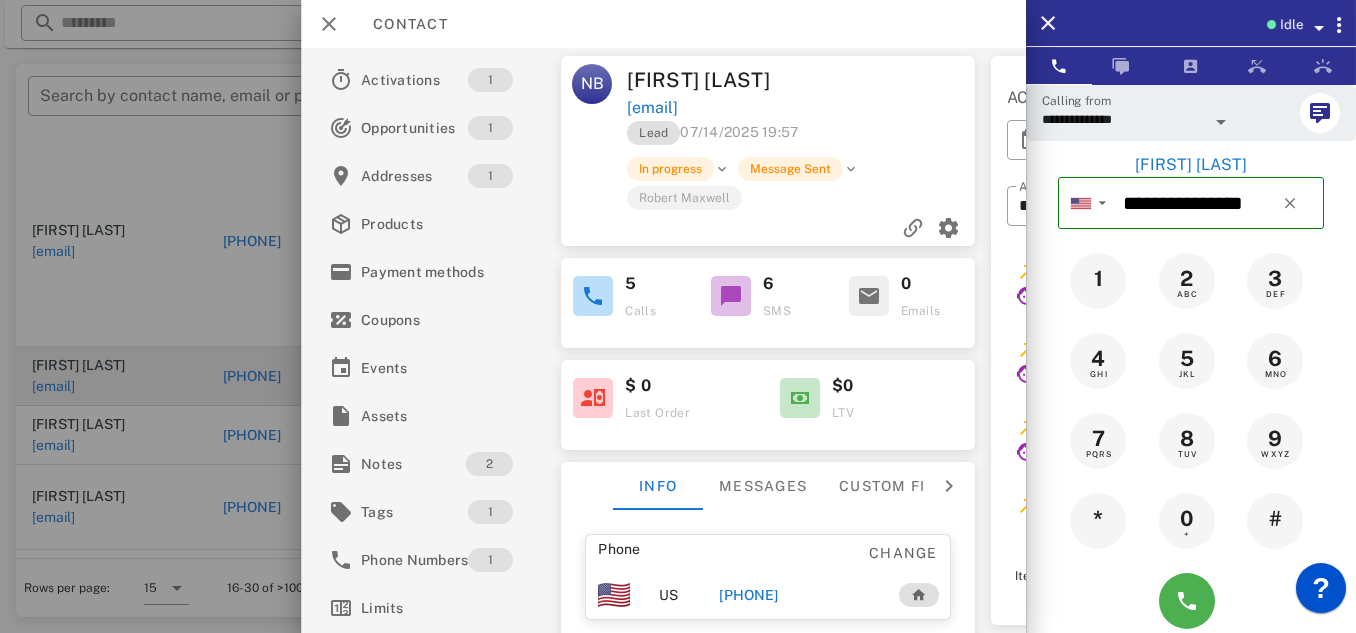click on "Notes" at bounding box center (413, 464) 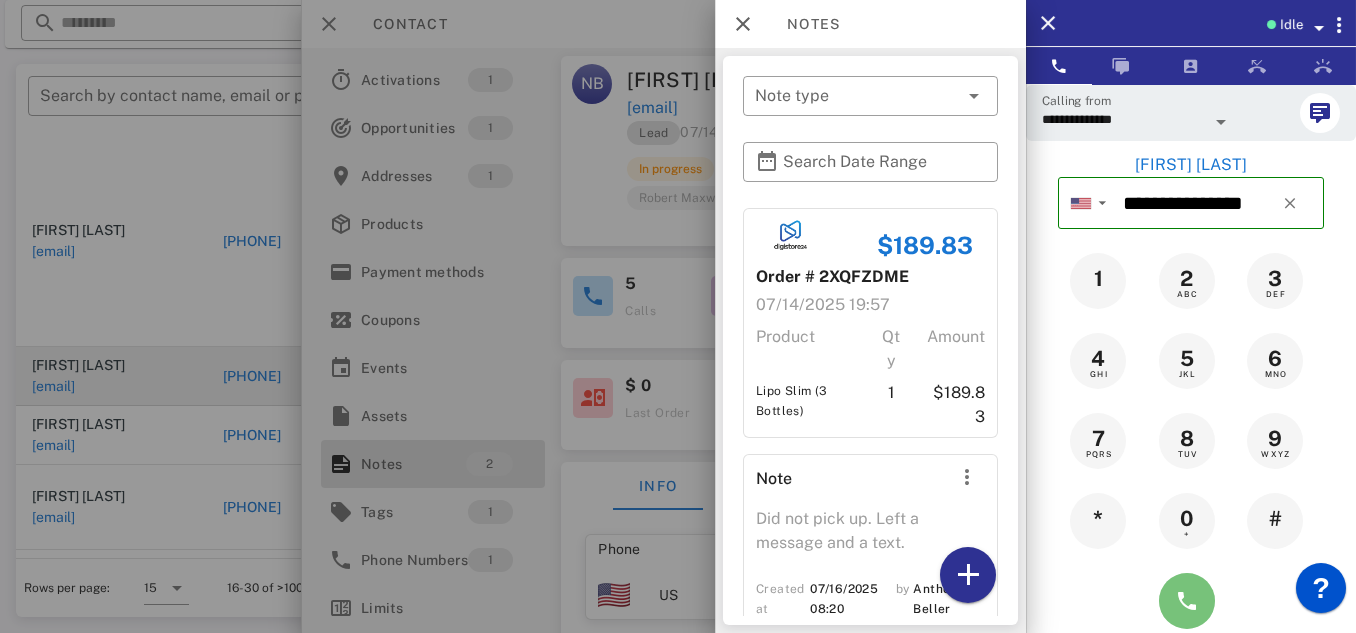 click at bounding box center [1187, 601] 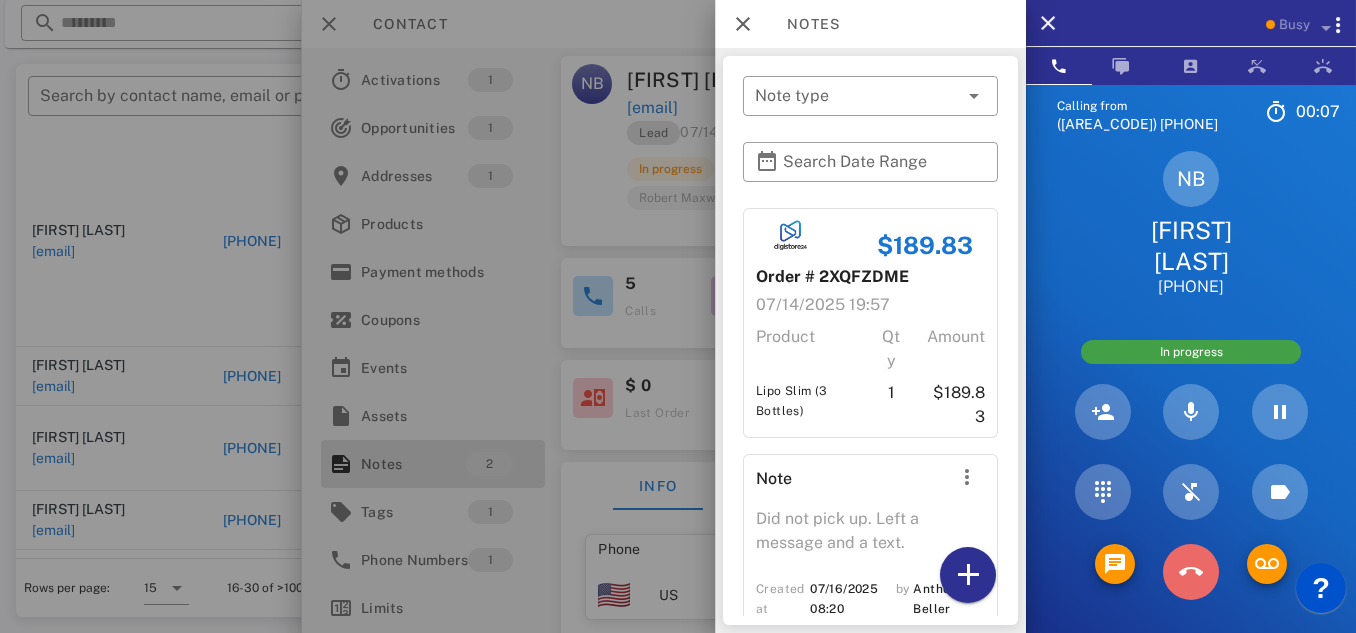 click at bounding box center [1191, 572] 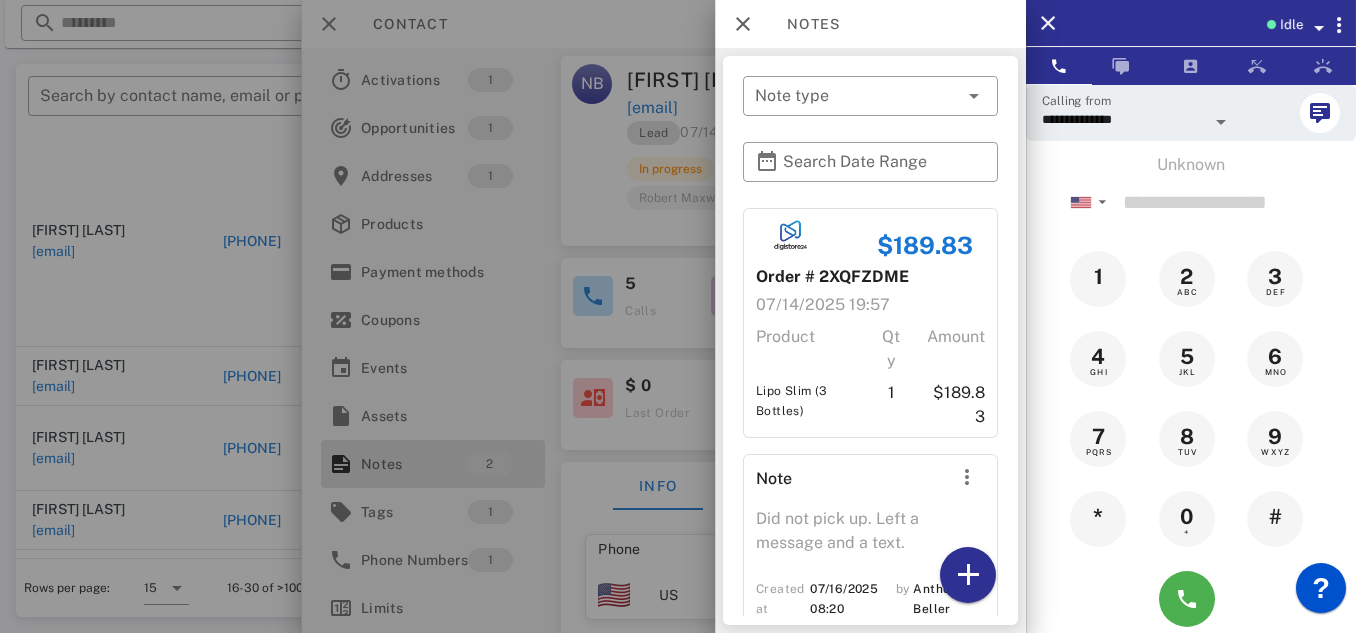 scroll, scrollTop: 378, scrollLeft: 0, axis: vertical 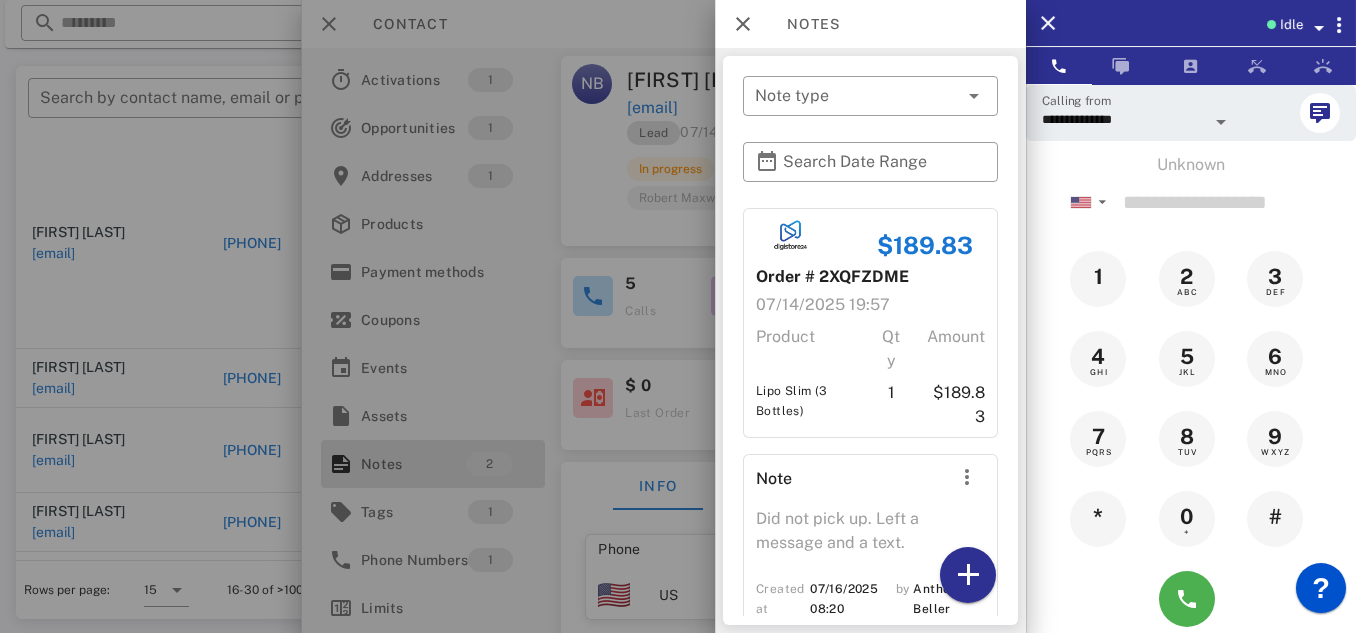 click at bounding box center (678, 316) 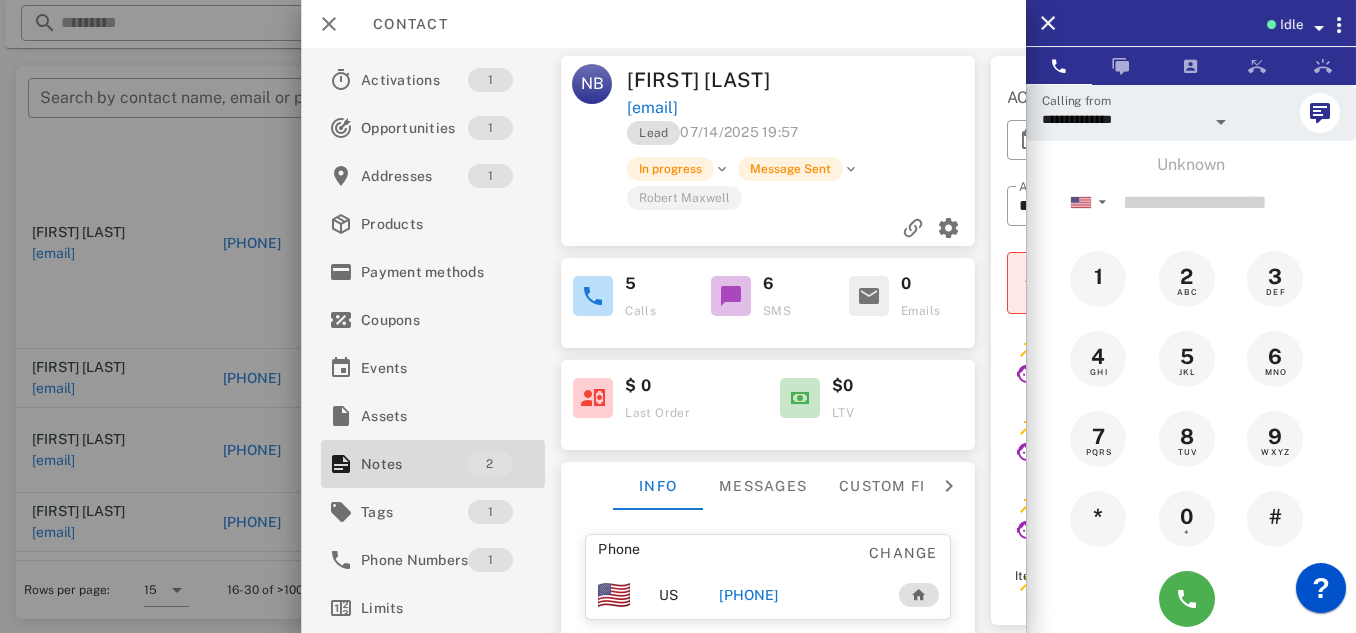 click at bounding box center [678, 316] 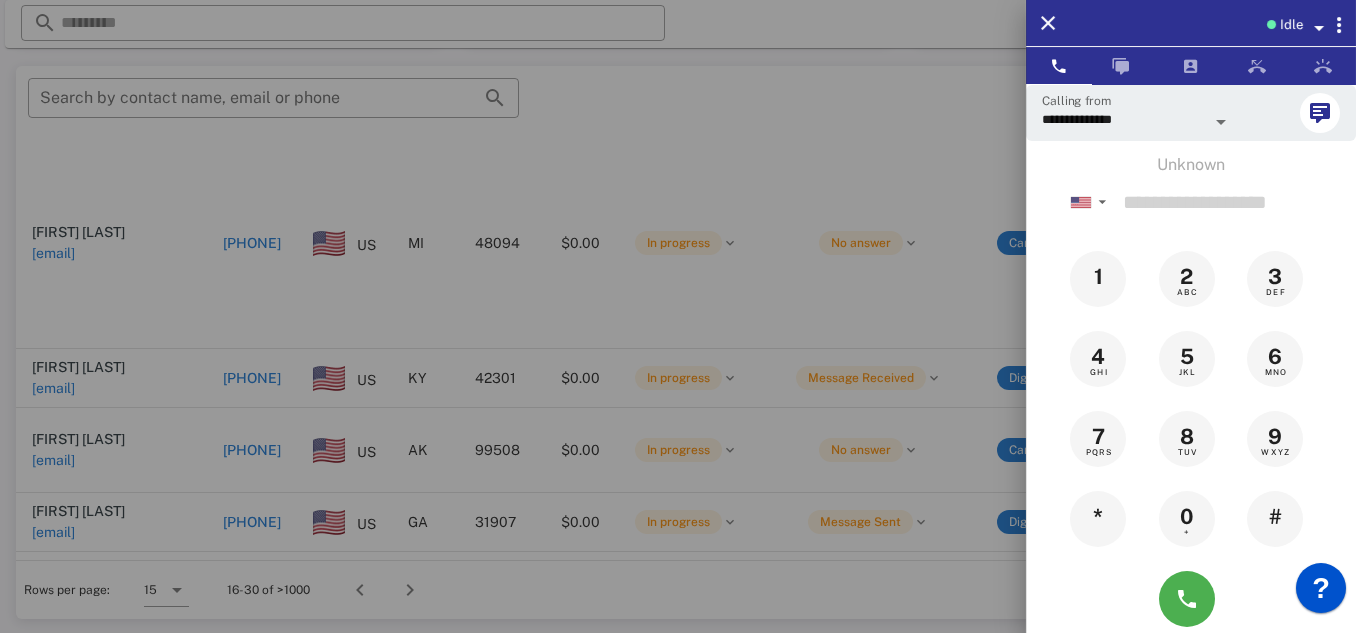 click on "Idle" at bounding box center [1191, 23] 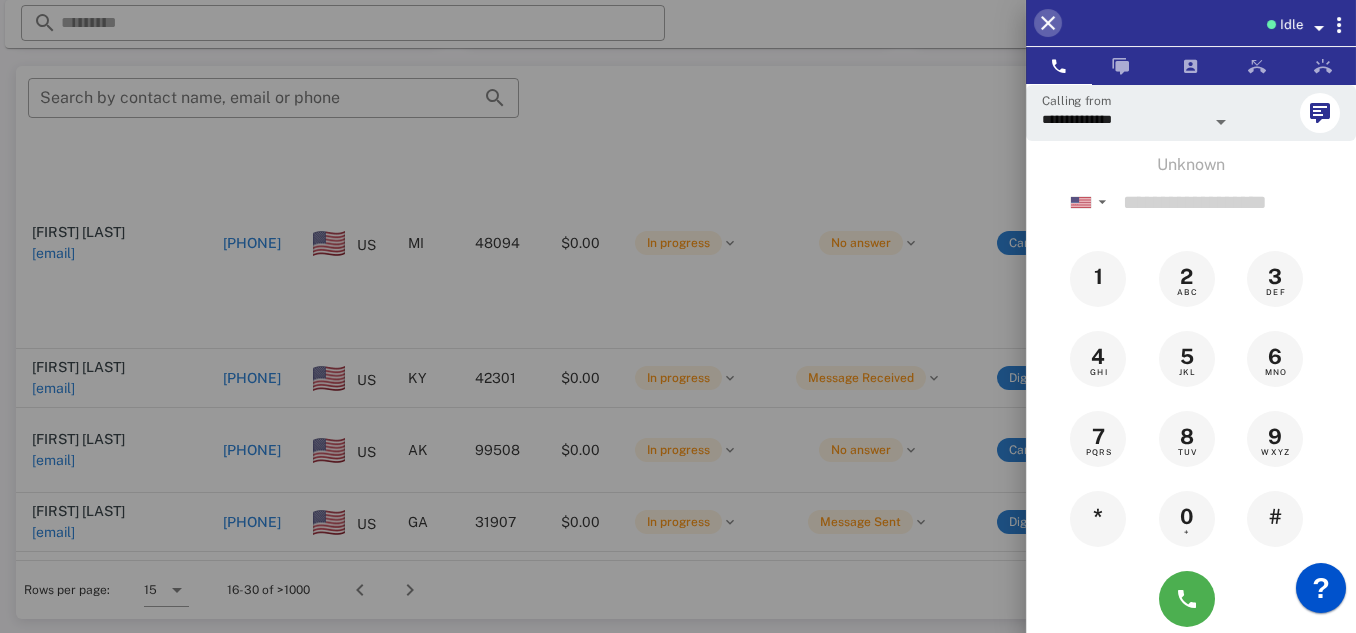 click at bounding box center (1048, 23) 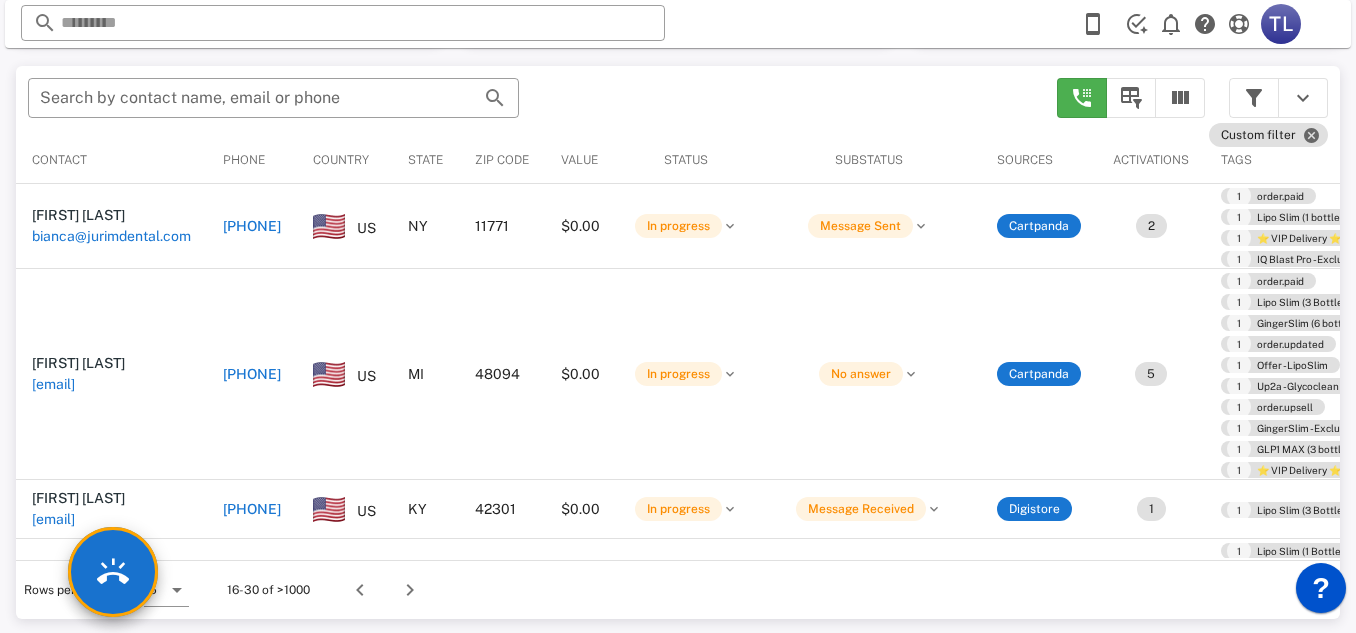 scroll, scrollTop: 0, scrollLeft: 0, axis: both 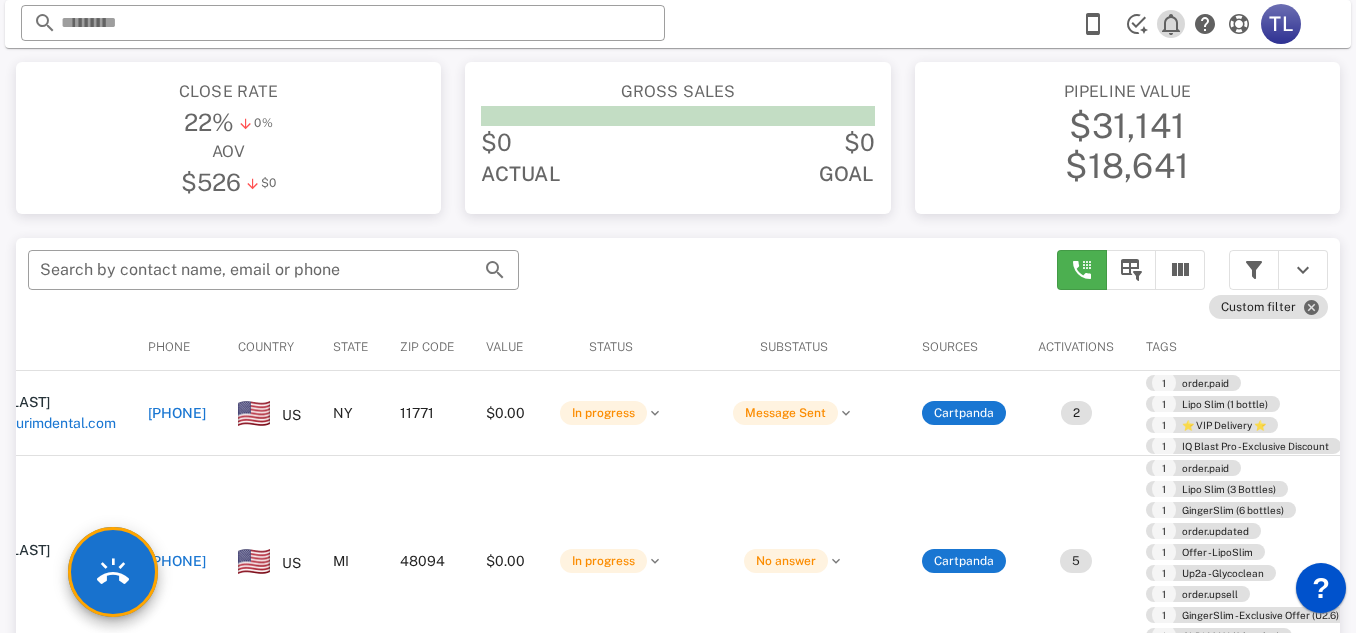 click at bounding box center (1171, 24) 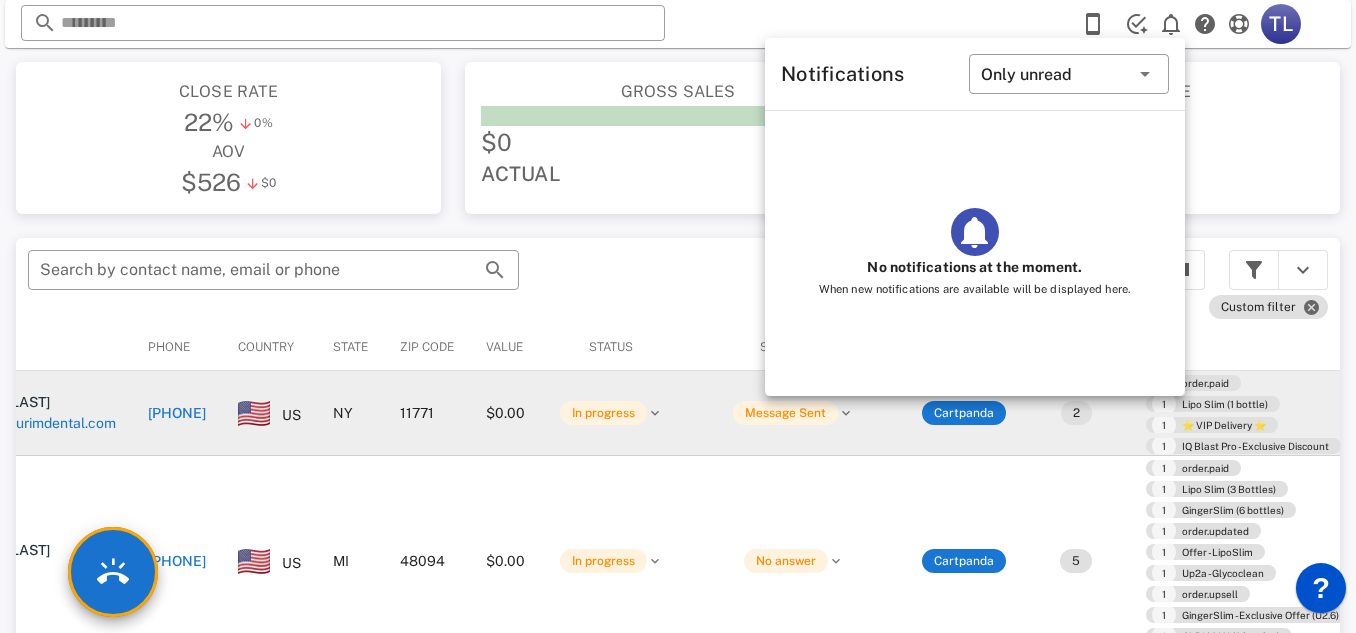 click on "In progress" at bounding box center [611, 413] 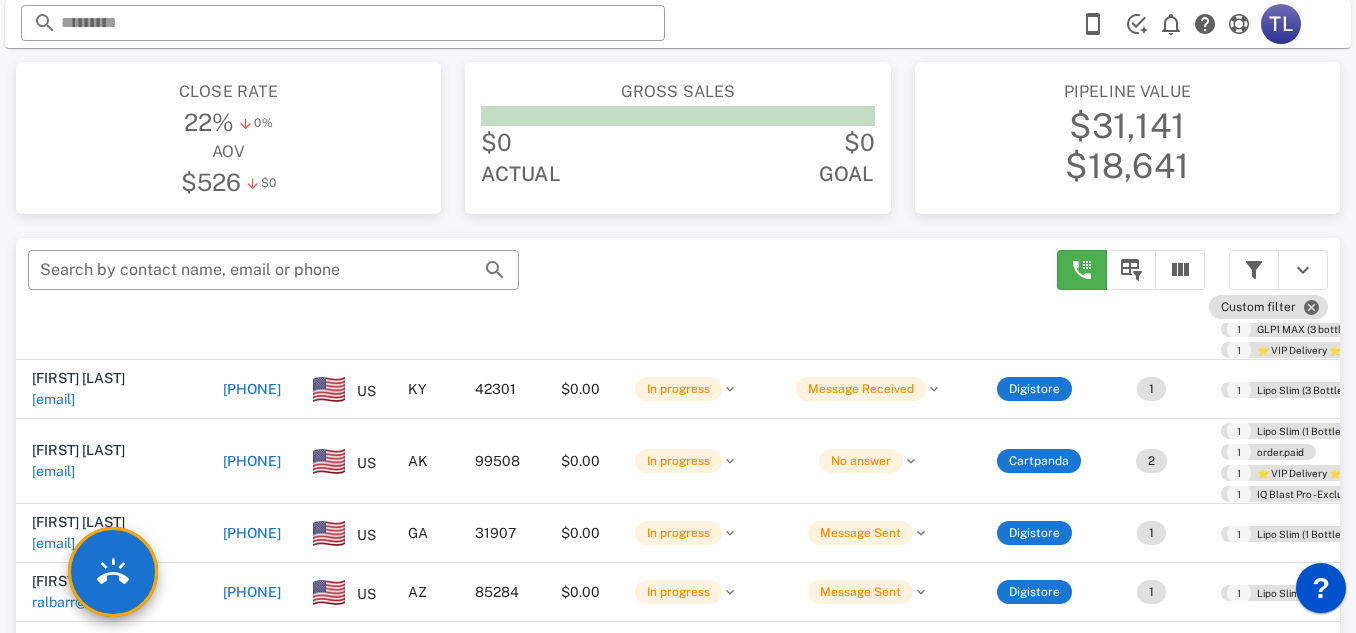 scroll, scrollTop: 305, scrollLeft: 0, axis: vertical 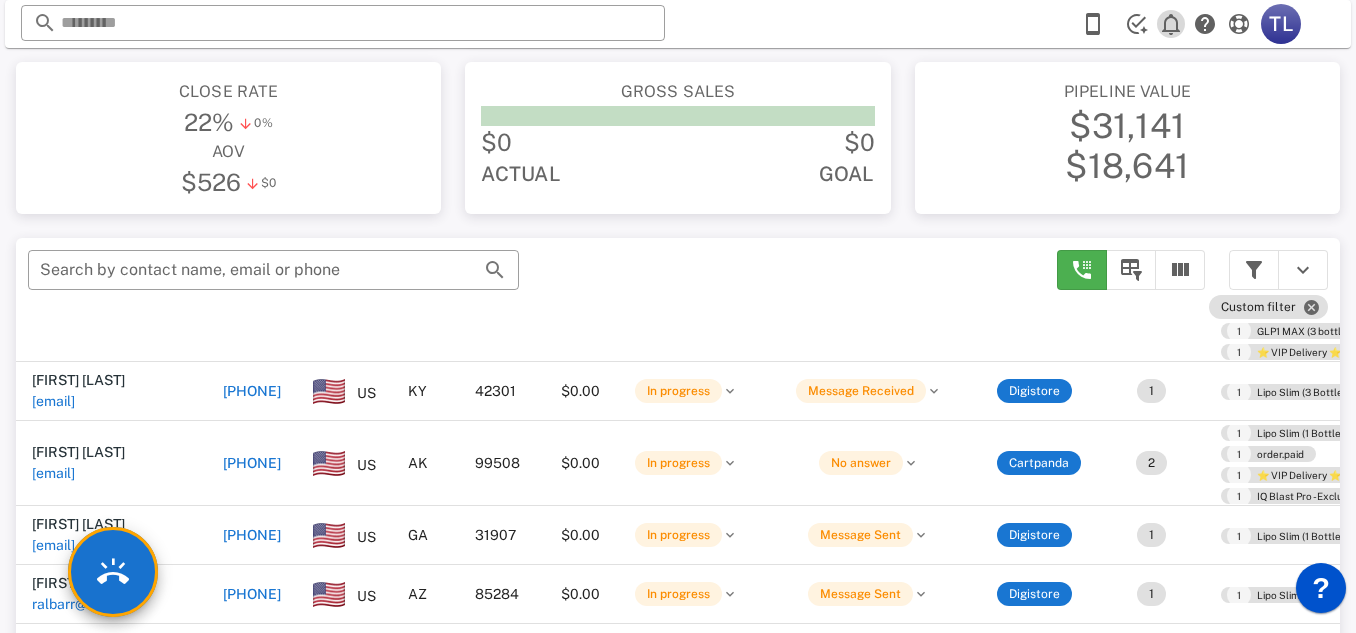 click at bounding box center (1171, 24) 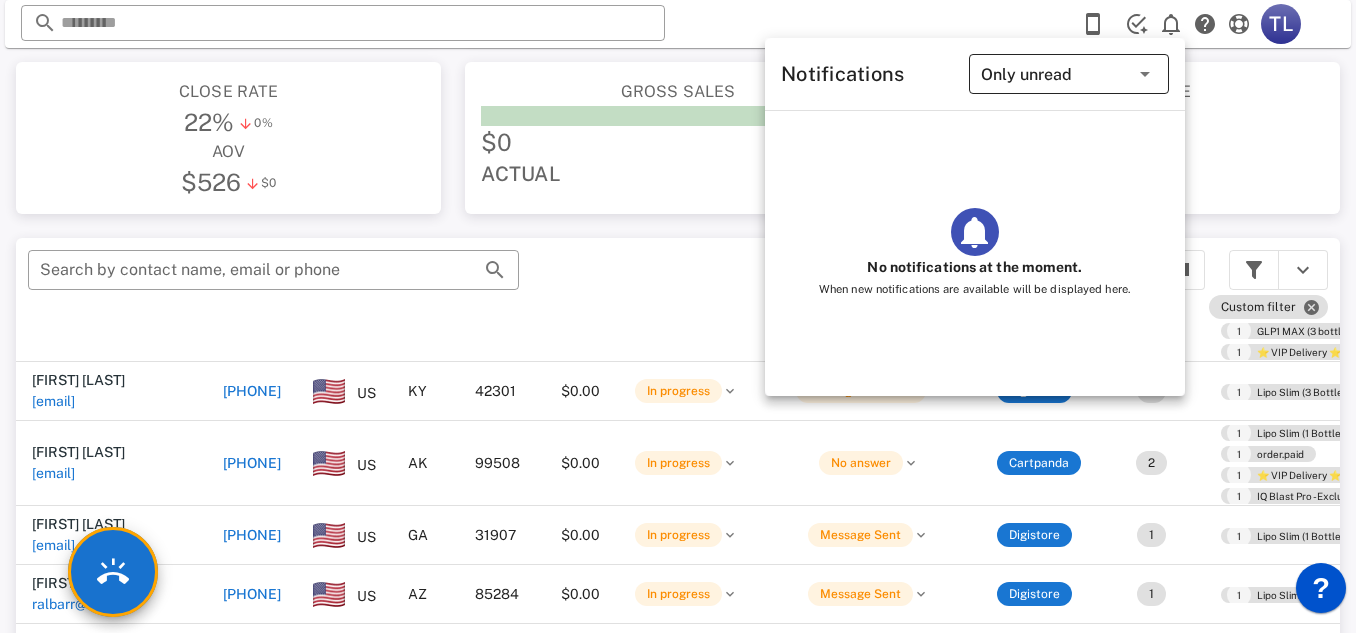 click on "Only unread" at bounding box center (1055, 74) 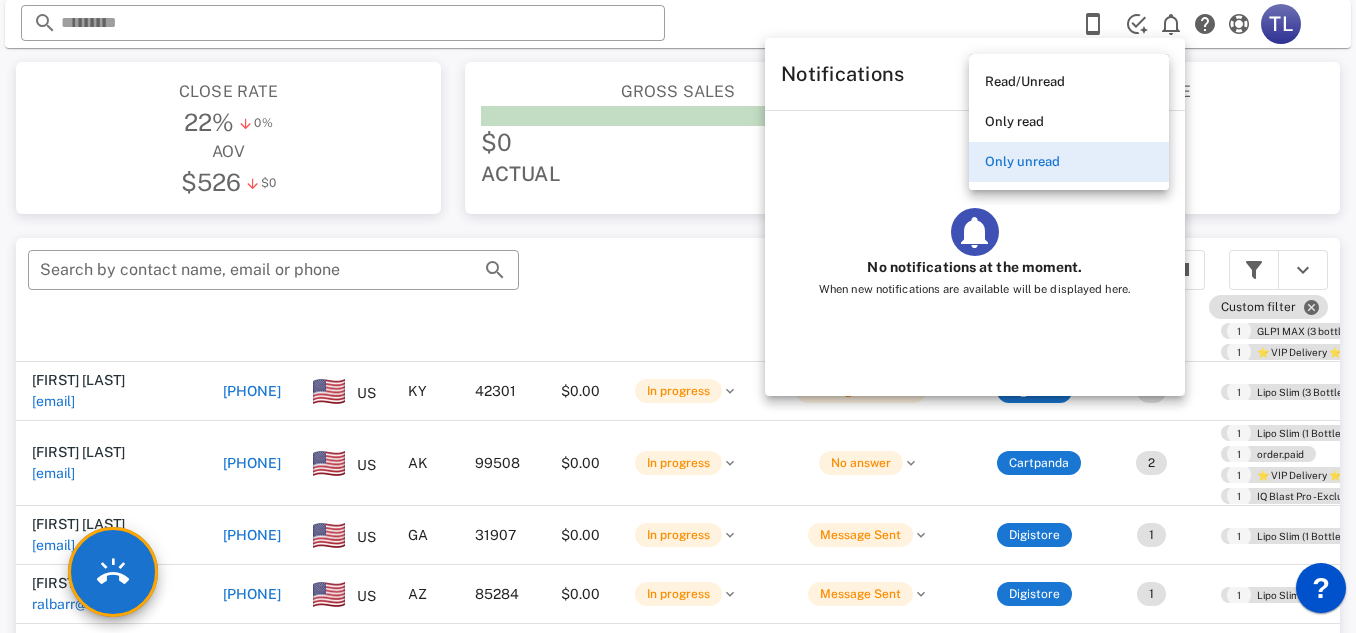 click on "Read/Unread" at bounding box center (1069, 82) 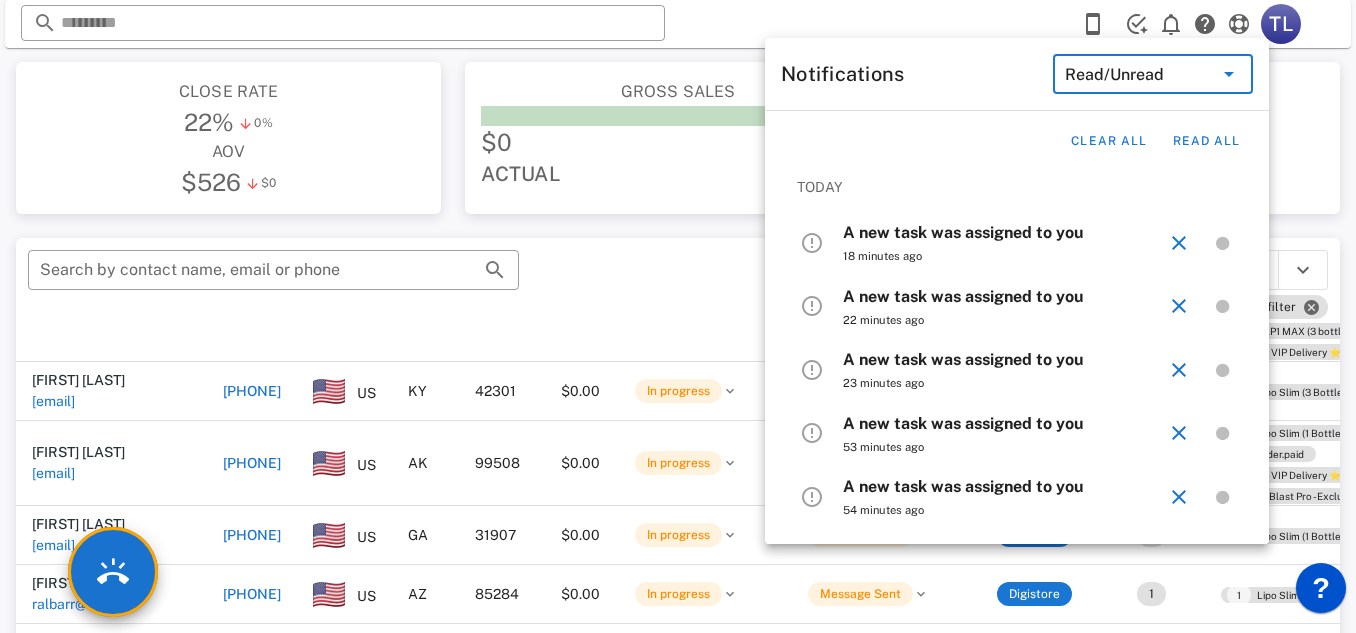 click on "18 minutes ago" at bounding box center [1004, 256] 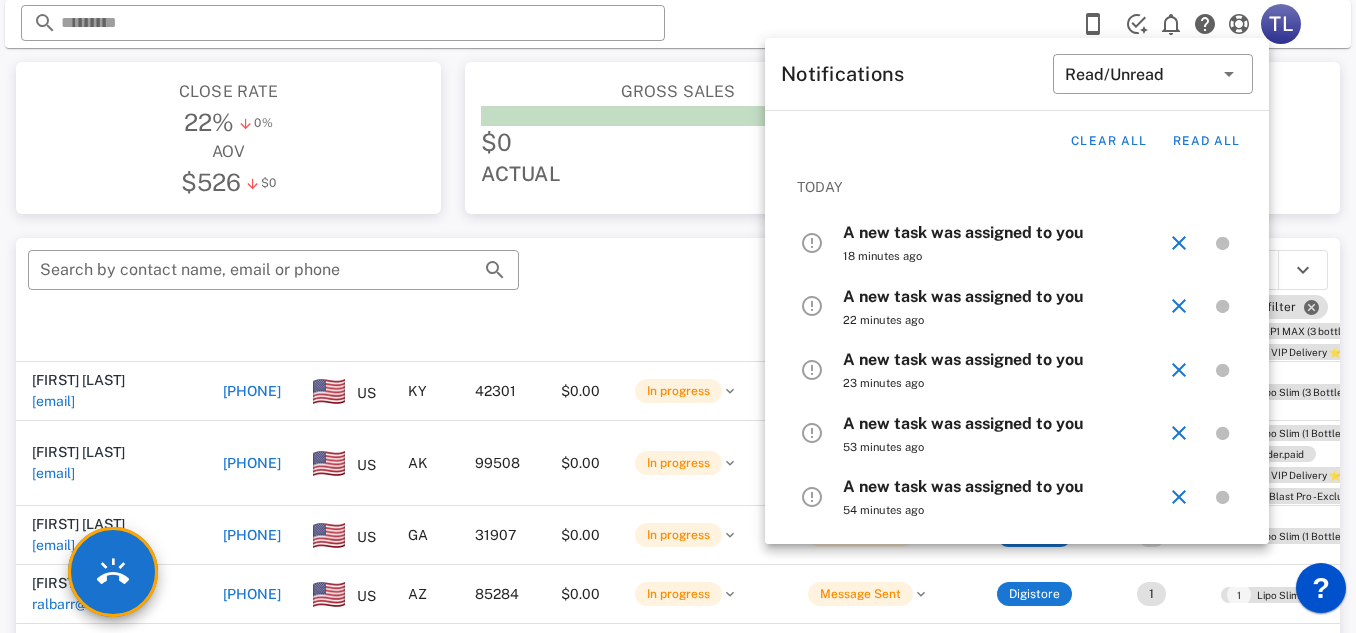 click on "18 minutes ago" at bounding box center [1004, 256] 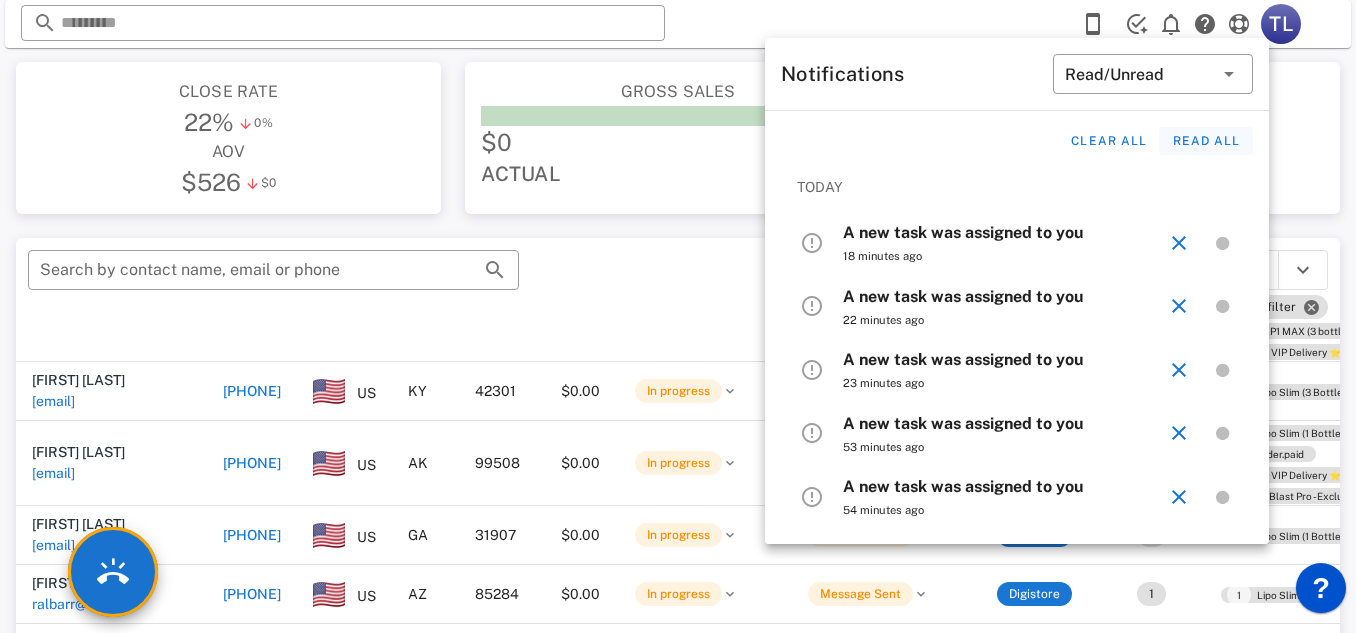 click on "Read all" at bounding box center [1206, 141] 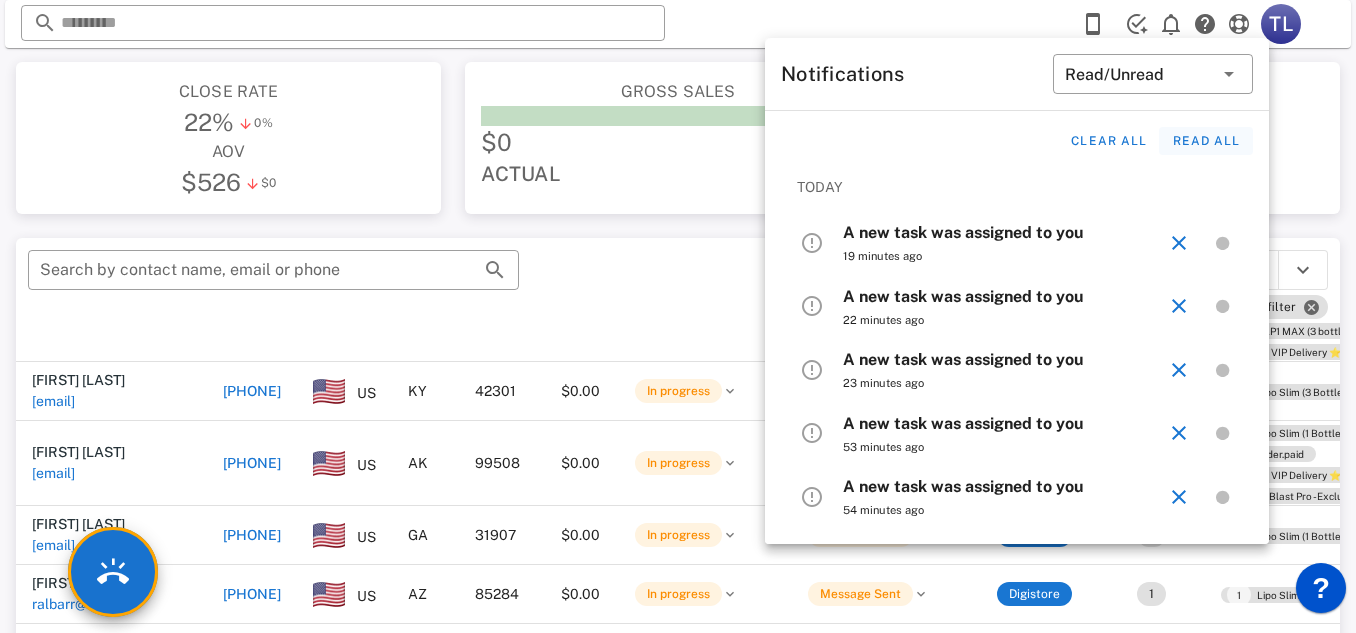 scroll, scrollTop: 4, scrollLeft: 0, axis: vertical 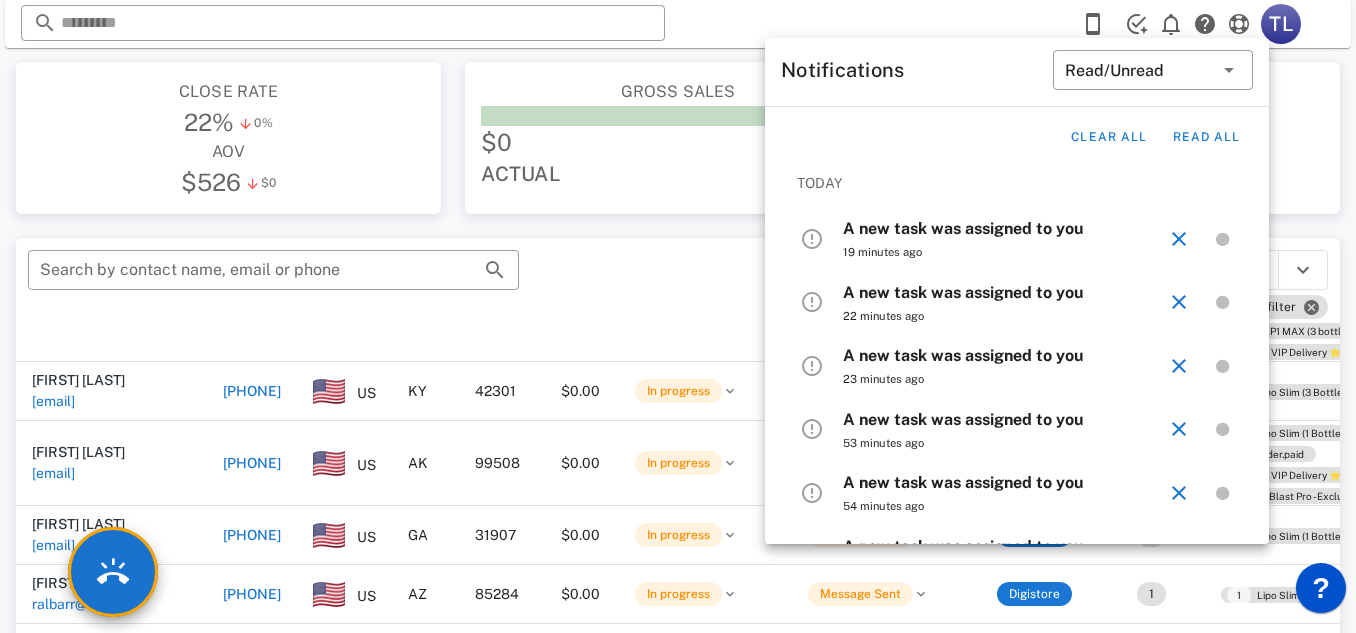 click on "A new task was assigned to you 19 minutes ago" at bounding box center [1017, 239] 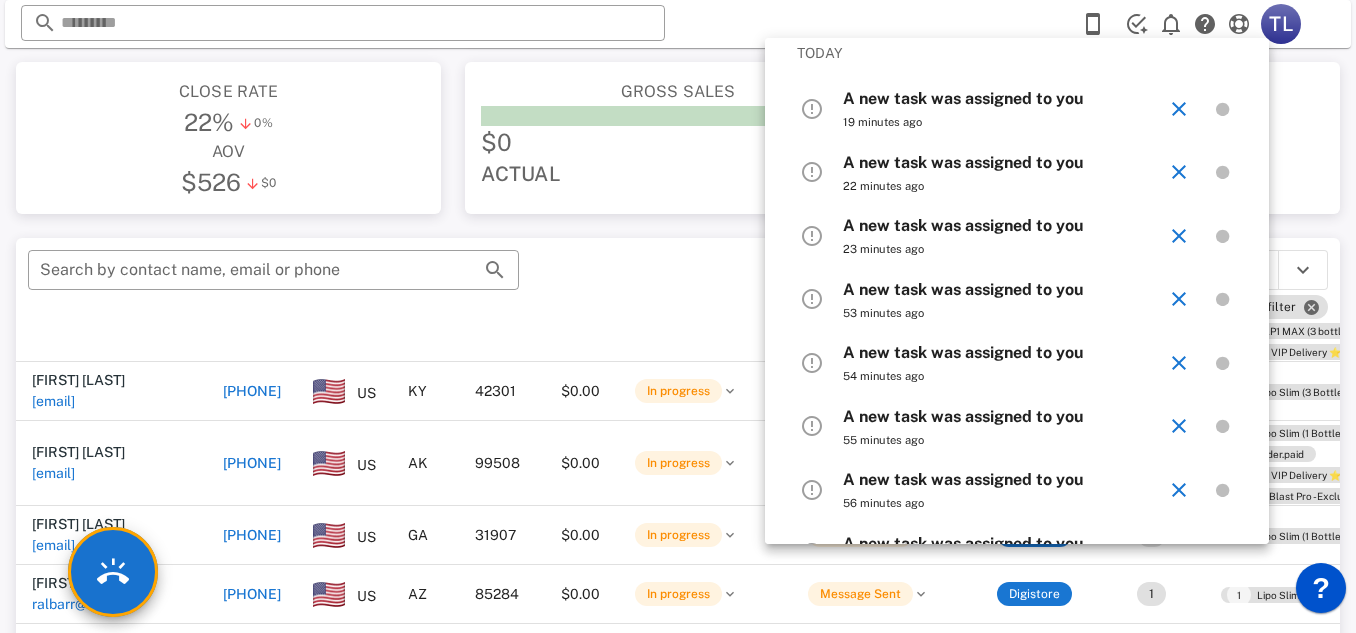 click on "A new task was assigned to you [TIME]" at bounding box center [1017, 427] 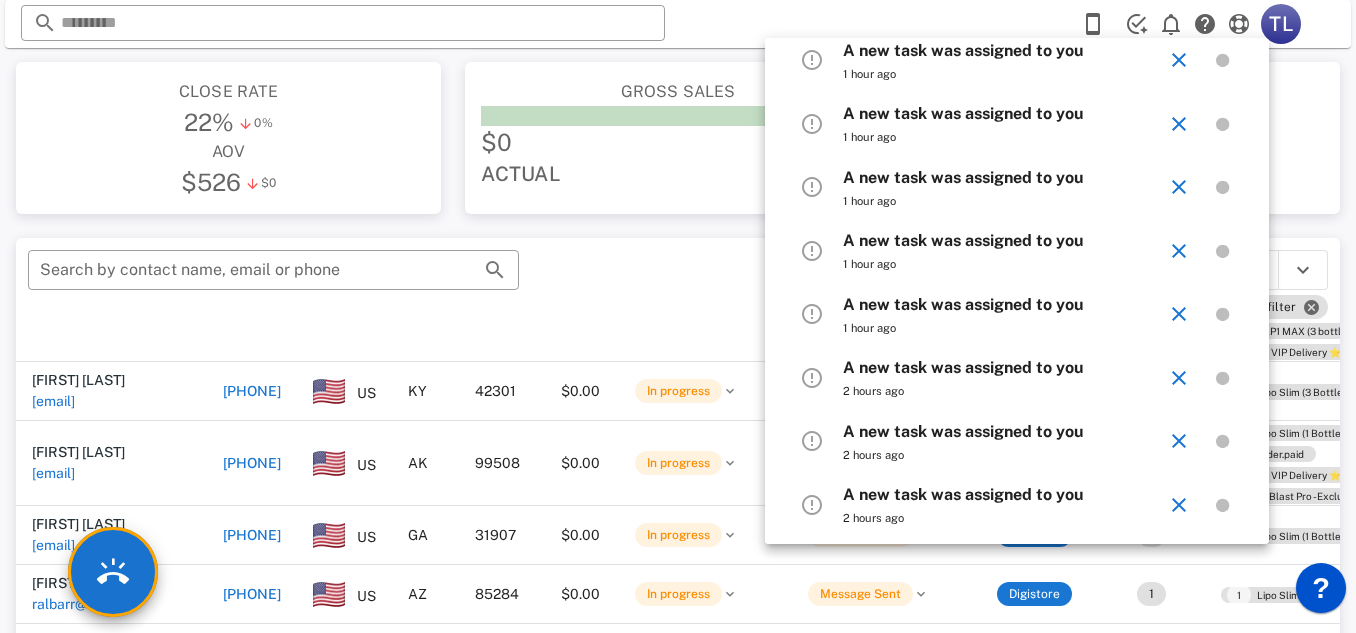 scroll, scrollTop: 1331, scrollLeft: 0, axis: vertical 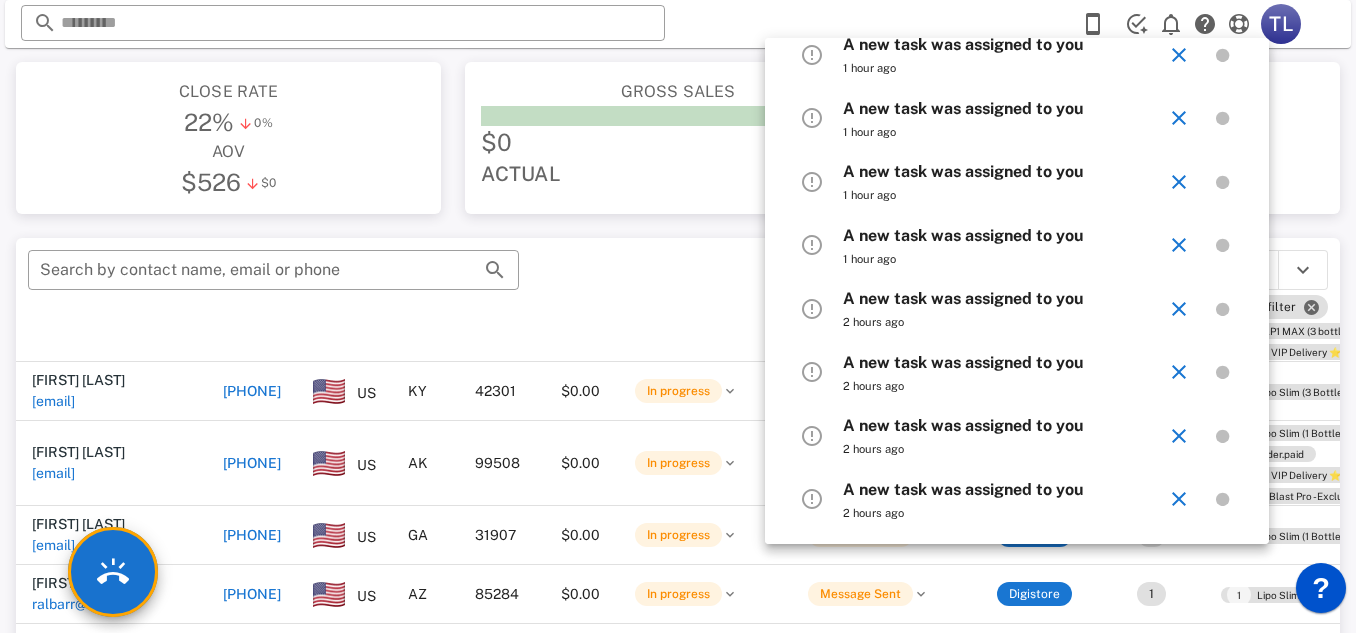 click on "A new task was assigned to you 2 hours ago" at bounding box center (1004, 500) 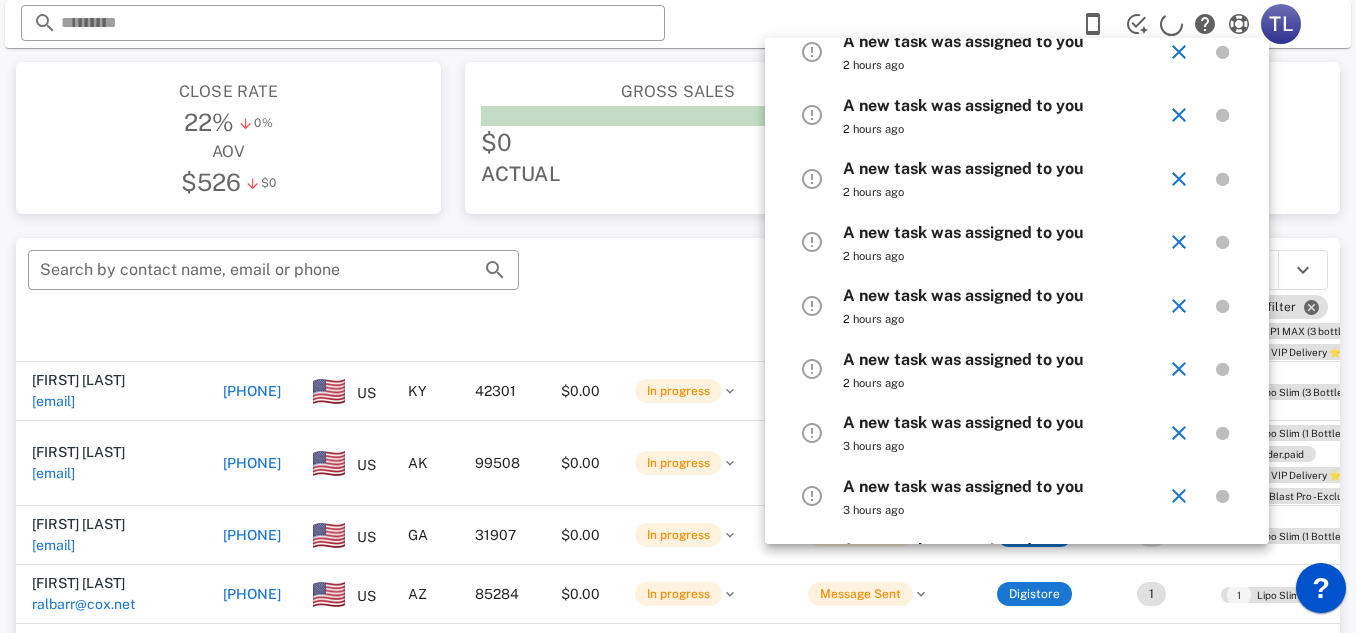 scroll, scrollTop: 2855, scrollLeft: 0, axis: vertical 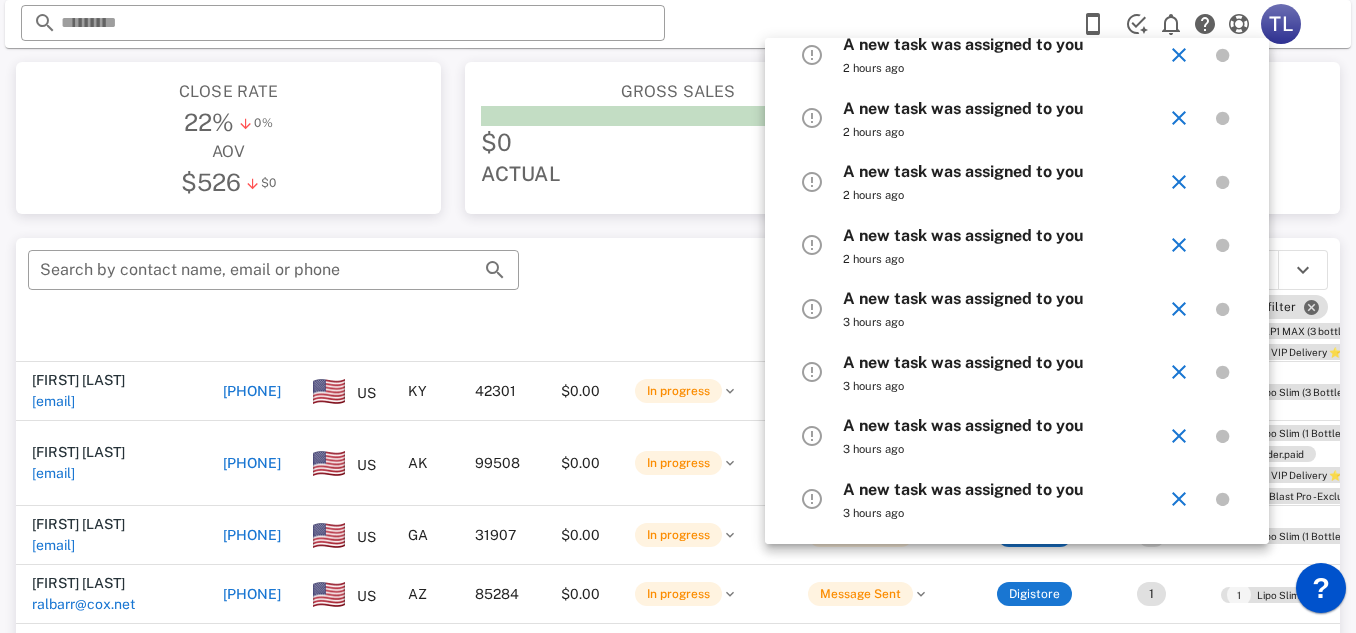 click on "​ Search by contact name, email or phone" at bounding box center (530, 280) 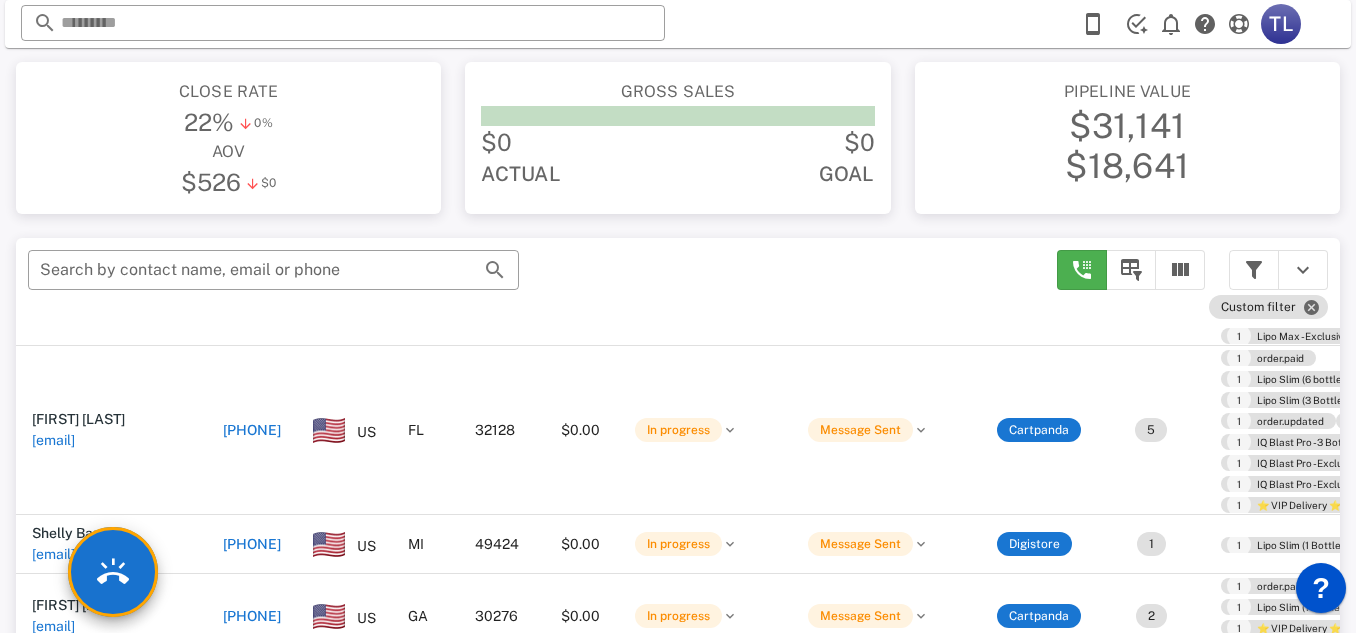 scroll, scrollTop: 1046, scrollLeft: 0, axis: vertical 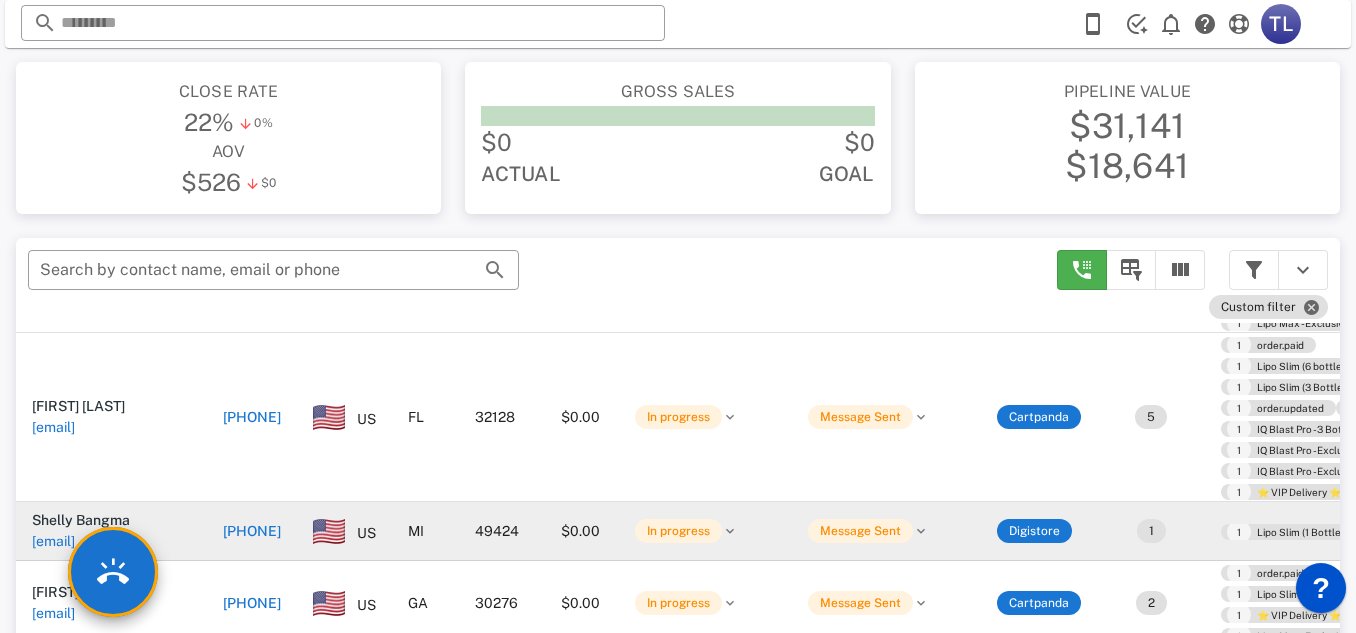 click on "[PHONE]" at bounding box center [252, 531] 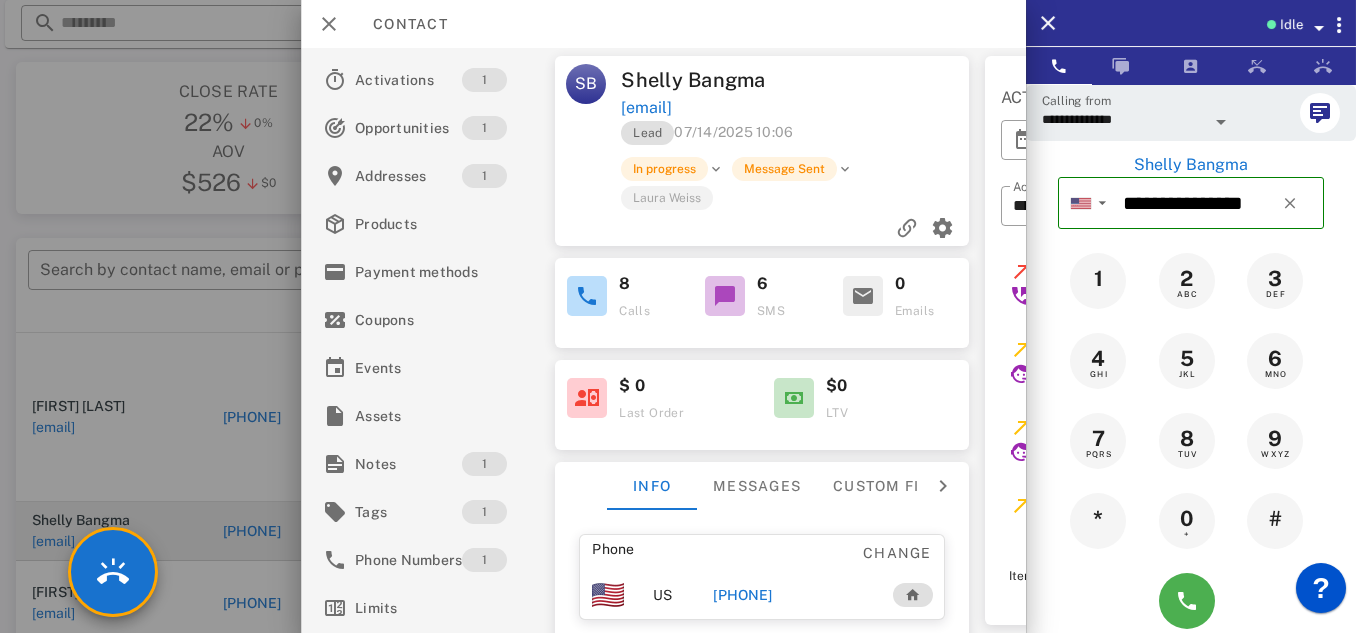 scroll, scrollTop: 0, scrollLeft: 0, axis: both 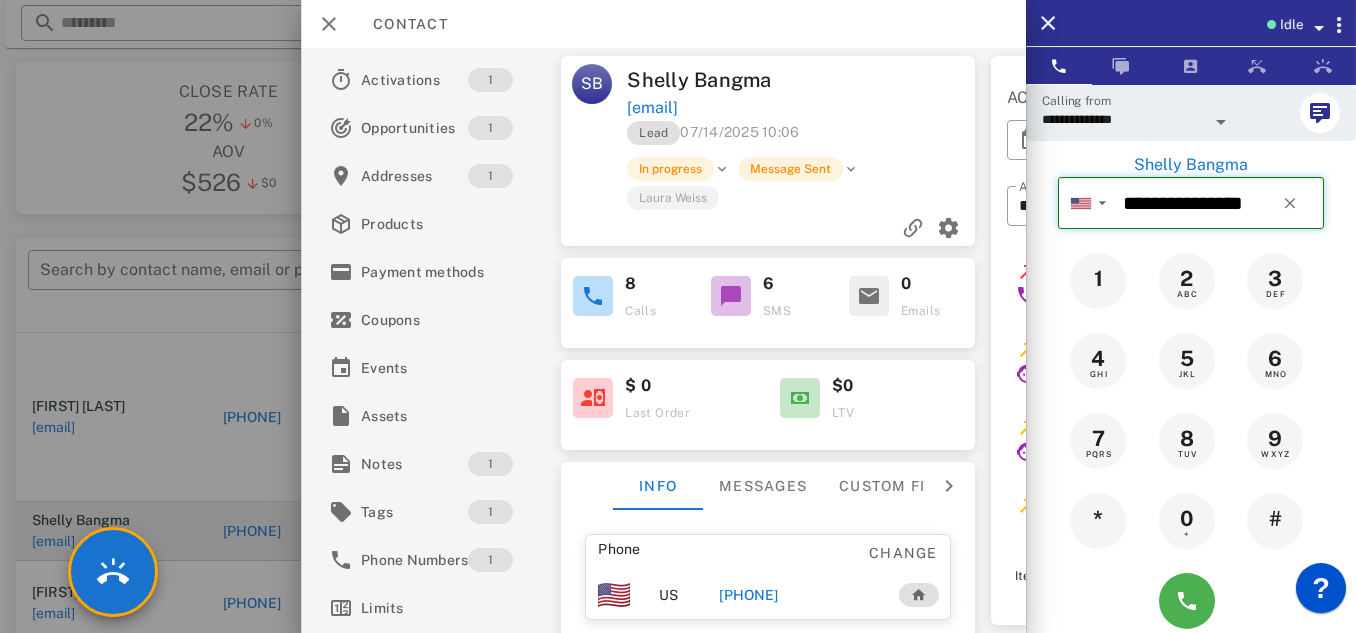 type 